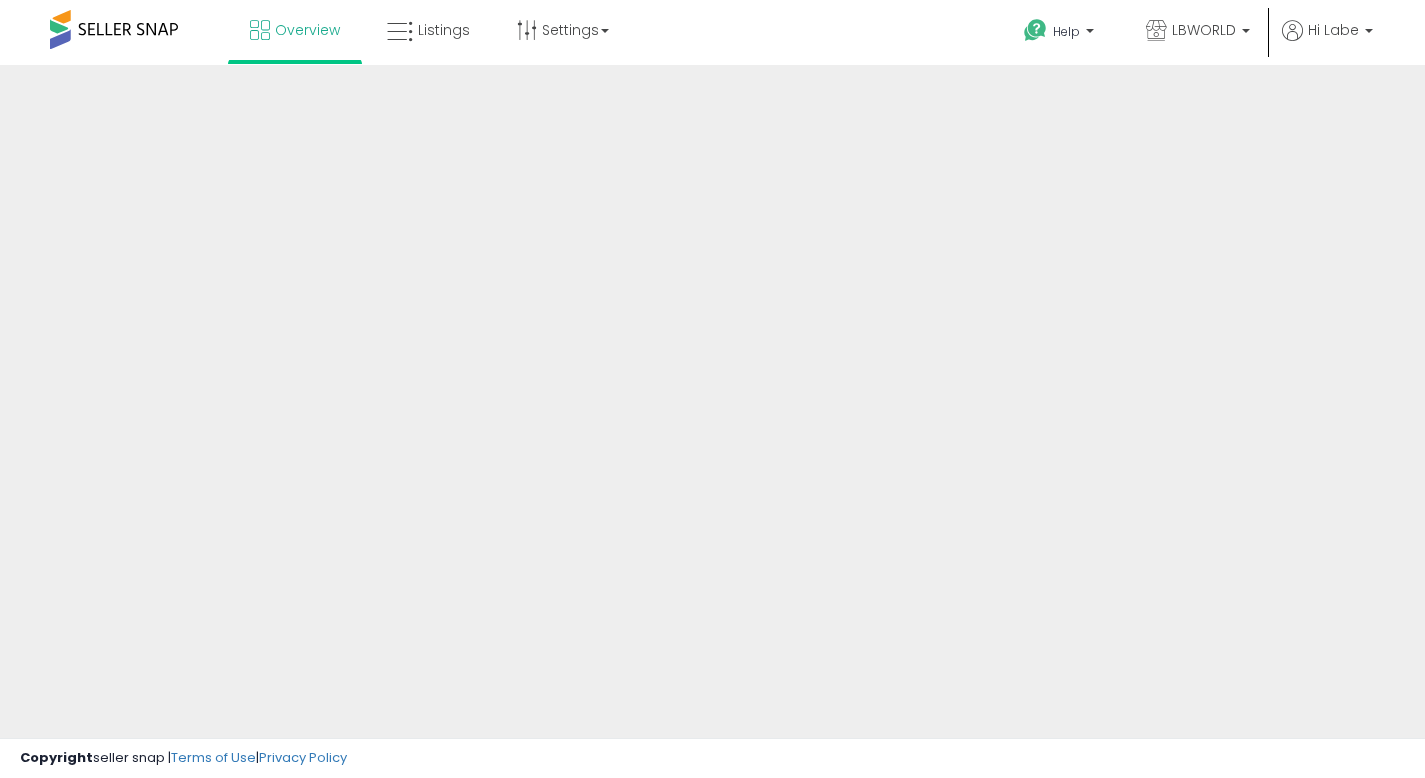 scroll, scrollTop: 0, scrollLeft: 0, axis: both 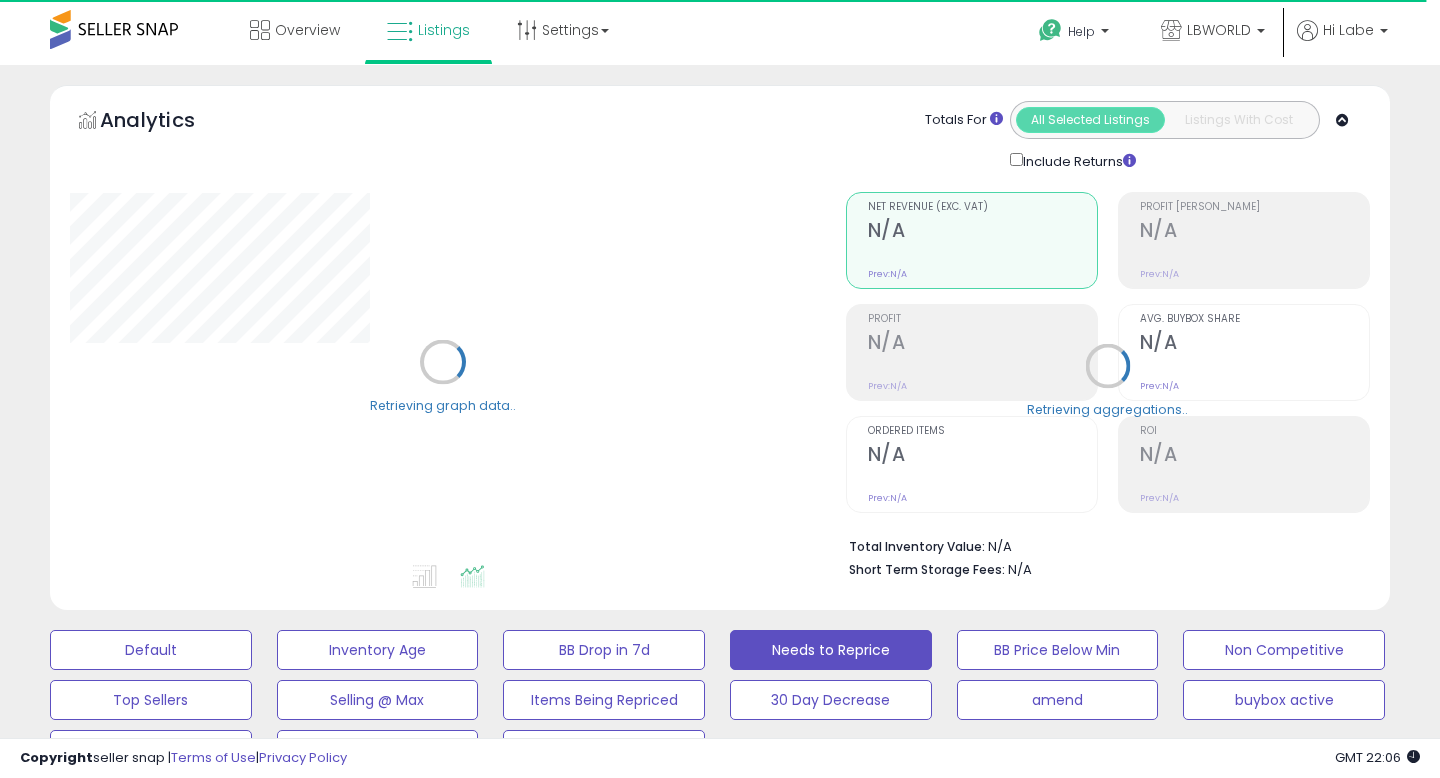 select on "**" 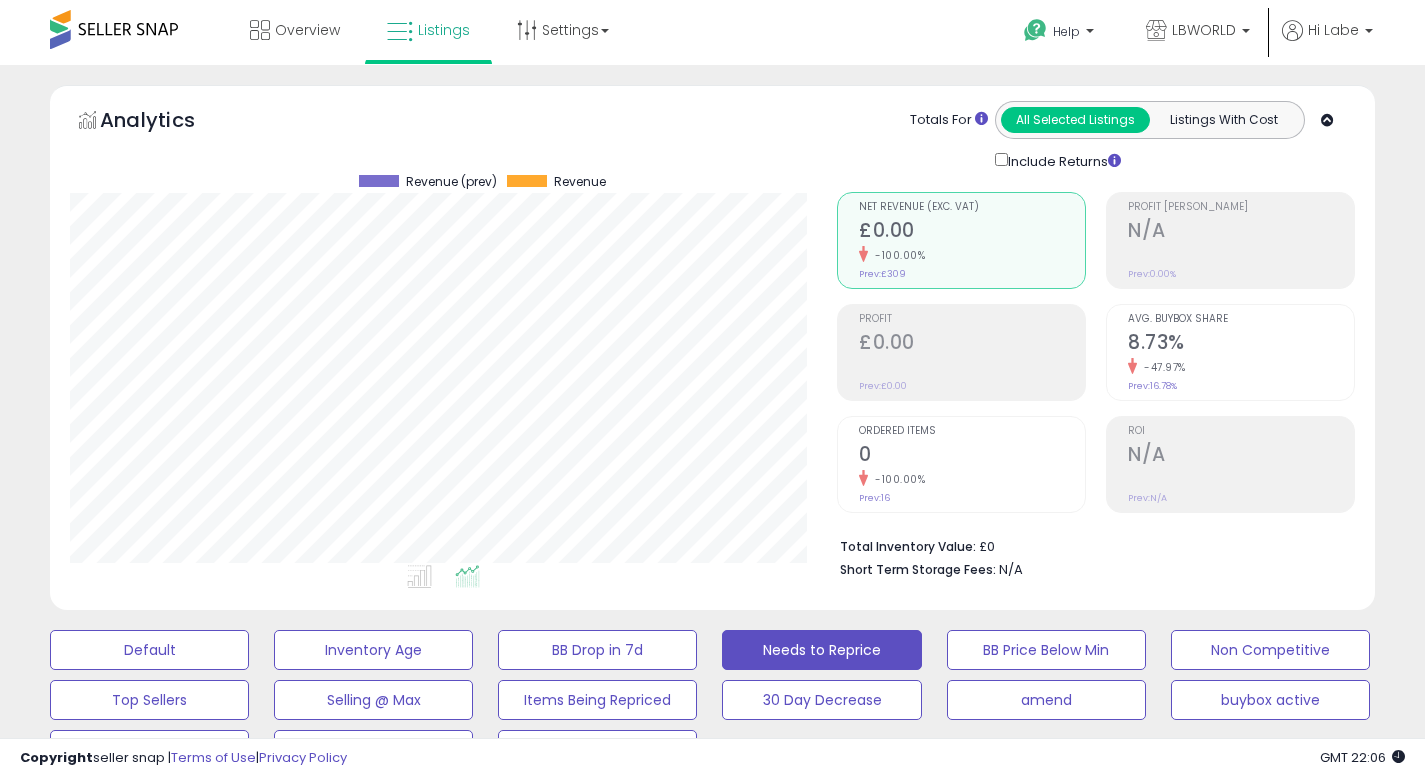 scroll, scrollTop: 999590, scrollLeft: 999233, axis: both 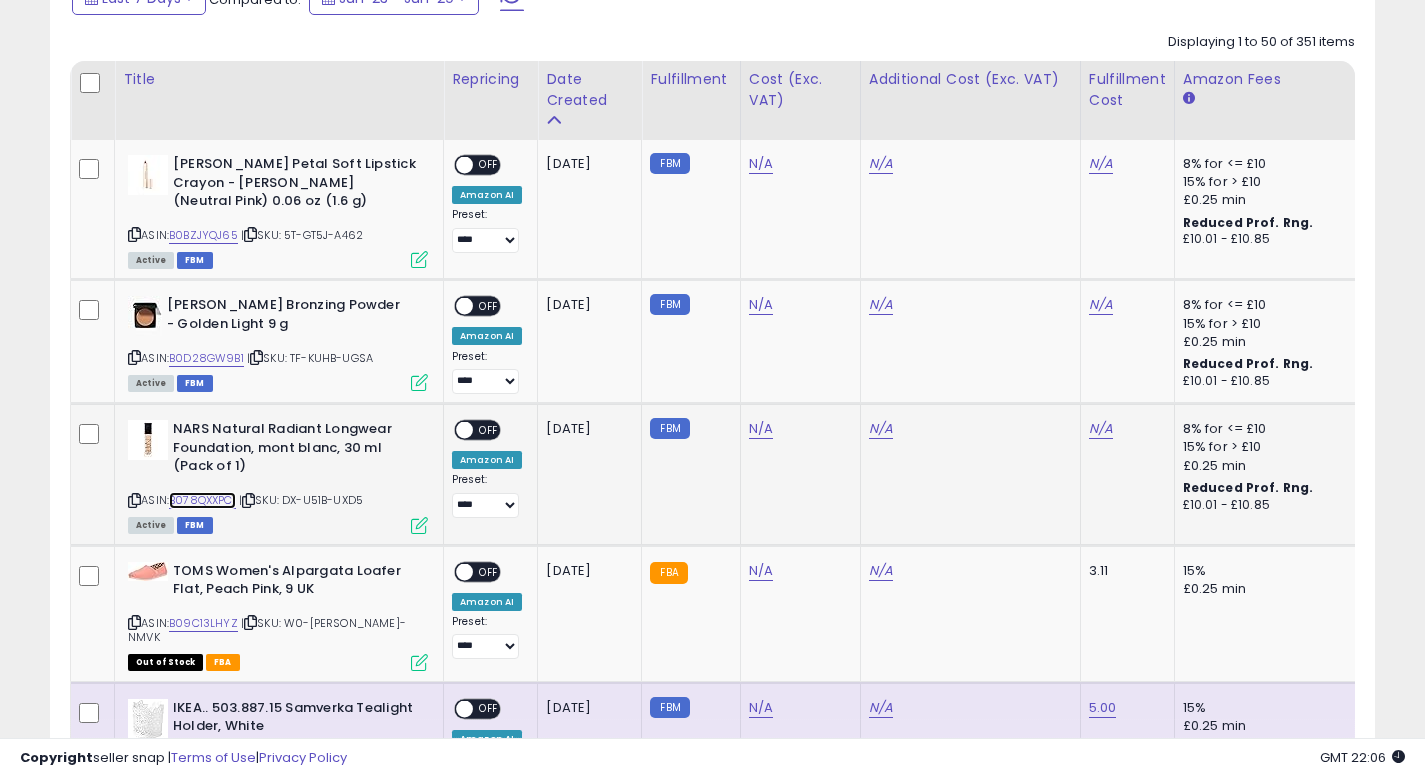 click on "B078QXXPC1" at bounding box center (202, 500) 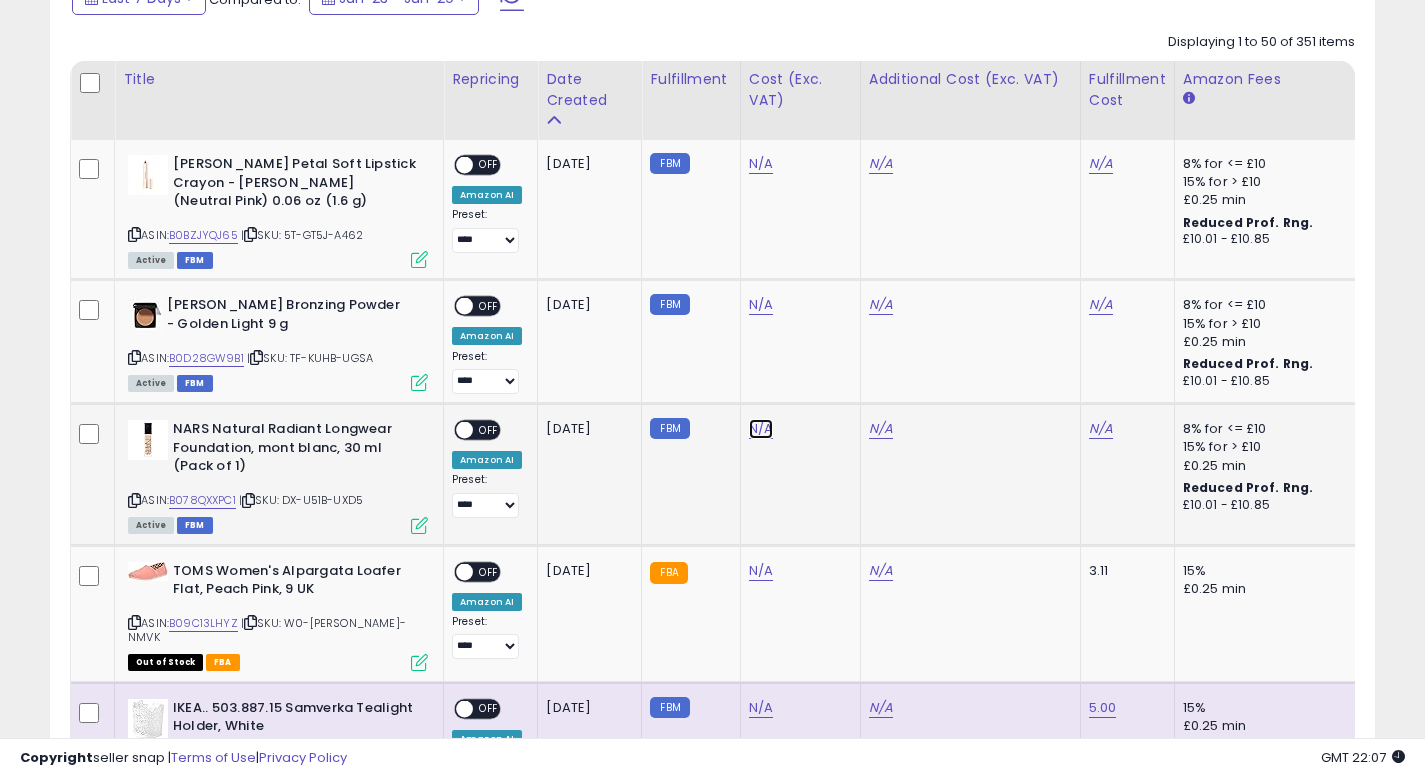 click on "N/A" at bounding box center [761, 164] 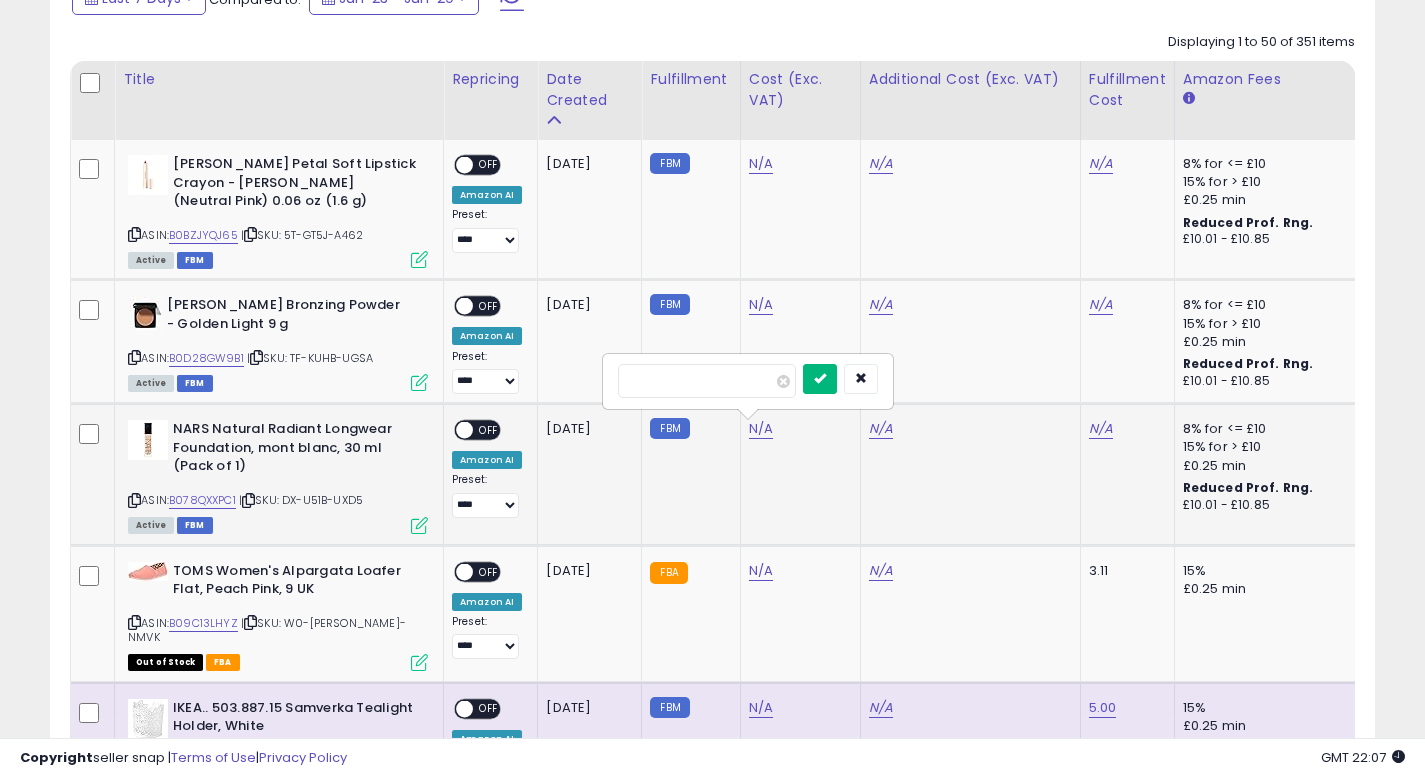 type on "**" 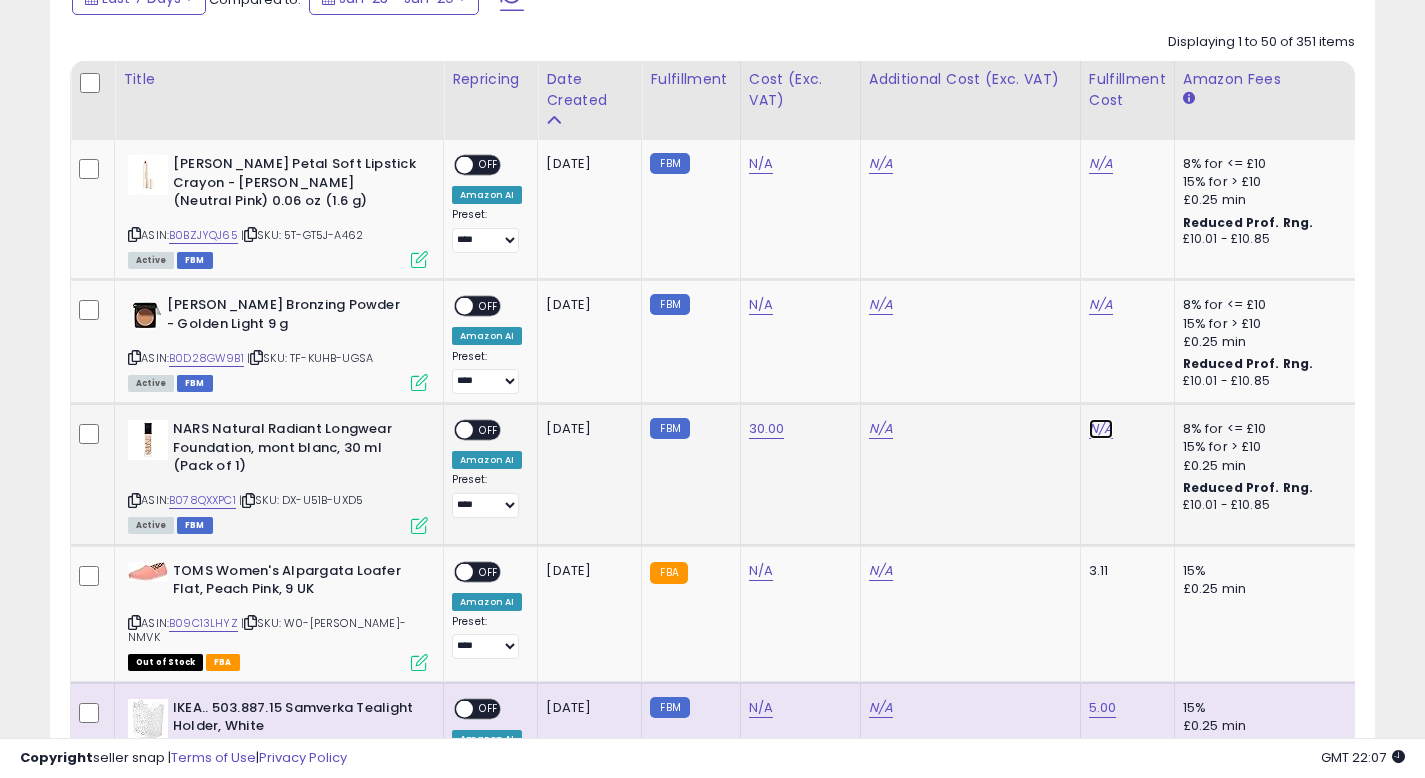 click on "N/A" at bounding box center (1101, 164) 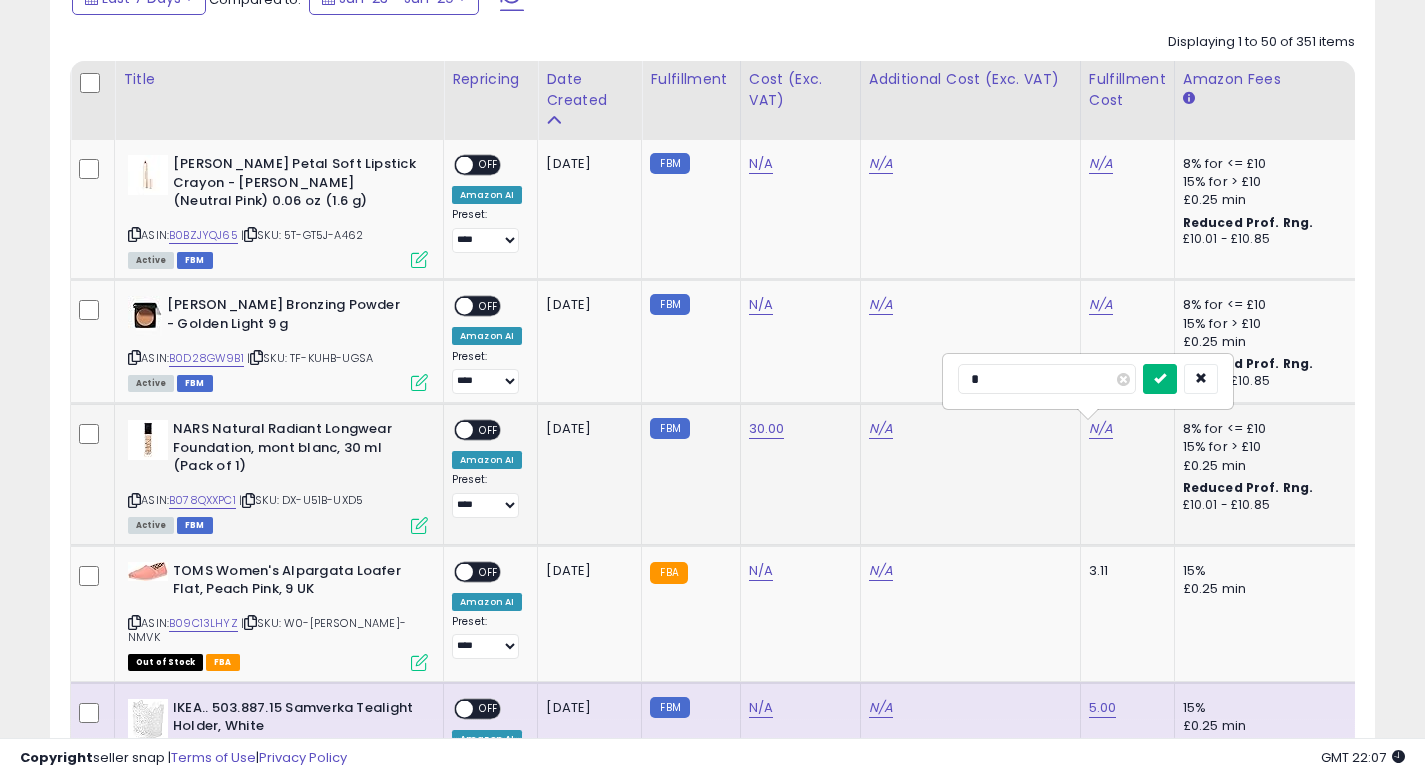 type on "*" 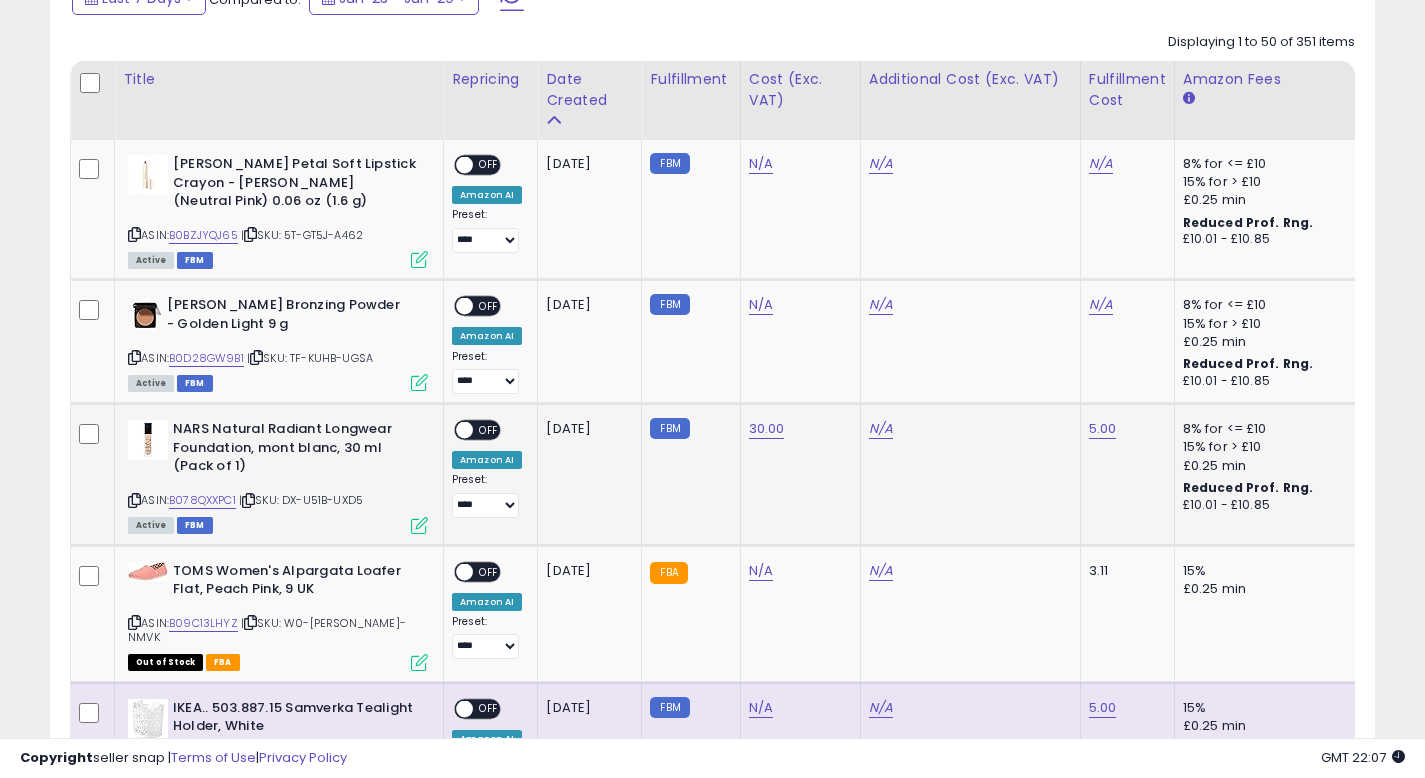 click on "OFF" at bounding box center (489, 430) 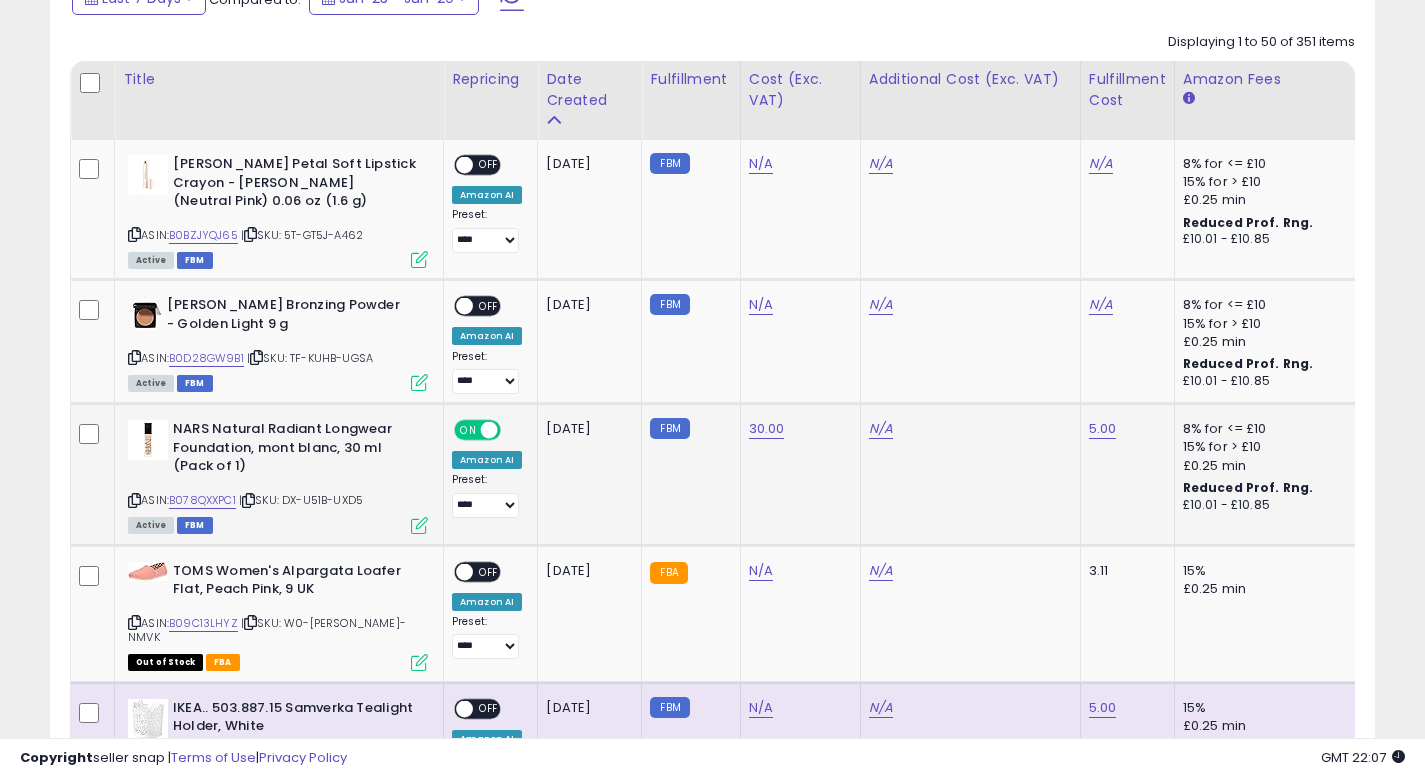 click on "2025-07-07" 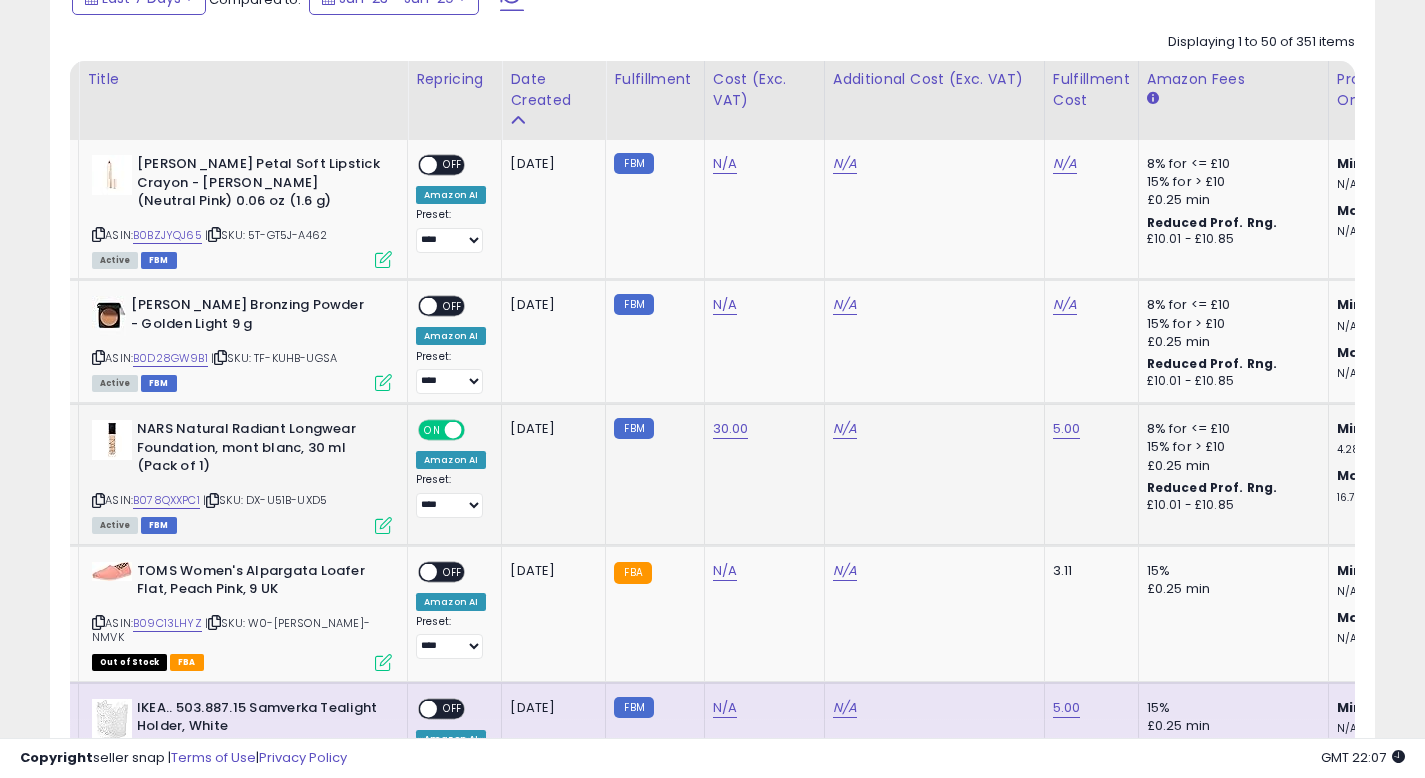scroll, scrollTop: 0, scrollLeft: 40, axis: horizontal 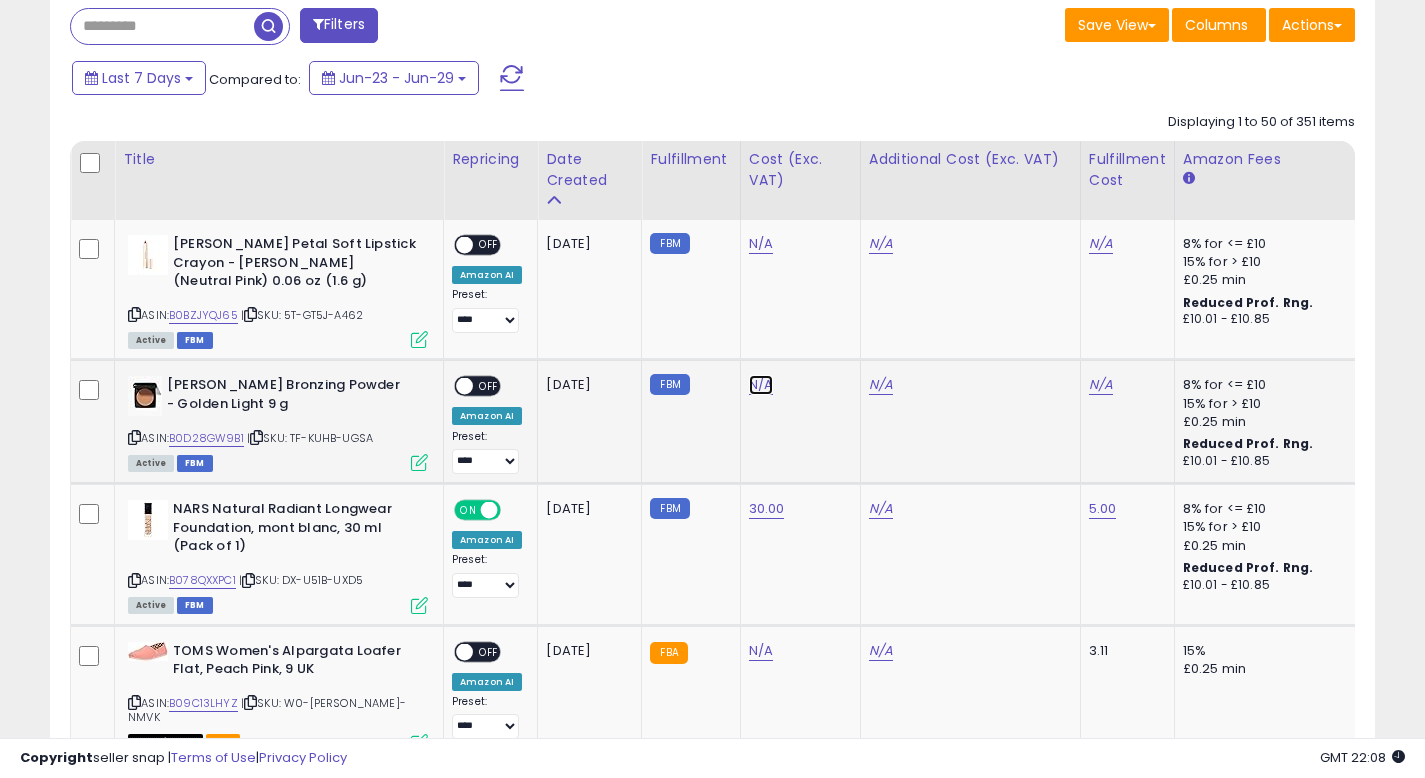 click on "N/A" at bounding box center [761, 244] 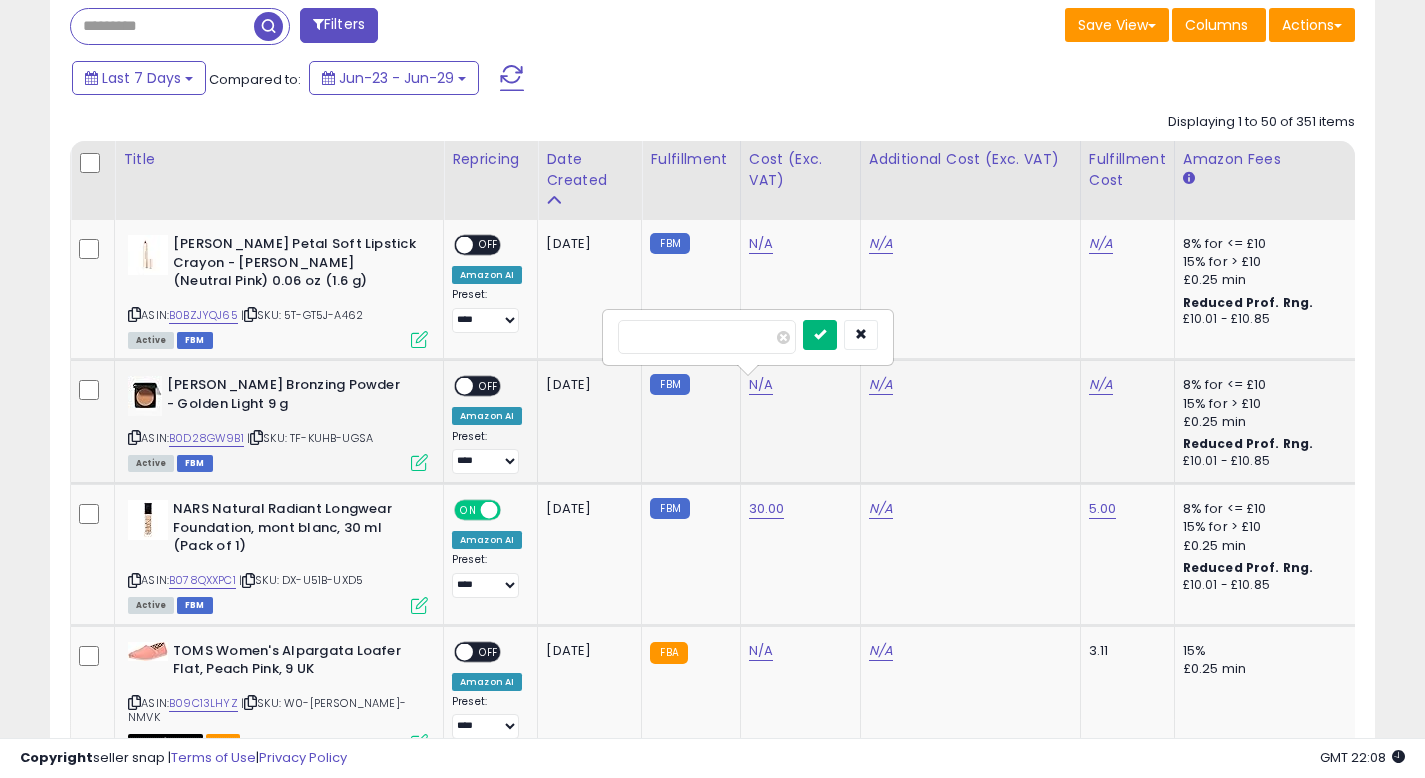 type on "*****" 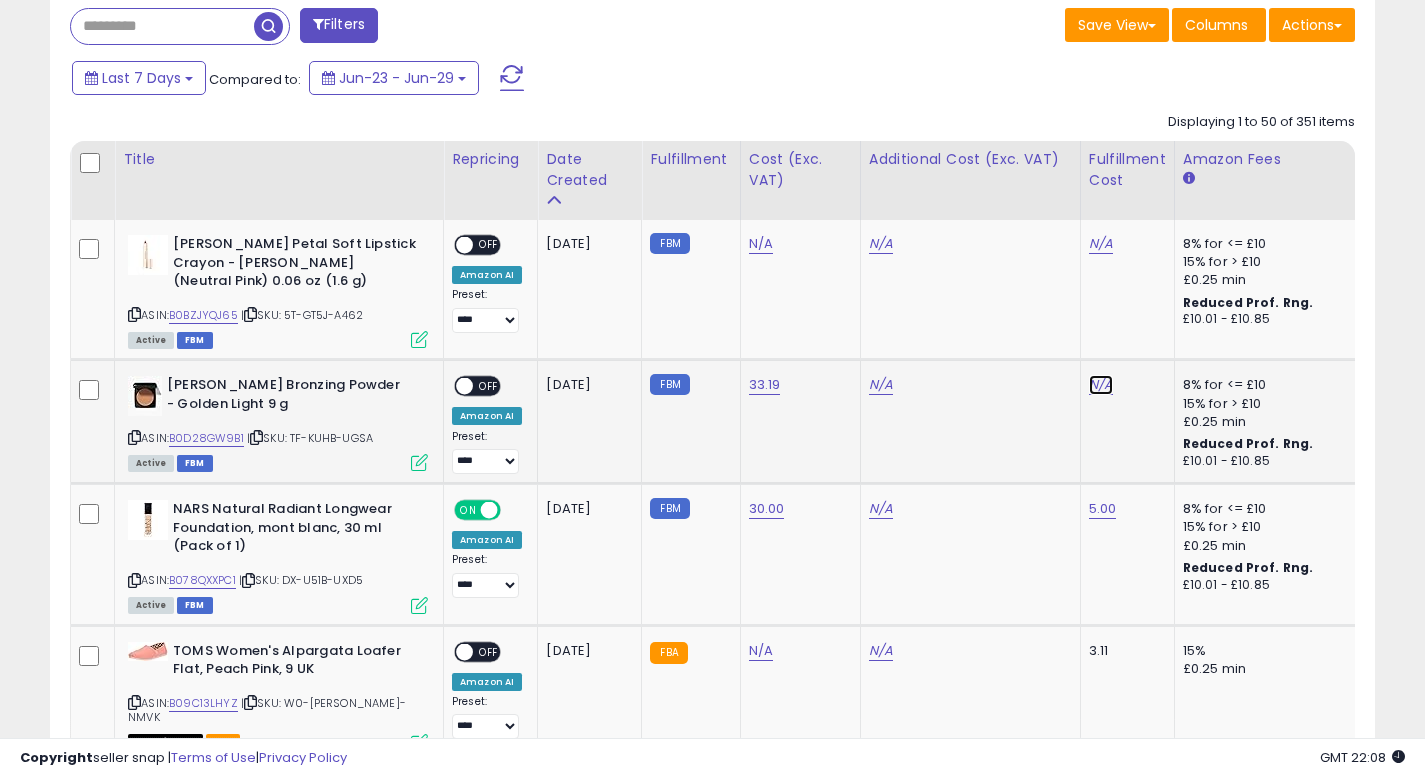 click on "N/A" at bounding box center (1101, 244) 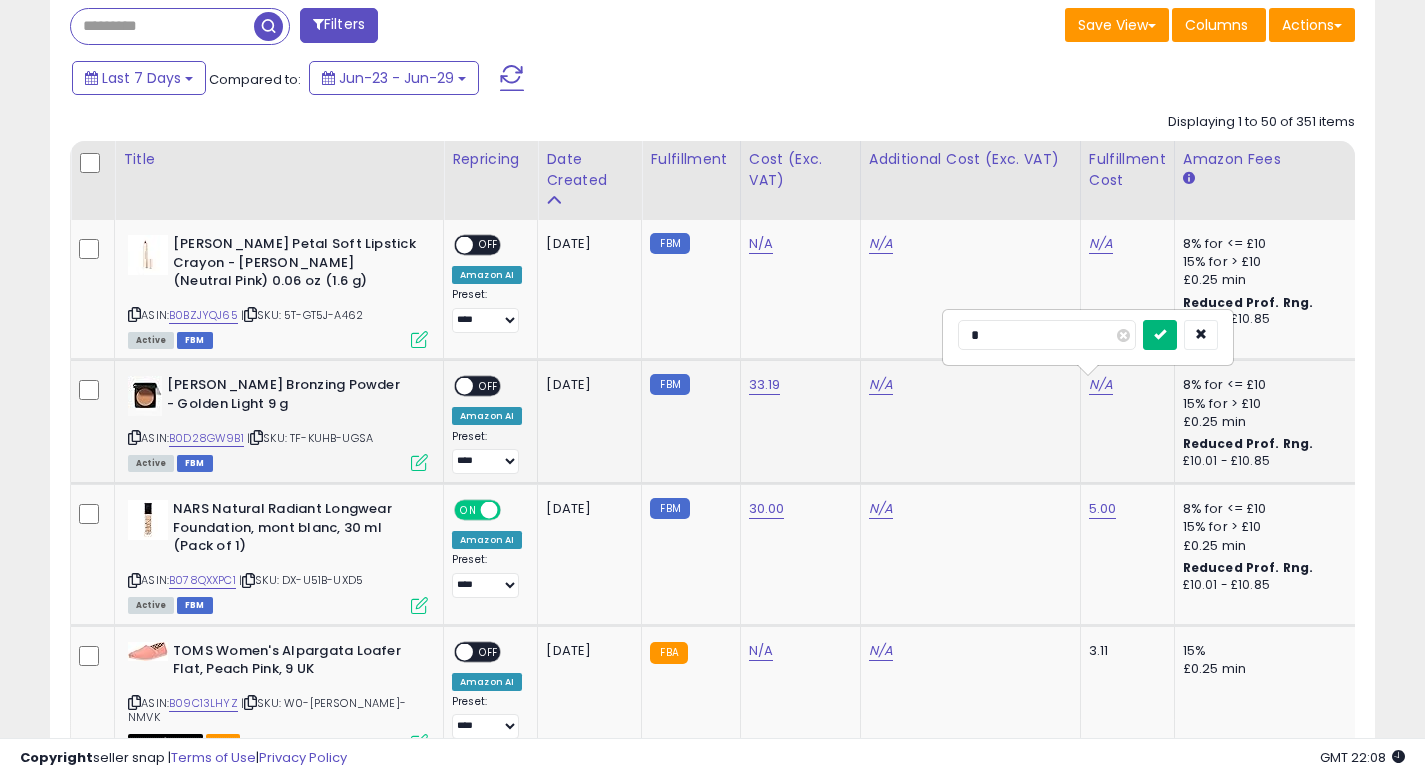 type on "*" 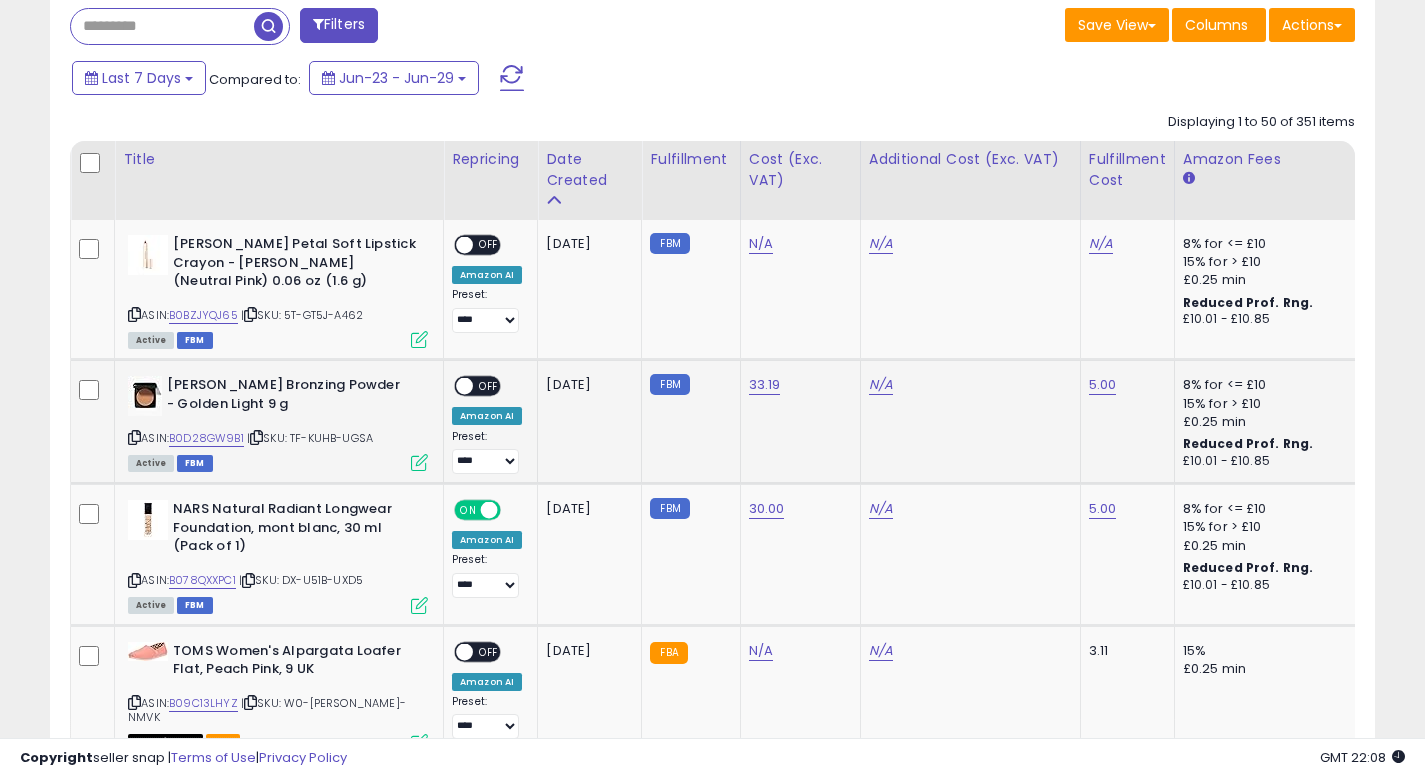 click on "OFF" at bounding box center [489, 386] 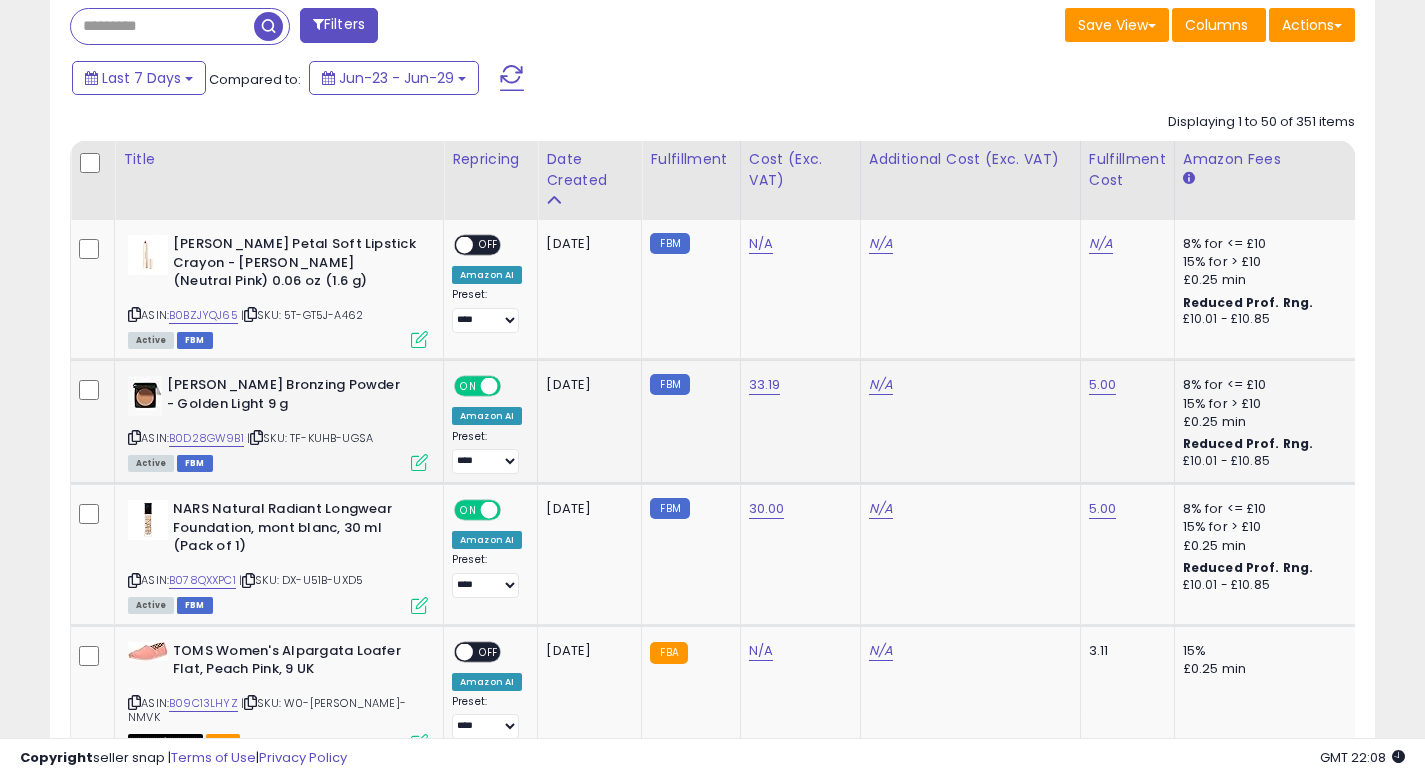 click on "2025-07-07" 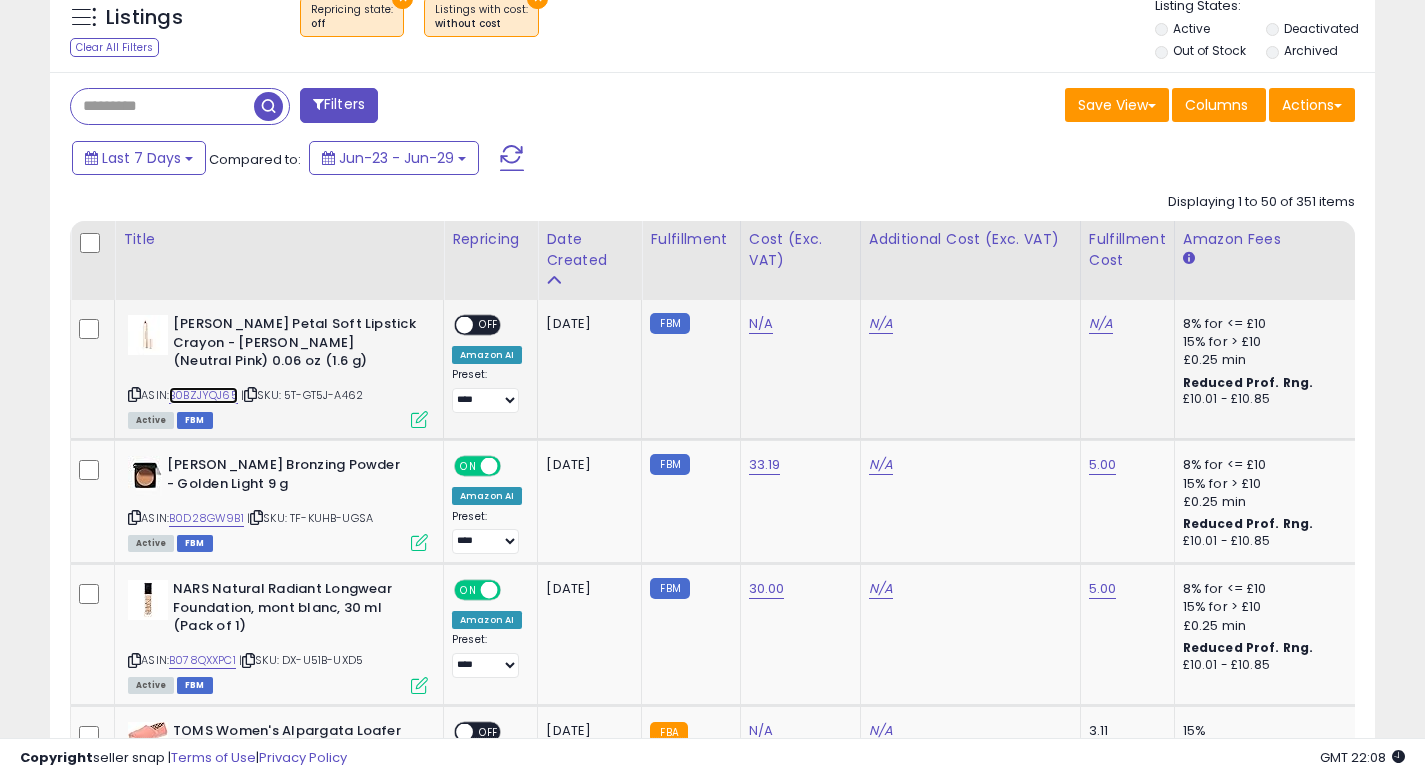 click on "B0BZJYQJ65" at bounding box center (203, 395) 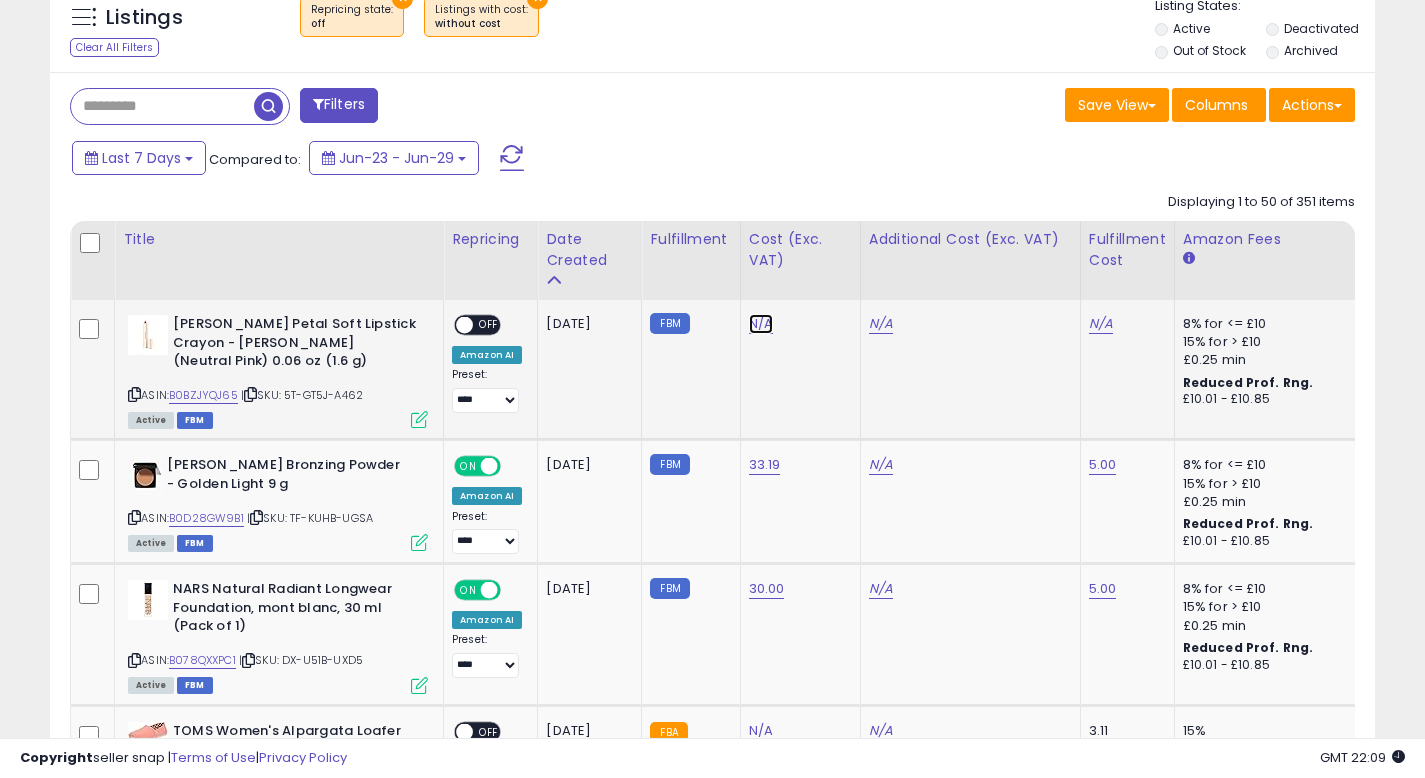click on "N/A" at bounding box center [761, 324] 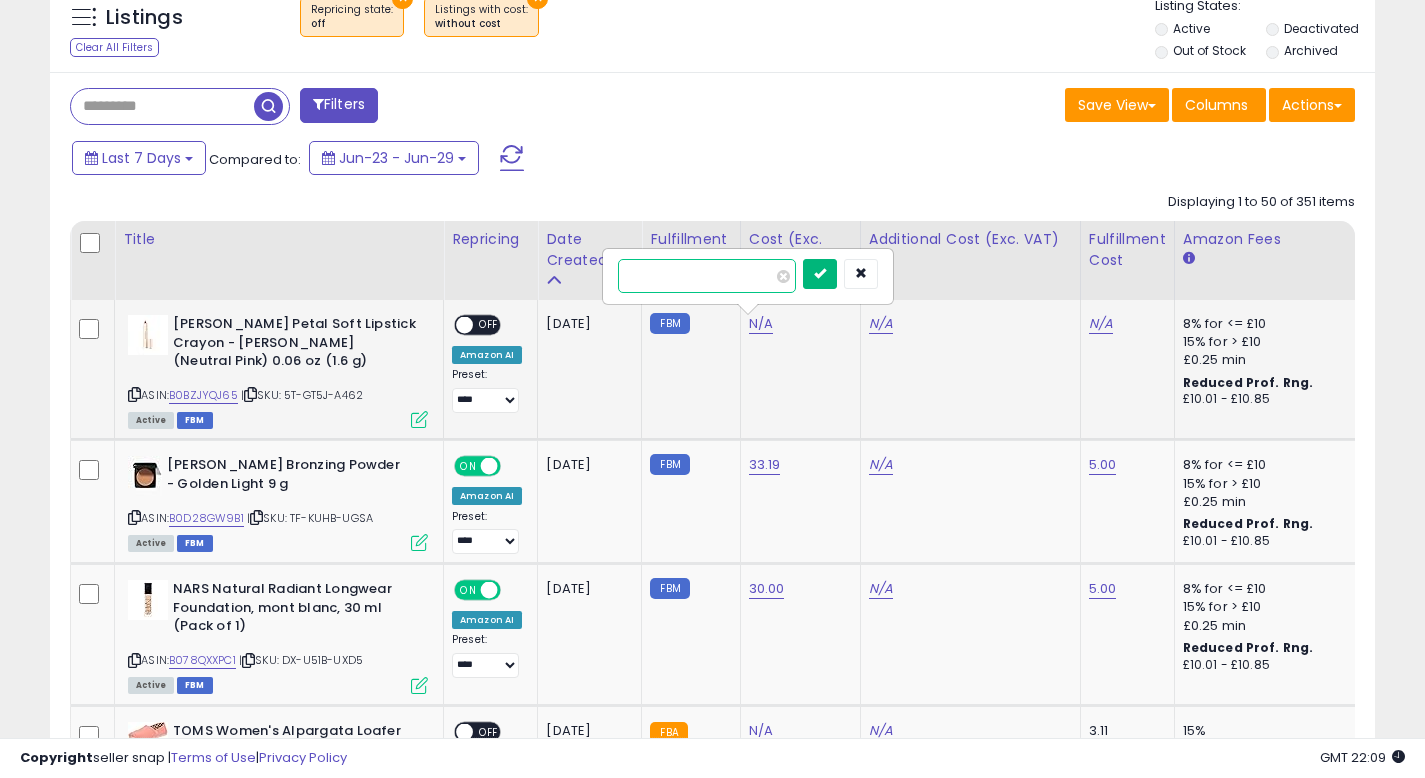 type on "*****" 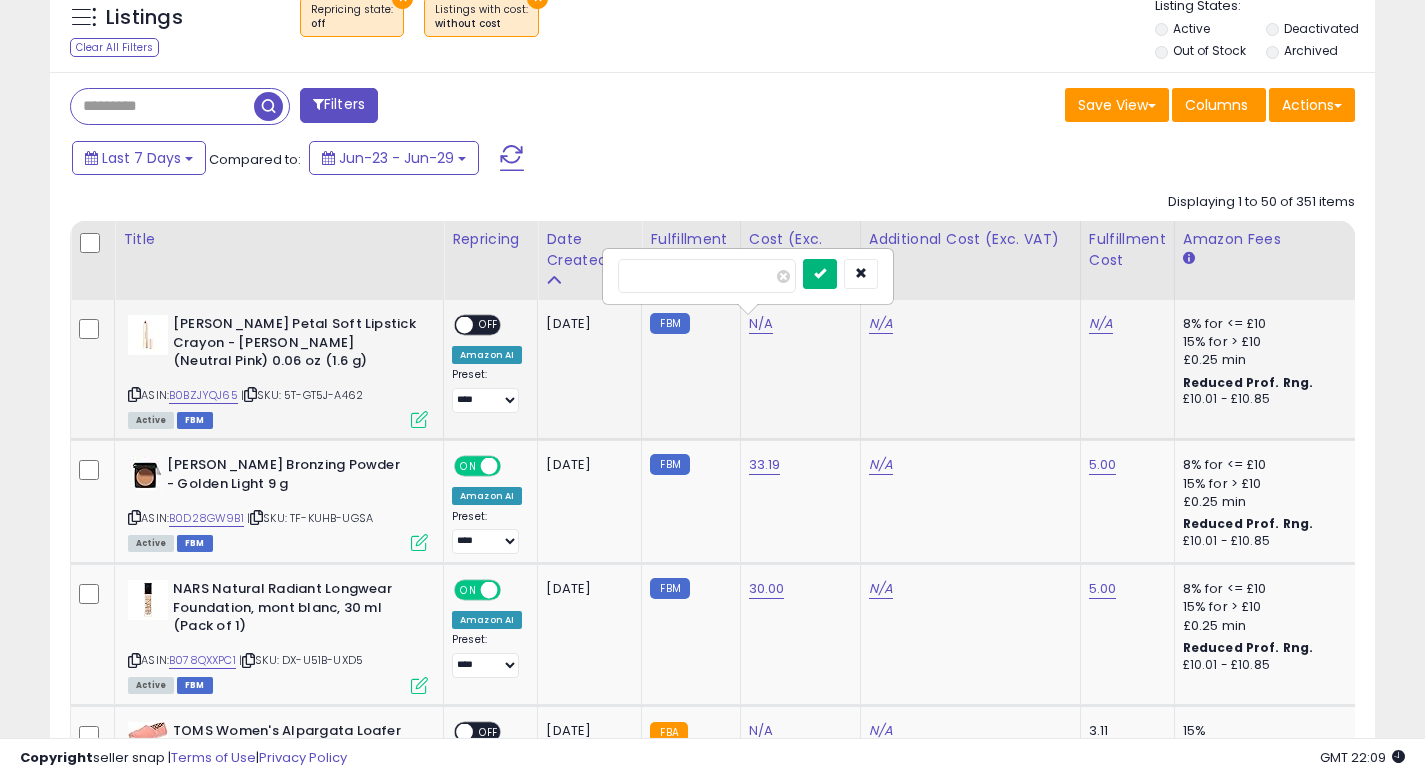 click at bounding box center [820, 274] 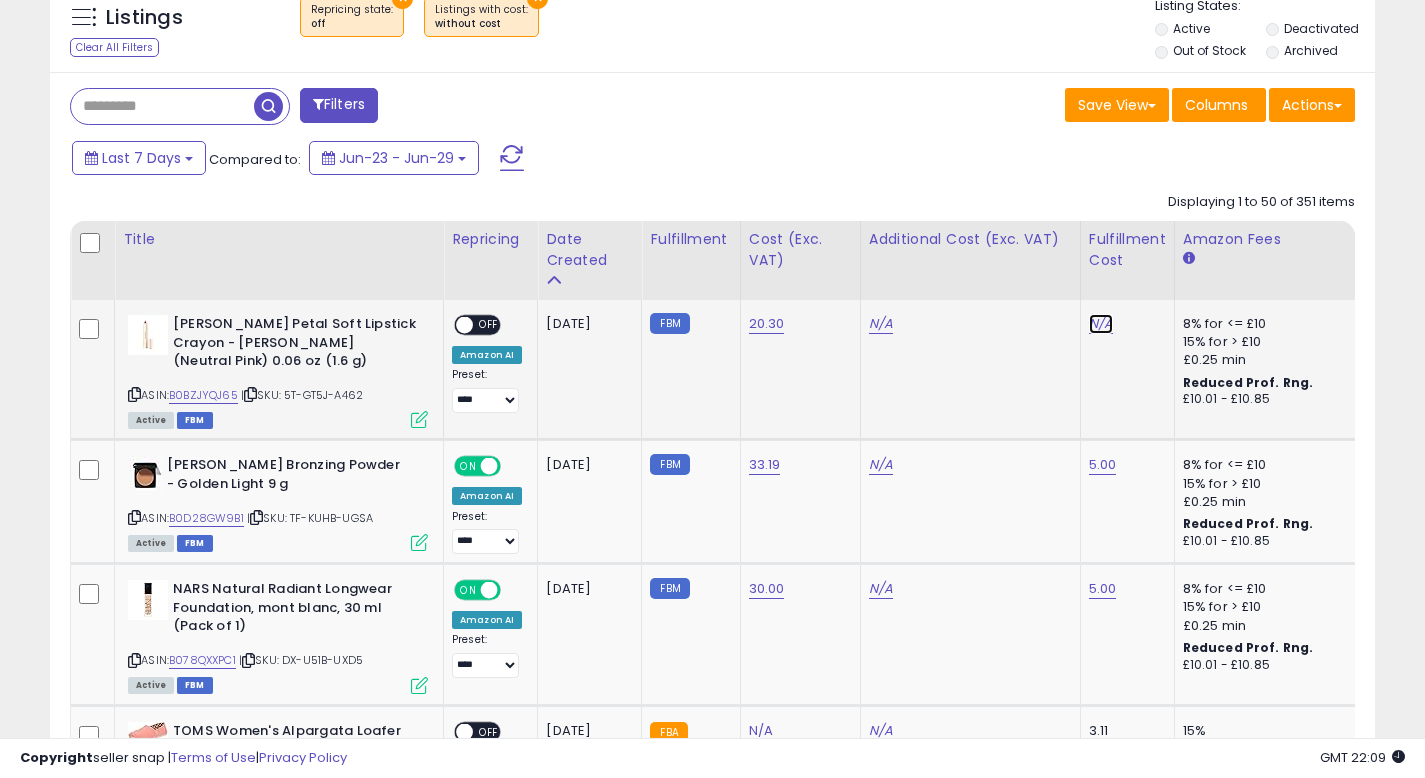 click on "N/A" at bounding box center [1101, 324] 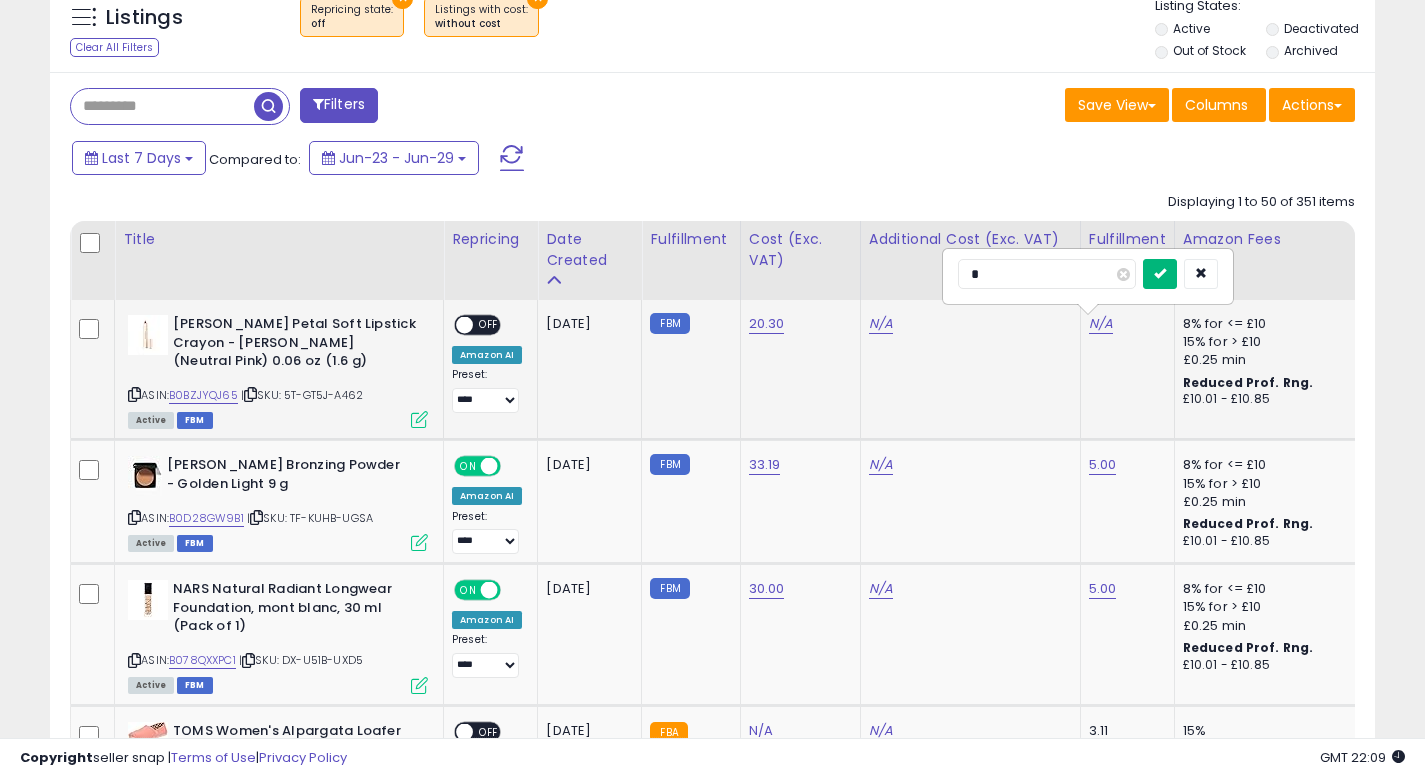 type on "*" 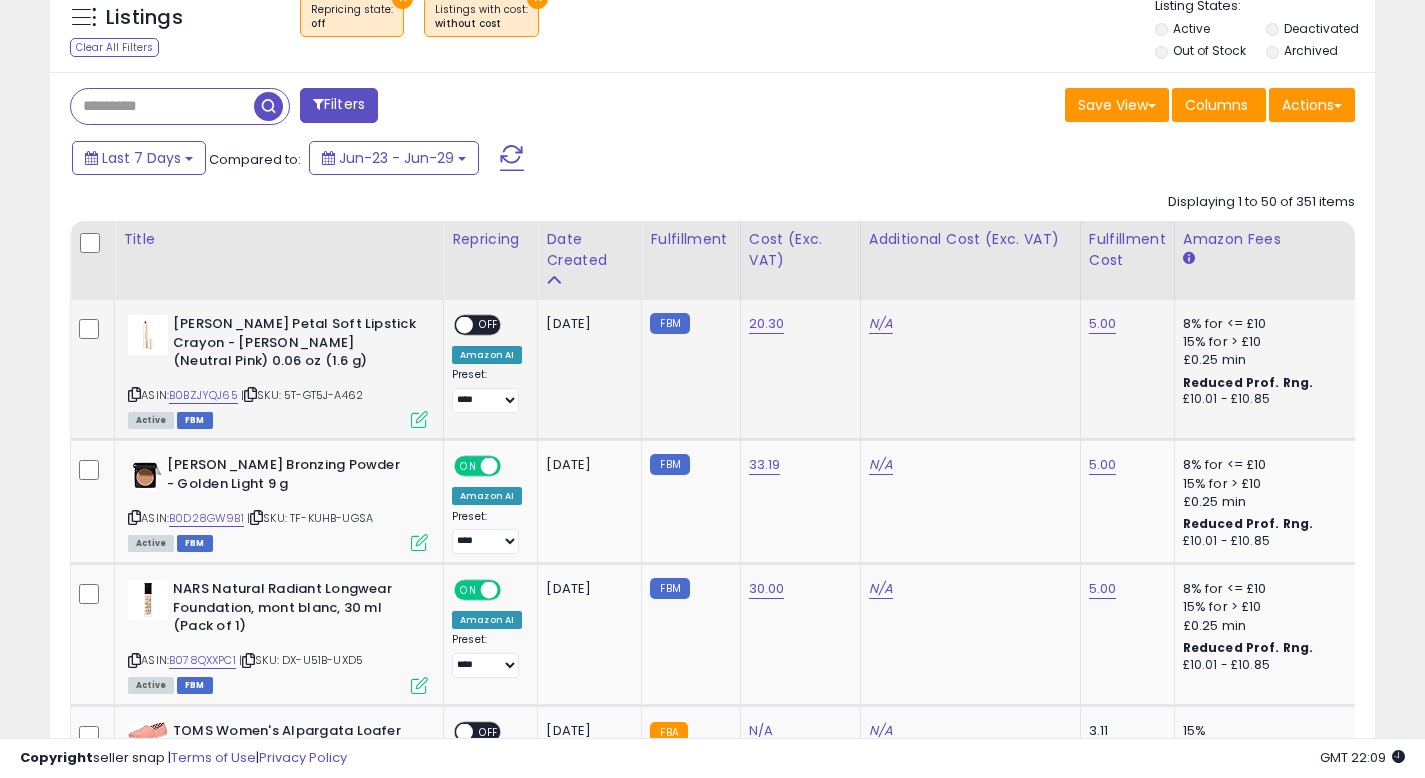 click on "OFF" at bounding box center (489, 325) 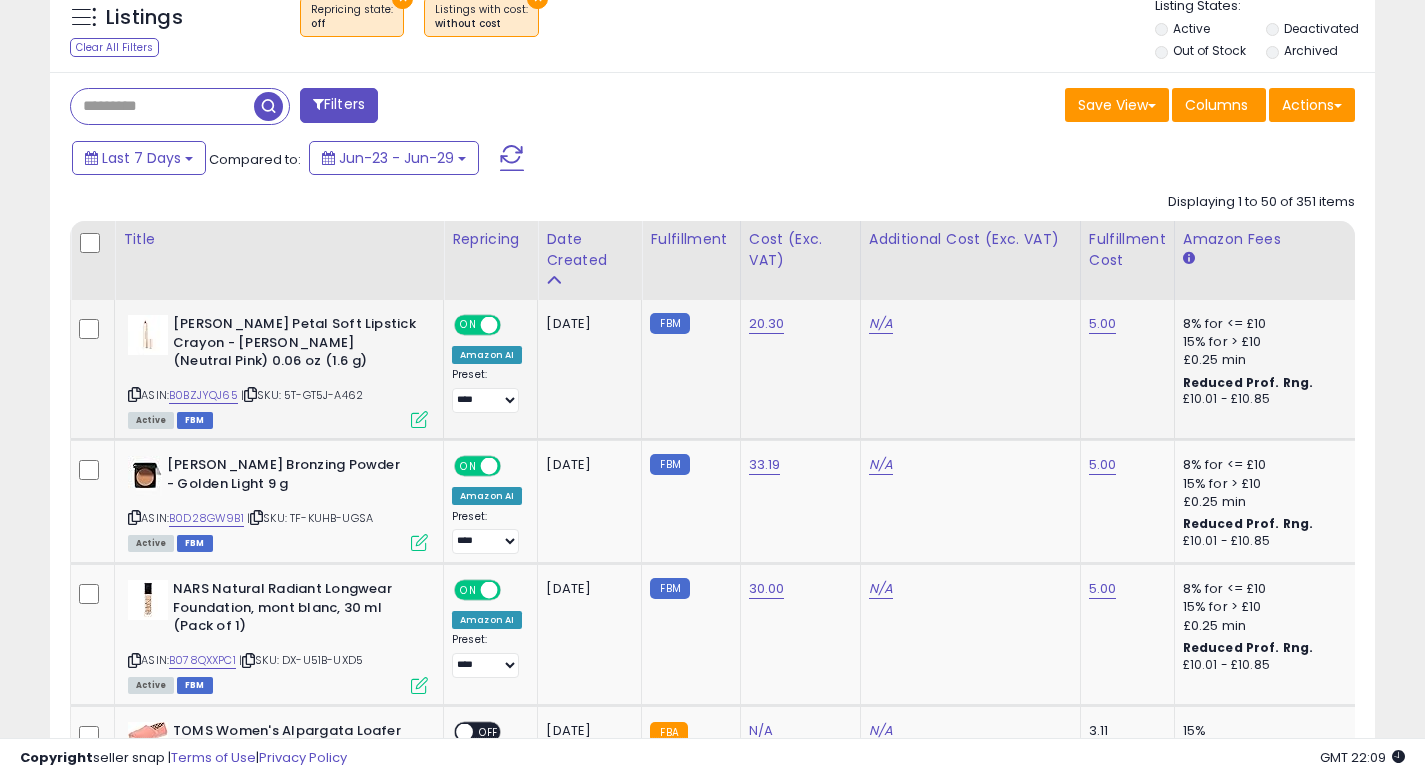 click on "FBM" 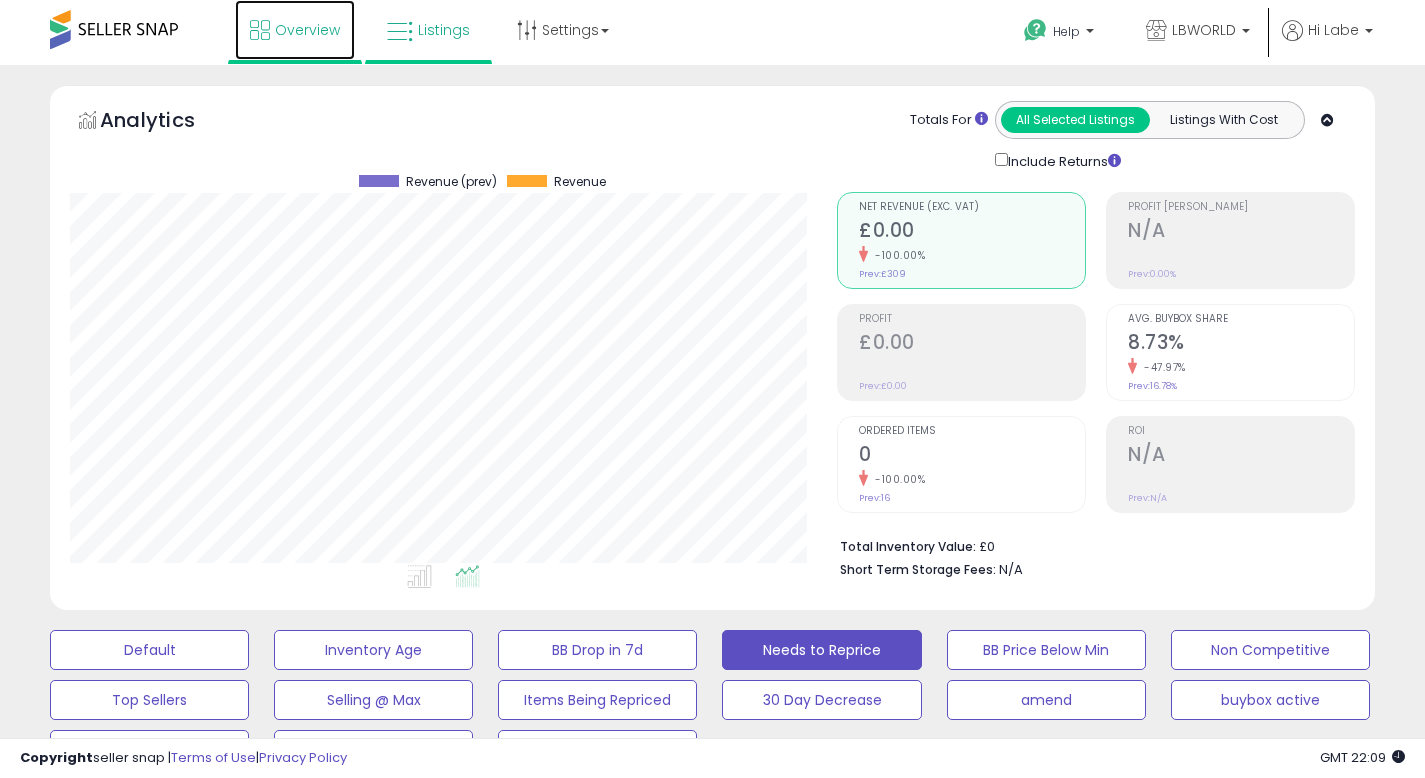 click on "Overview" at bounding box center [295, 30] 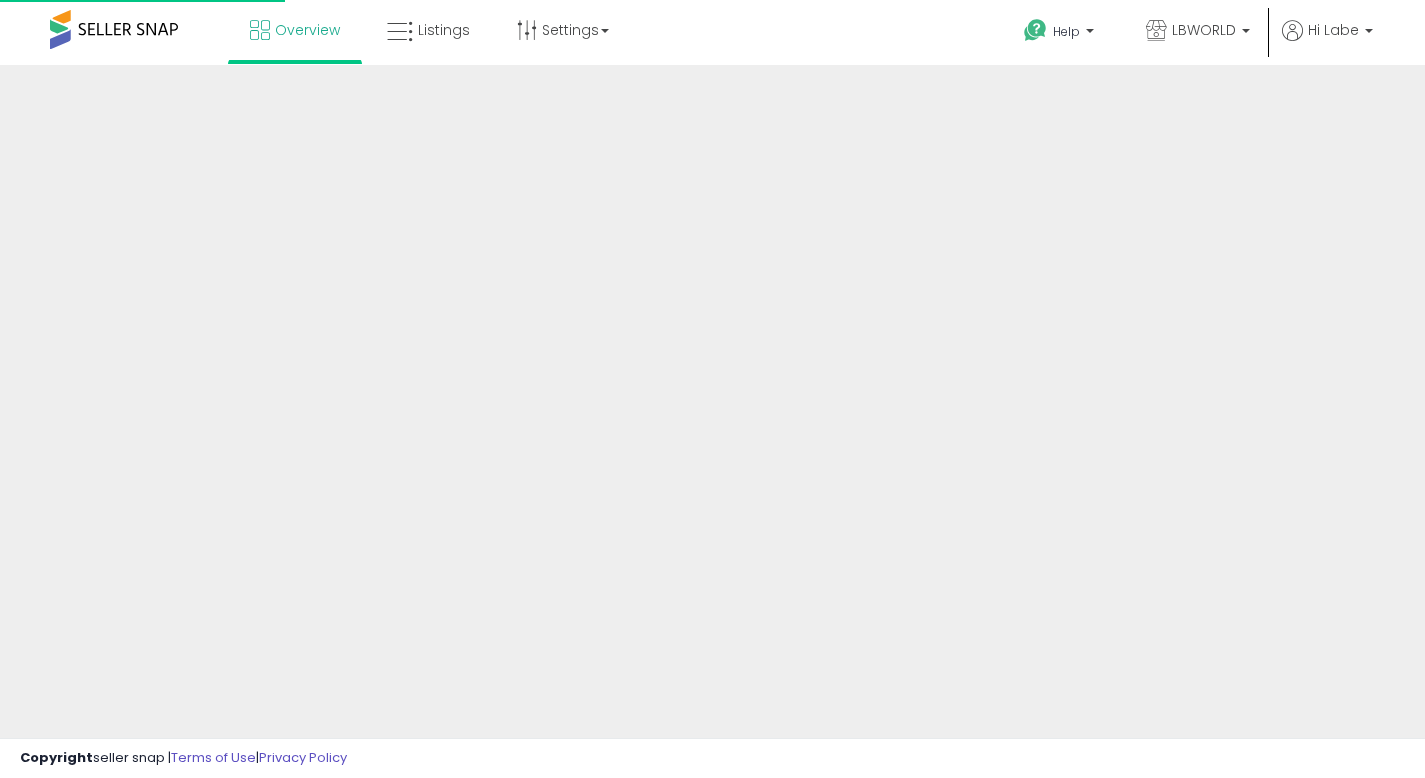 scroll, scrollTop: 0, scrollLeft: 0, axis: both 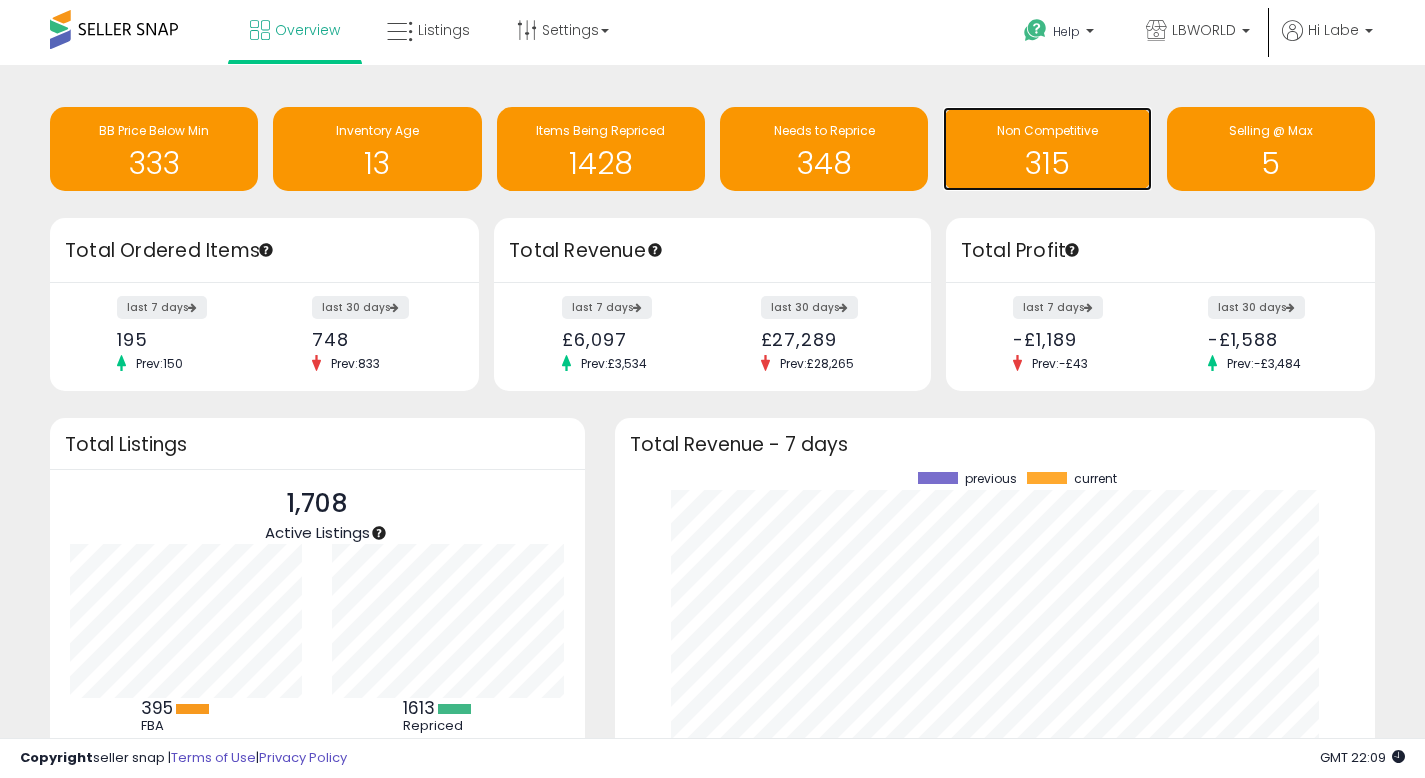 click on "Non Competitive" at bounding box center (1047, 130) 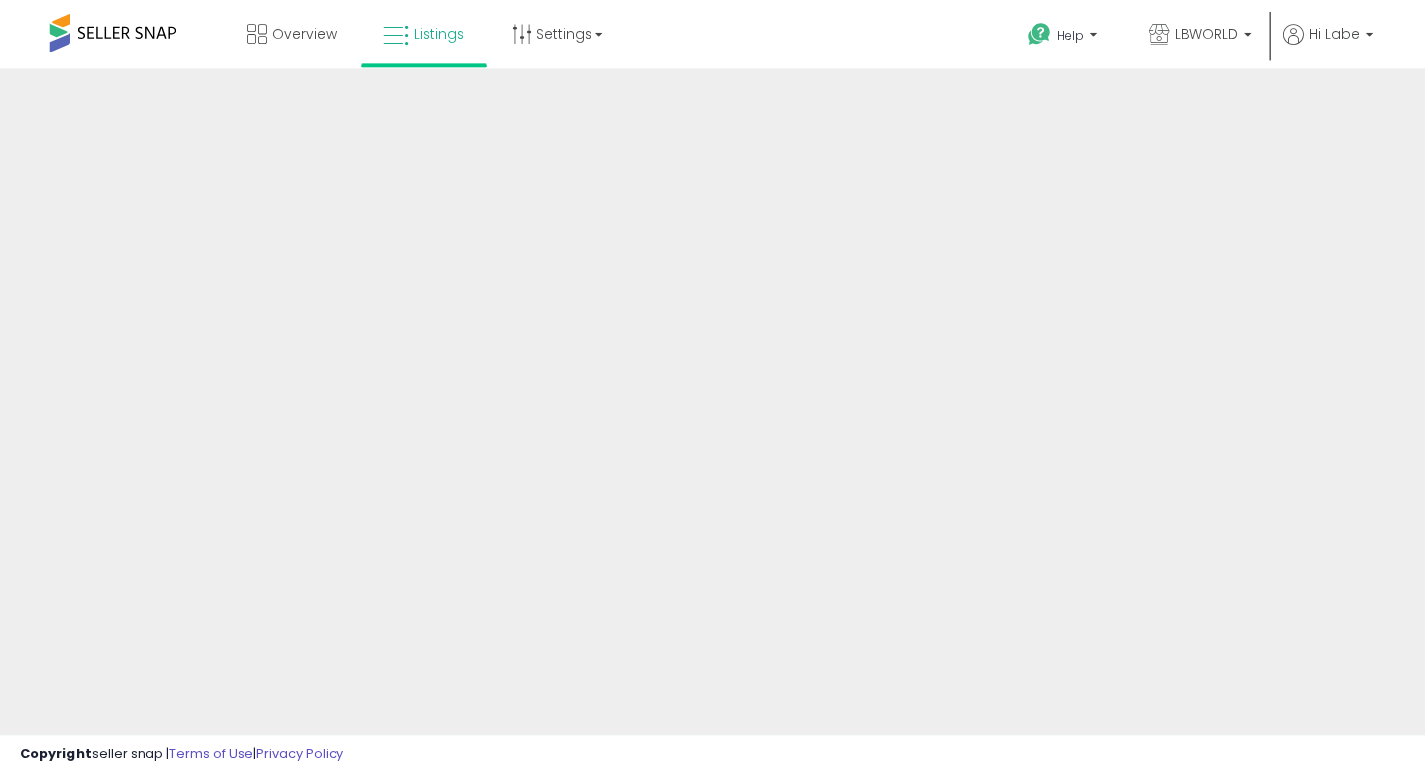 scroll, scrollTop: 0, scrollLeft: 0, axis: both 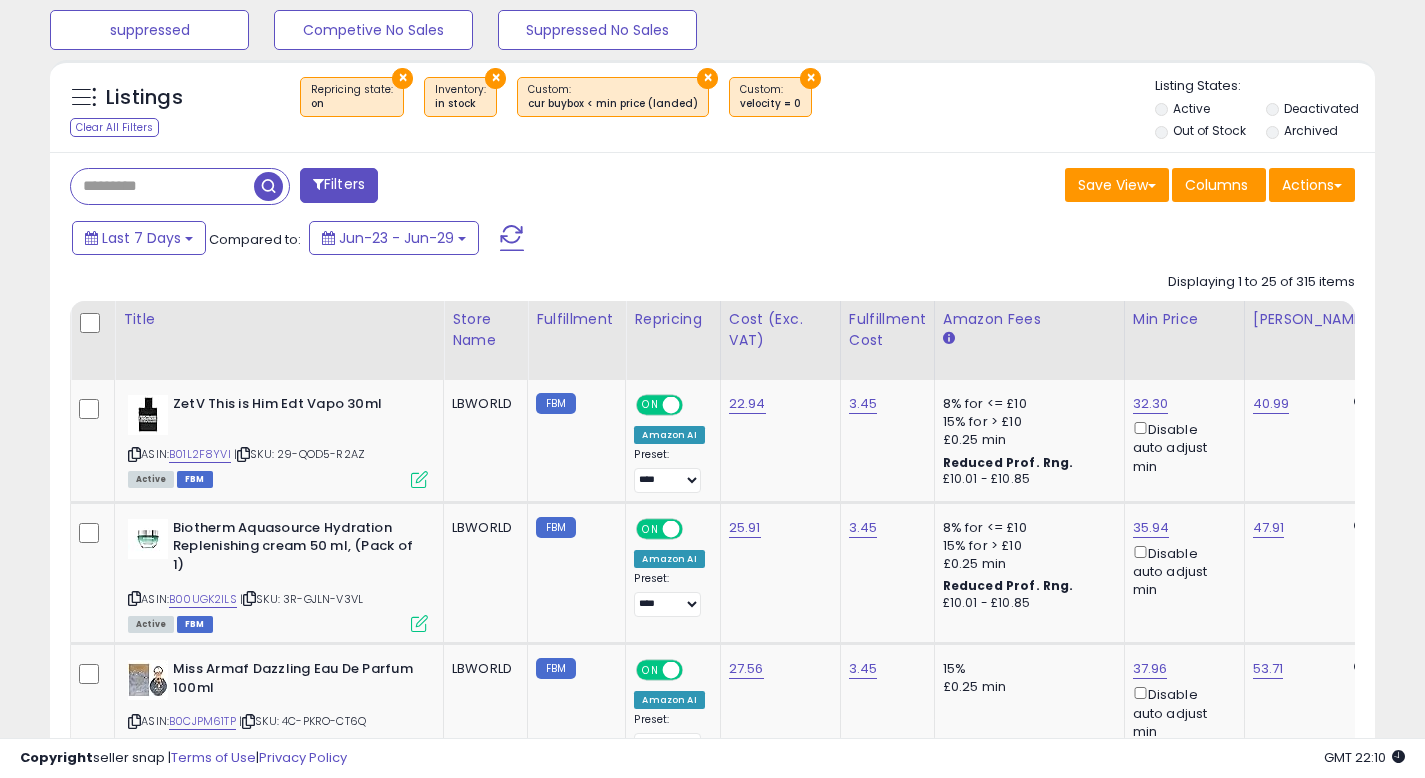 click at bounding box center (162, 186) 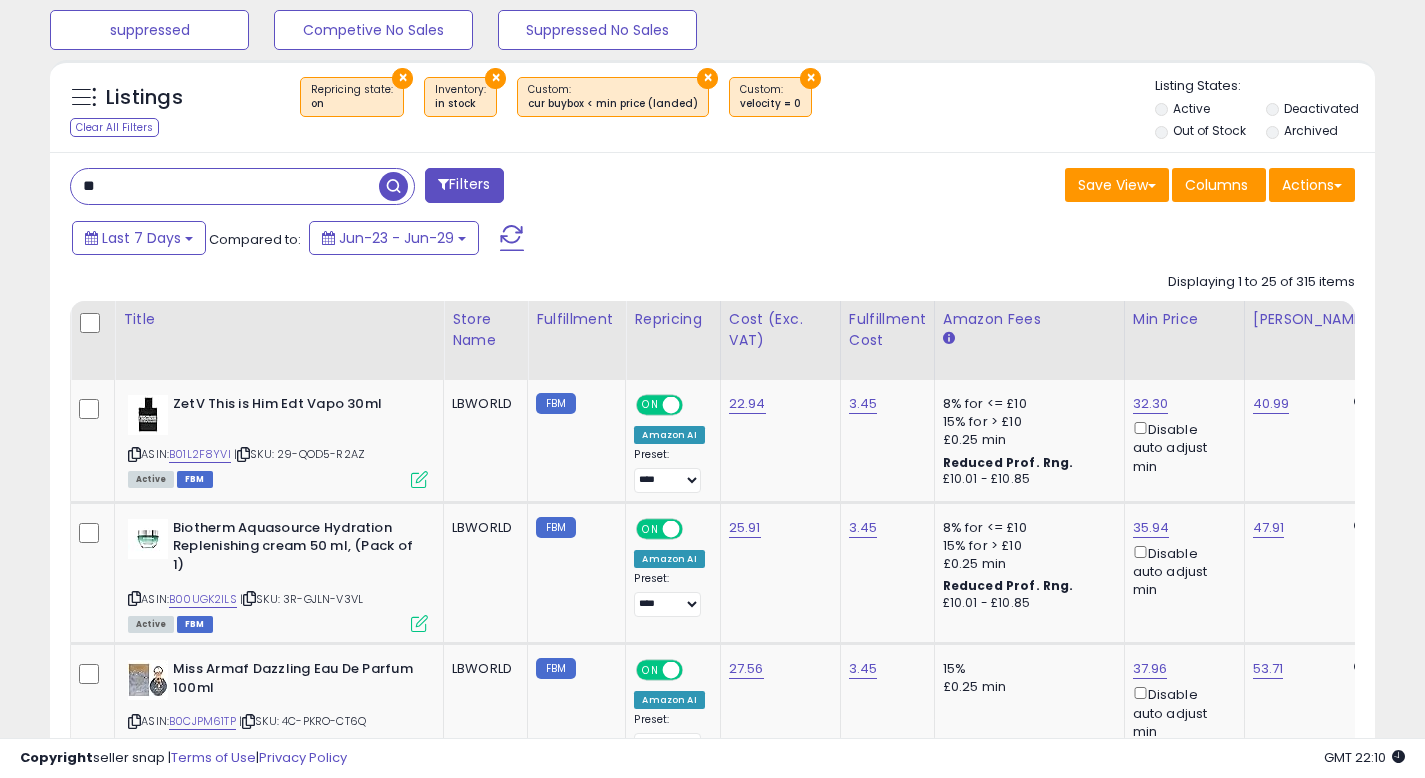 type on "**********" 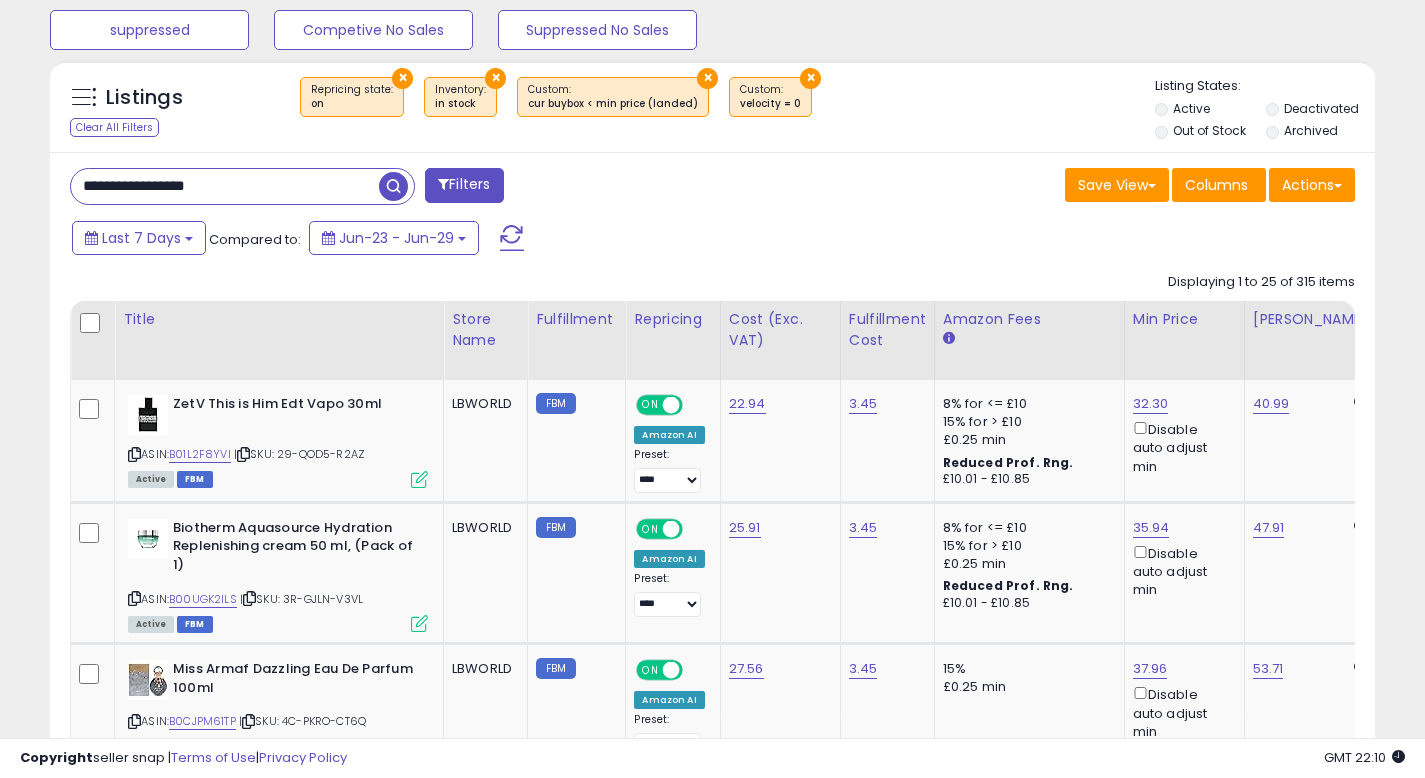 click at bounding box center [393, 186] 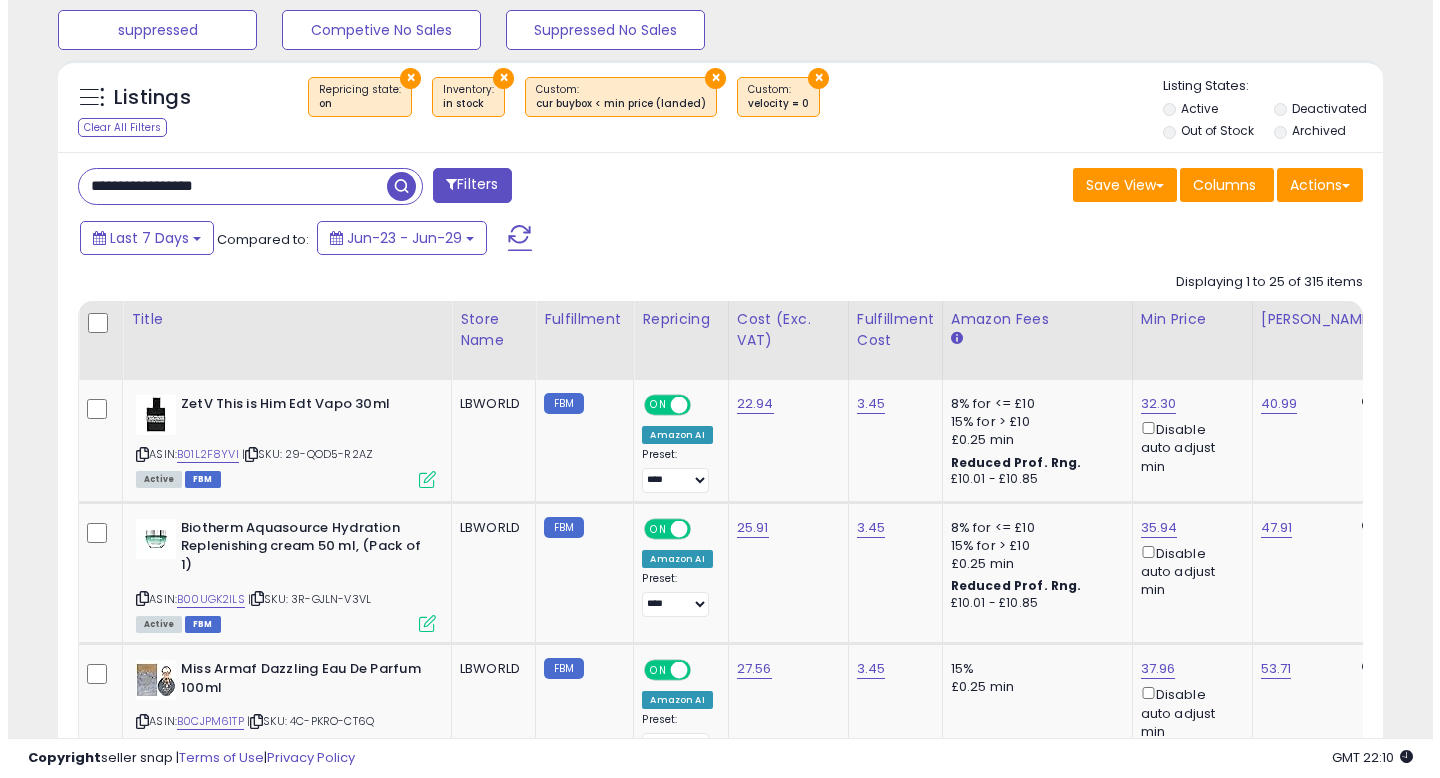 scroll, scrollTop: 512, scrollLeft: 0, axis: vertical 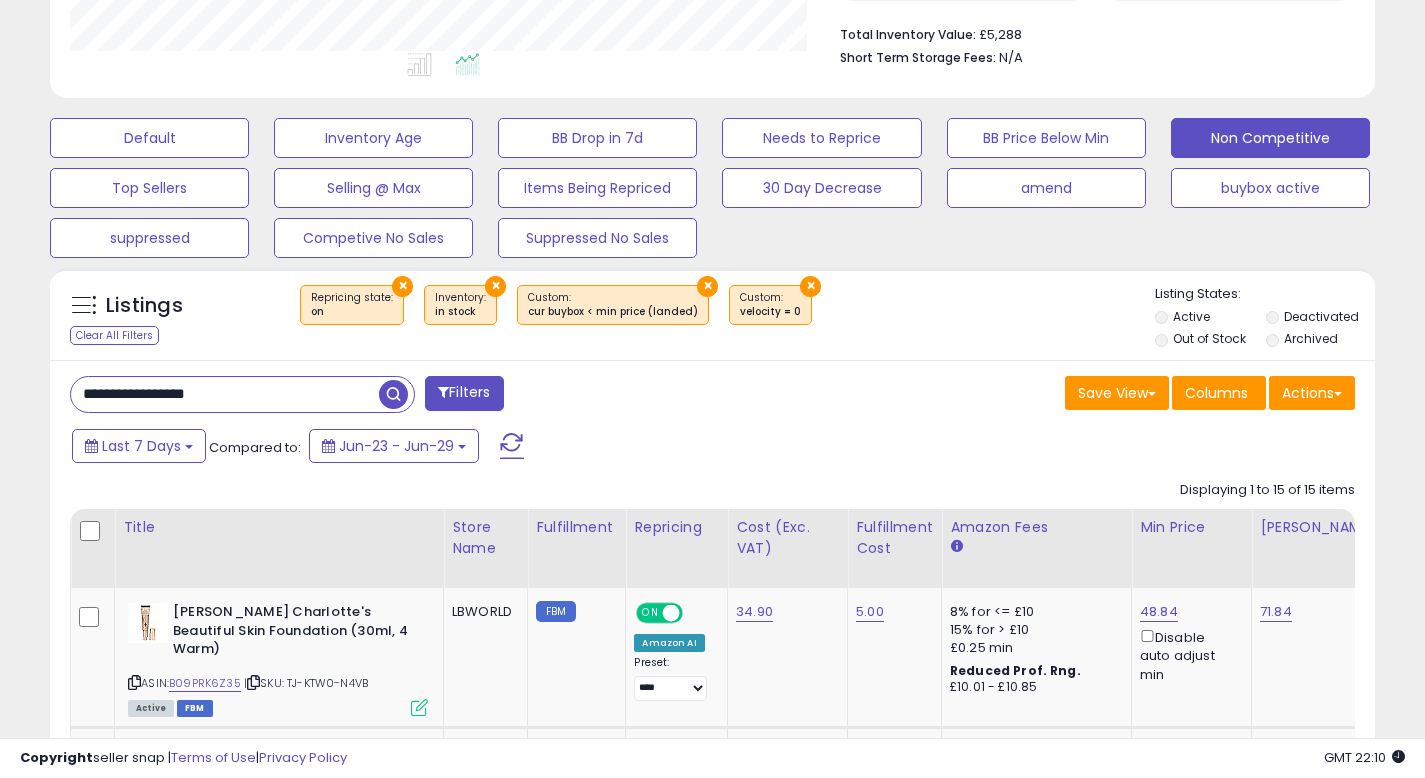 click on "Save View
Save As New View
Update Current View
Columns
Actions
Import  Export Visible Columns" at bounding box center [1042, 395] 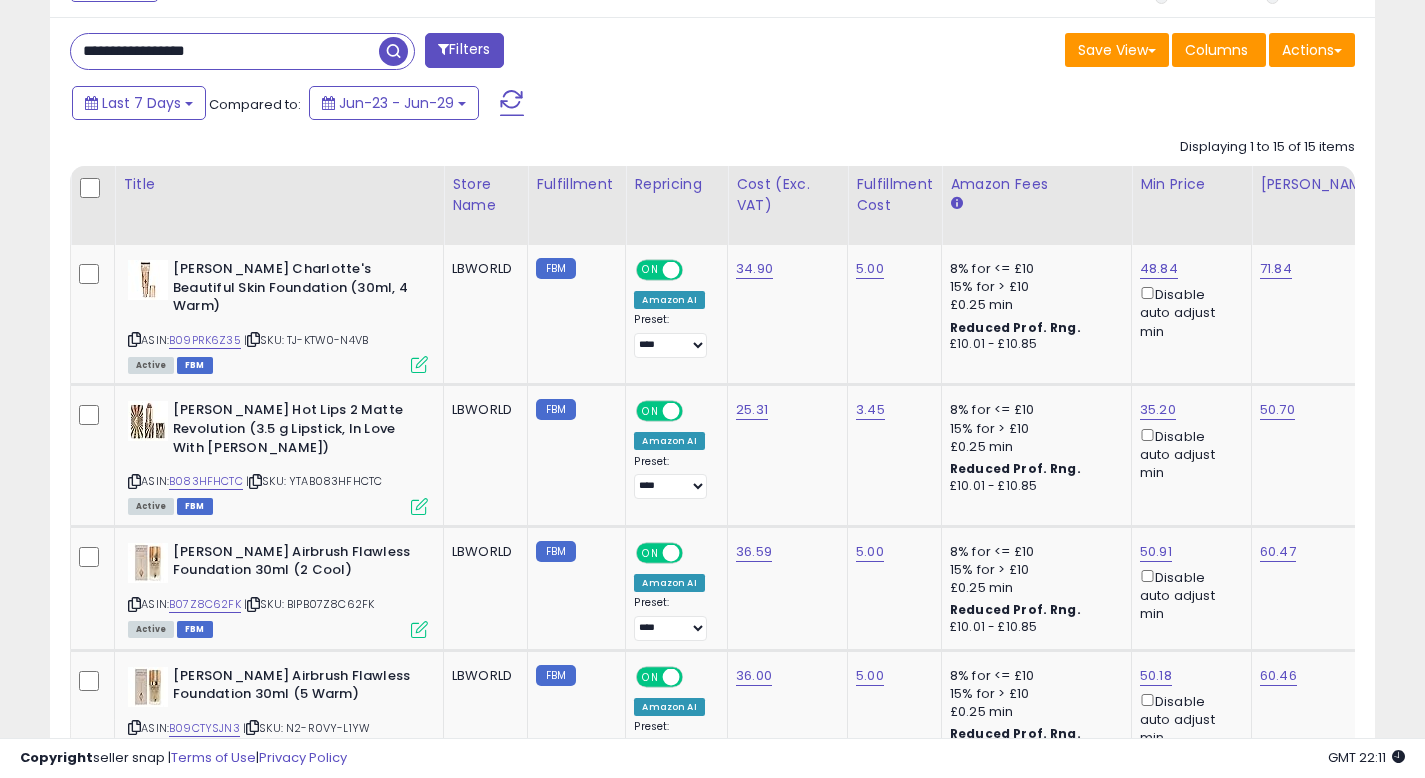 scroll, scrollTop: 853, scrollLeft: 0, axis: vertical 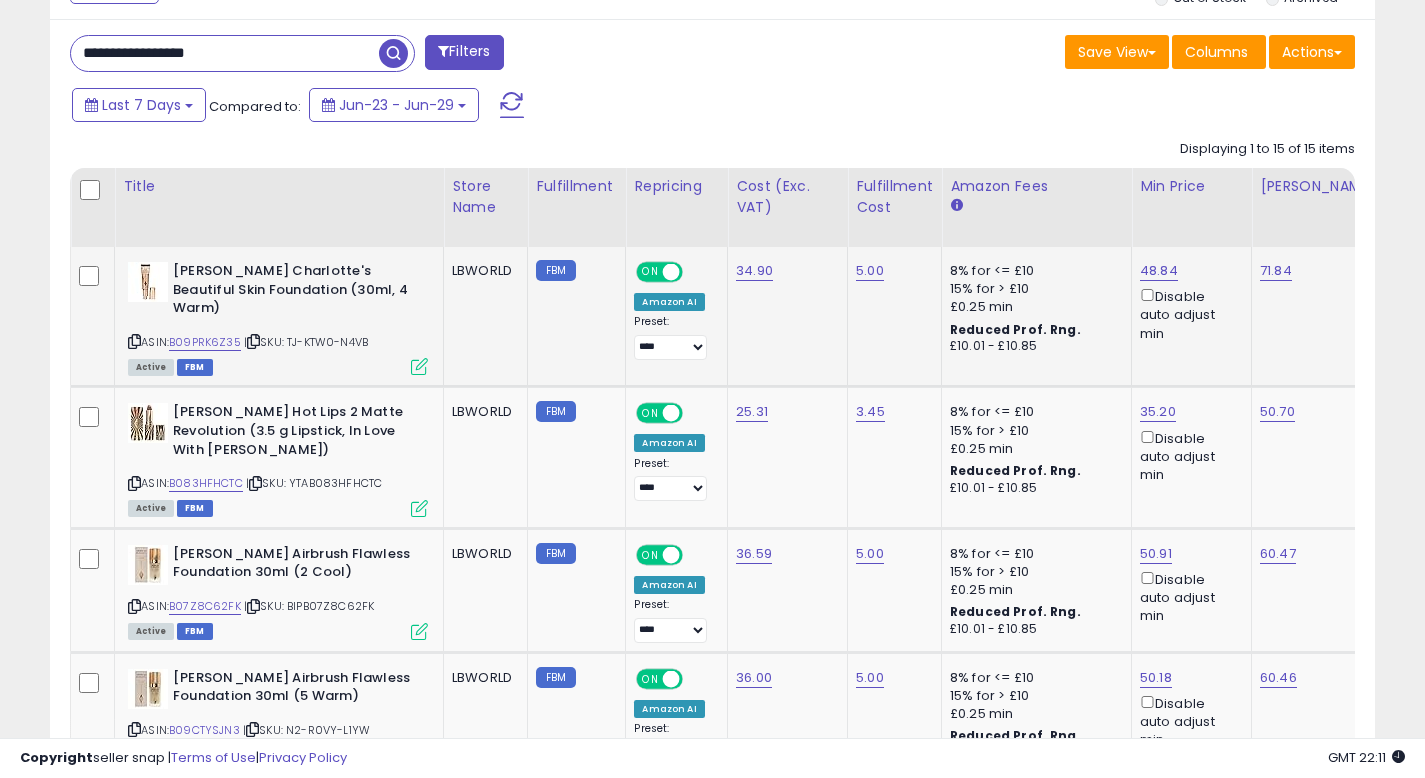 click on "Disable auto adjust min" at bounding box center [1188, 314] 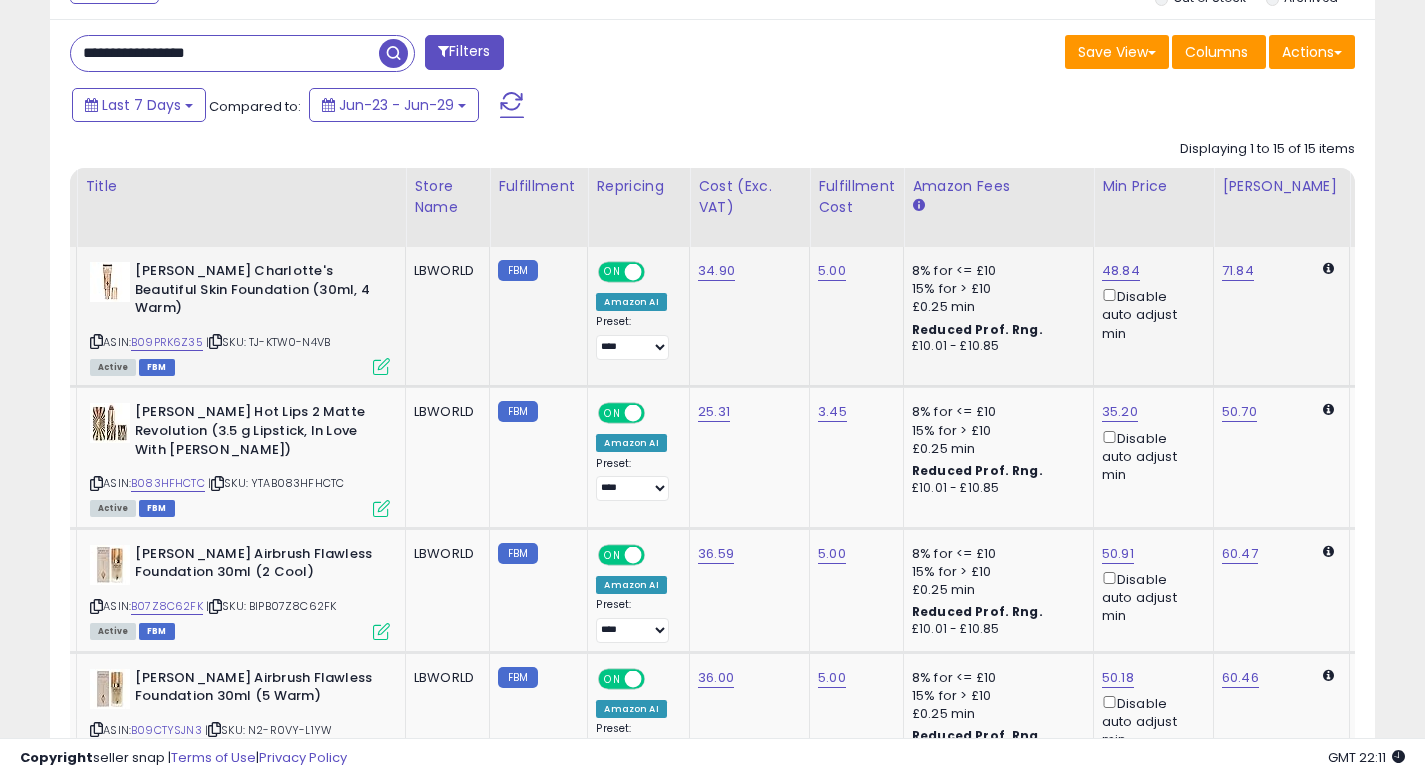 scroll, scrollTop: 0, scrollLeft: 40, axis: horizontal 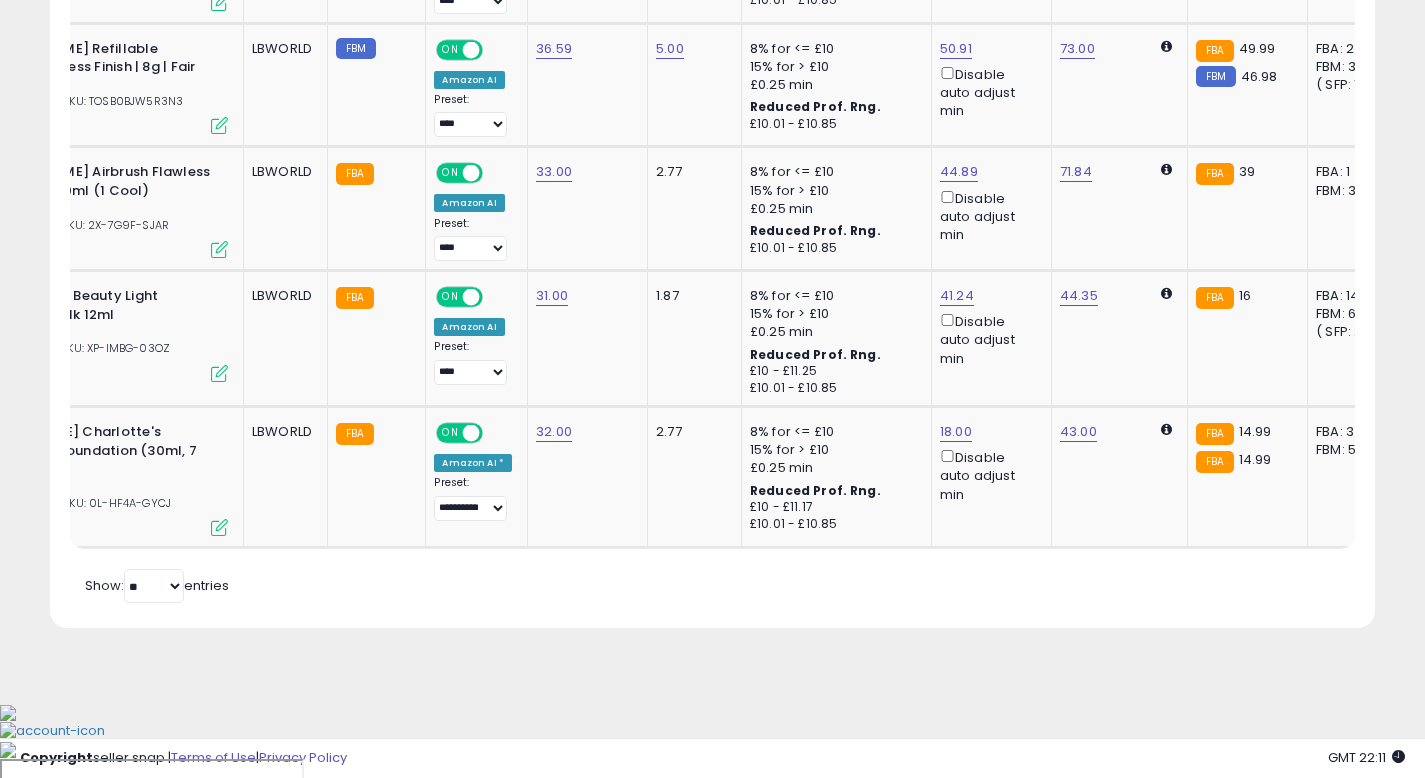 click on "Unable to login
Retrieving listings data..
has not yet accepted the Terms of Use. Once the Terms of Use have been
accepted, you will be able to login.
Logout
Overview
Listings
Help" at bounding box center (712, -2184) 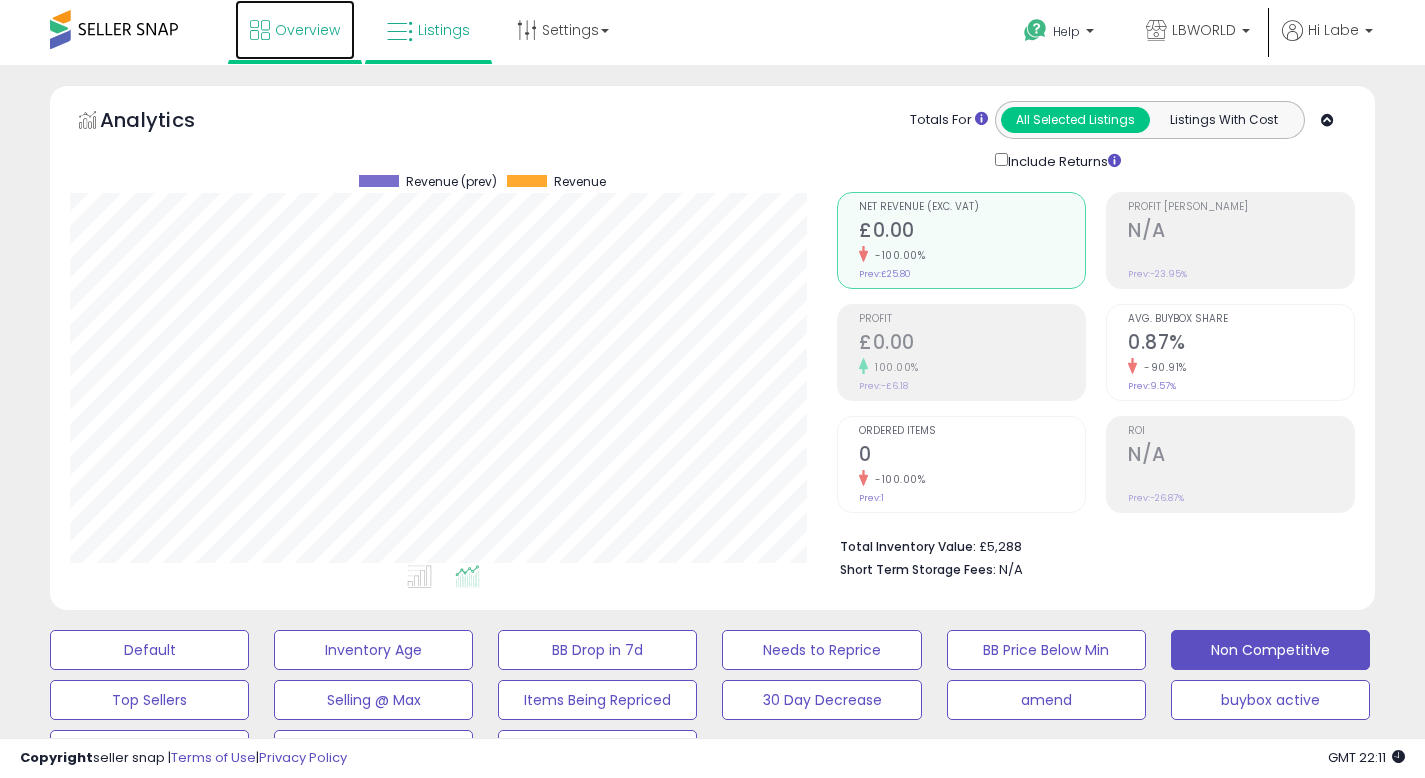 click at bounding box center (260, 30) 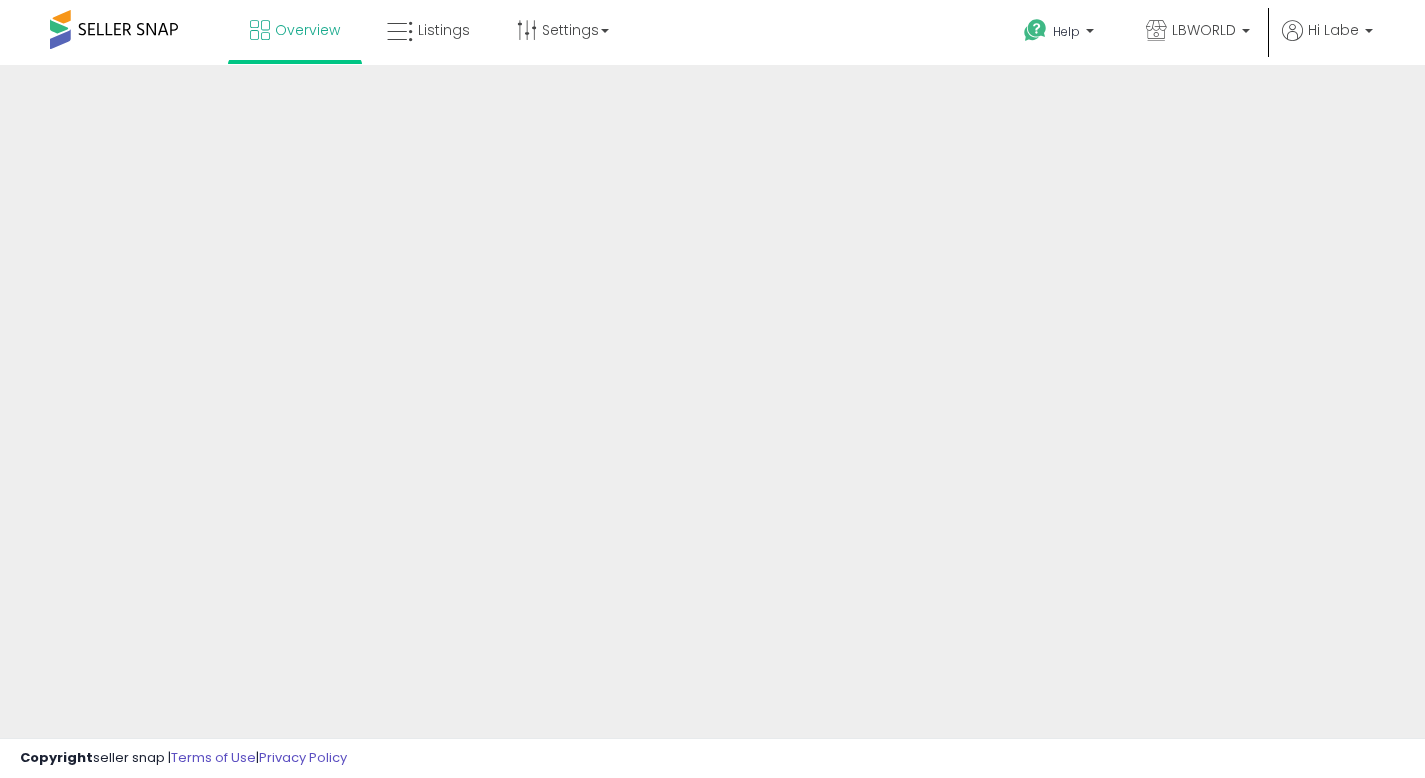 scroll, scrollTop: 0, scrollLeft: 0, axis: both 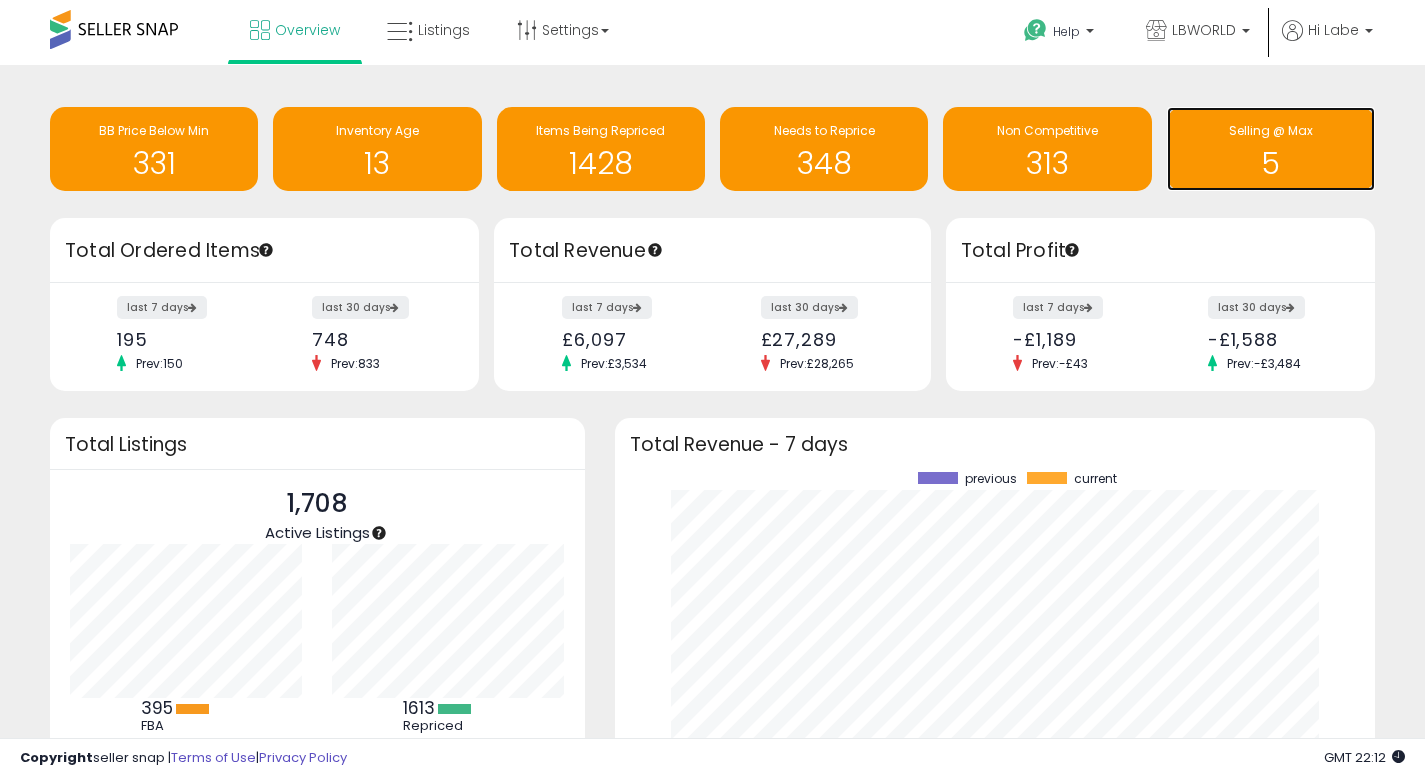 click on "5" at bounding box center [1271, 163] 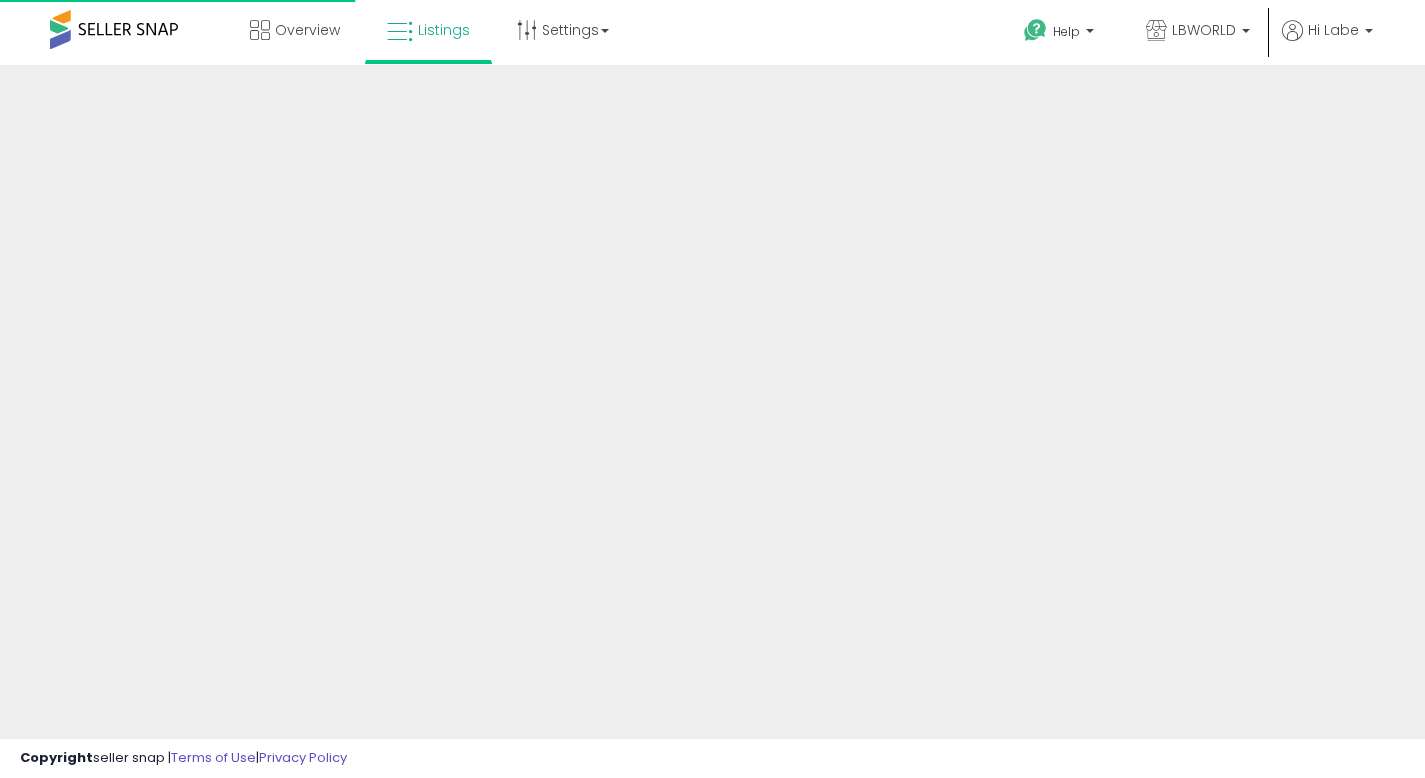 scroll, scrollTop: 0, scrollLeft: 0, axis: both 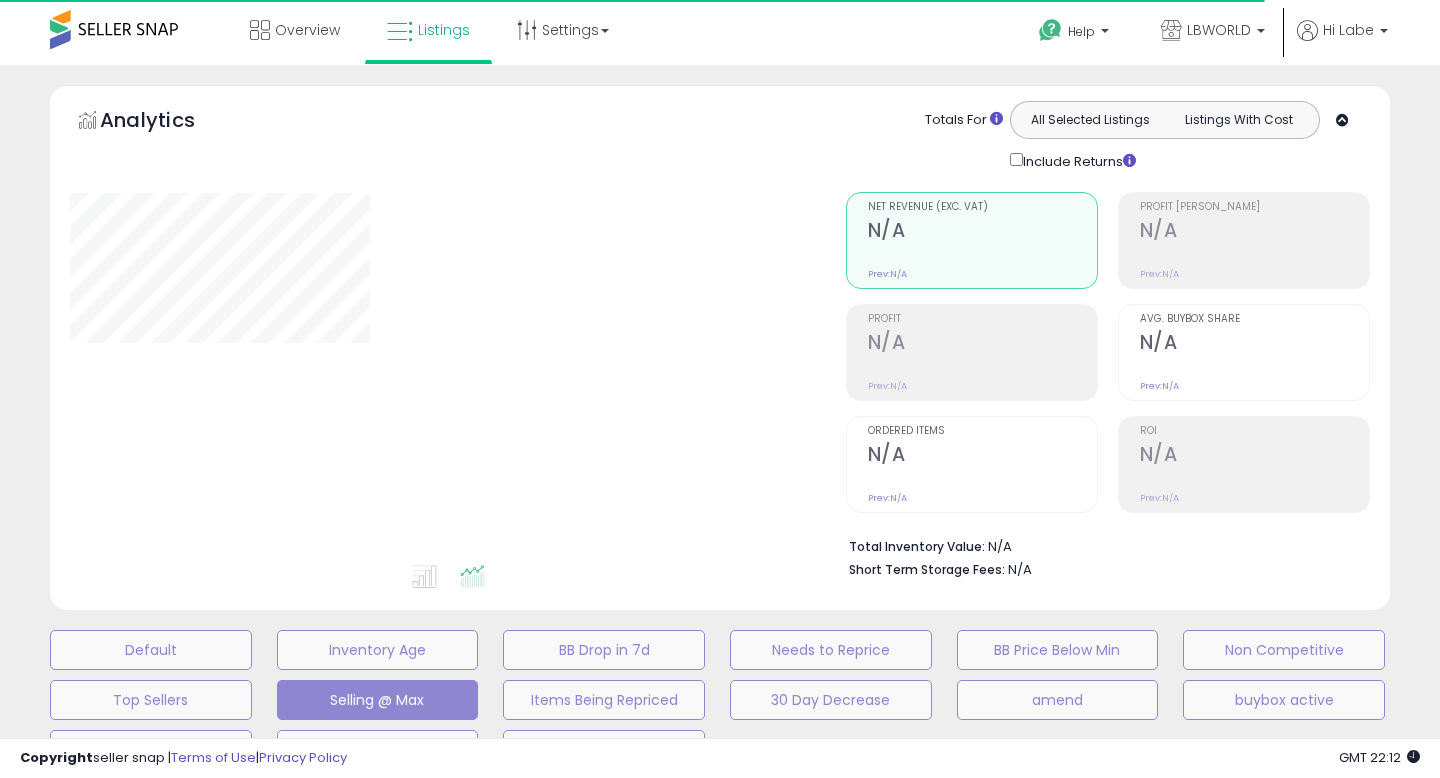 select on "**" 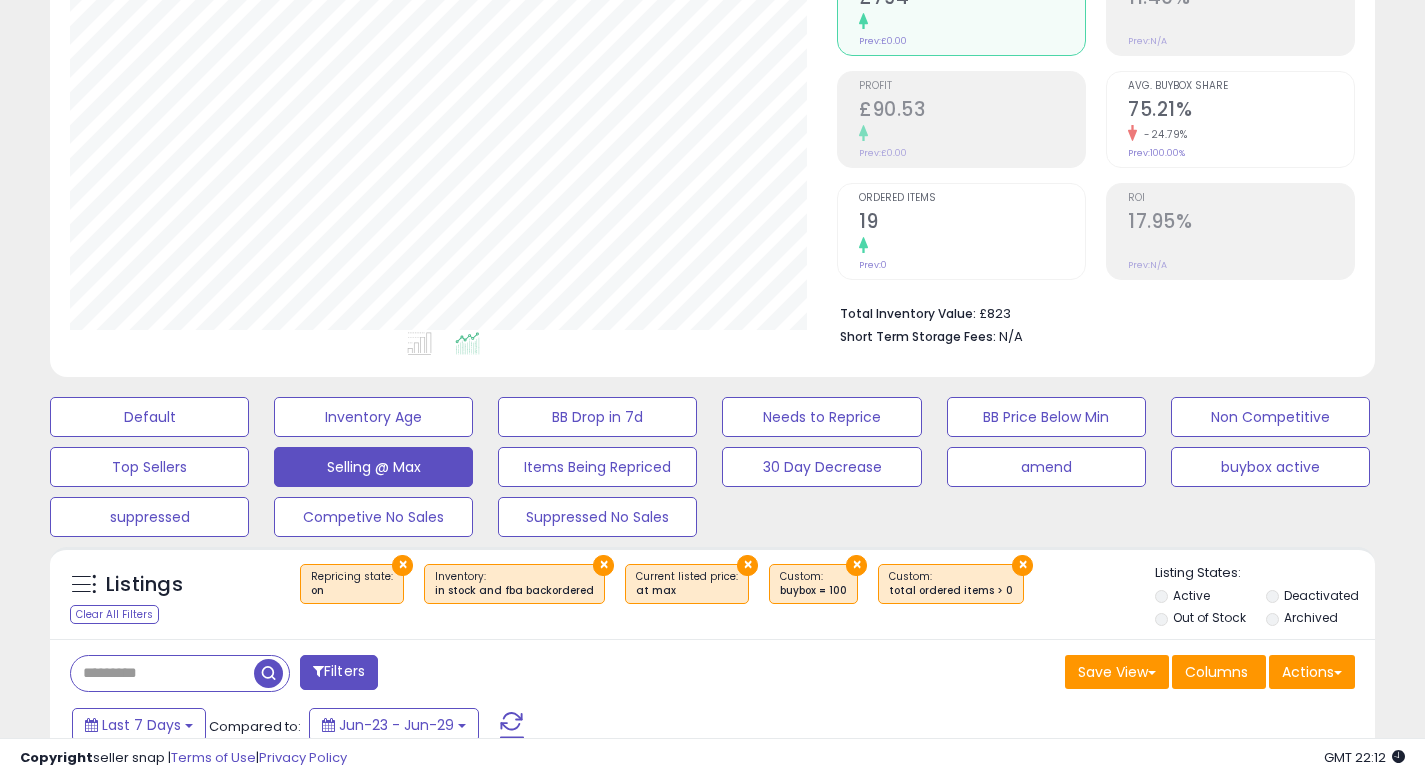 scroll, scrollTop: 338, scrollLeft: 0, axis: vertical 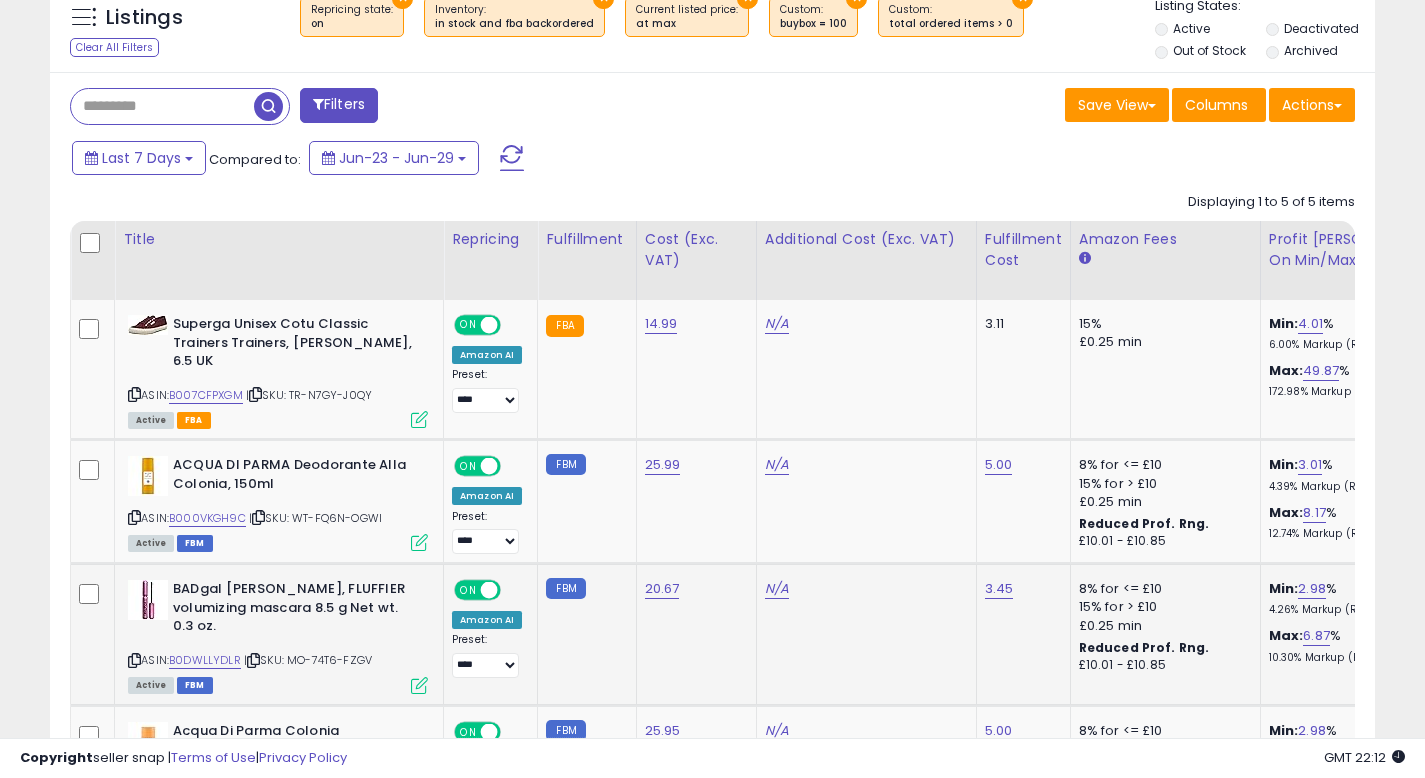 click on "20.67" 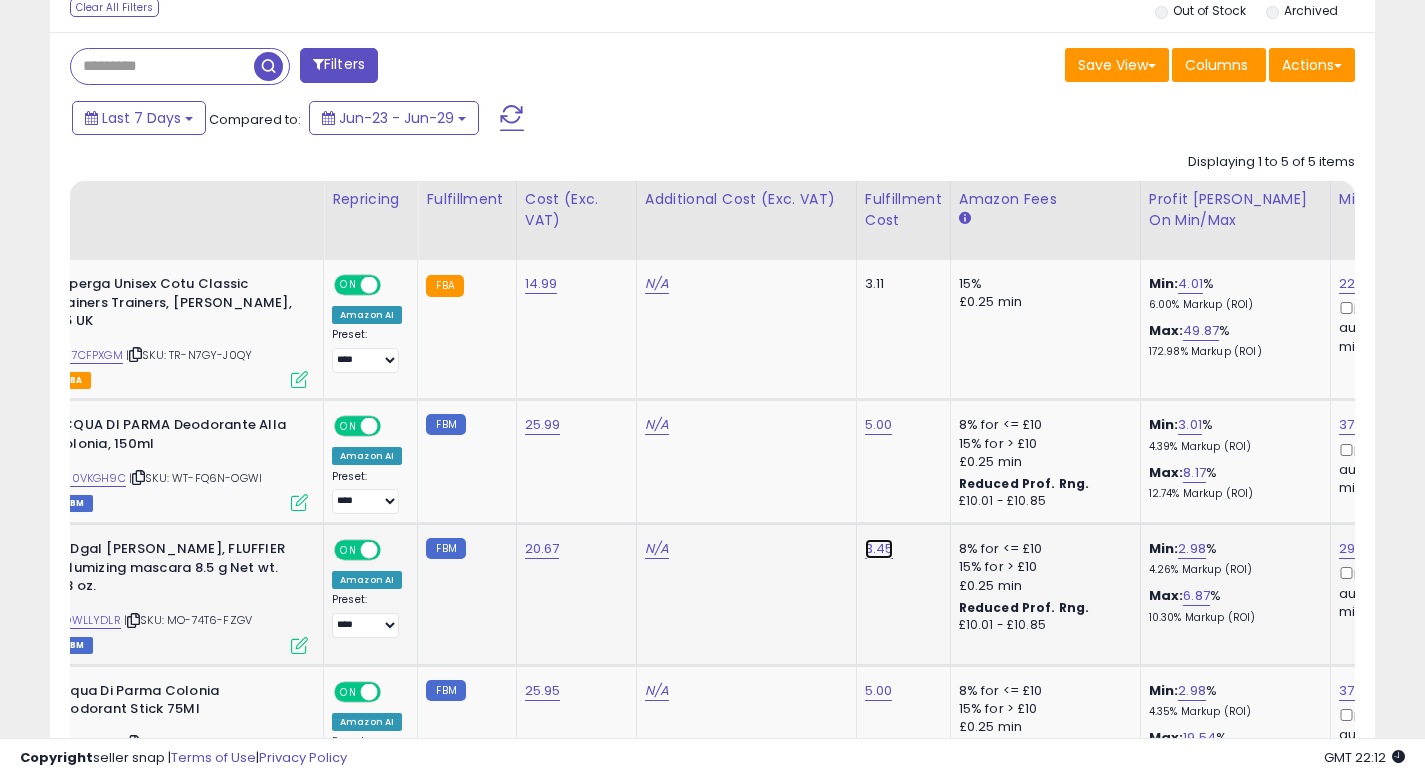 click on "3.45" at bounding box center [879, 425] 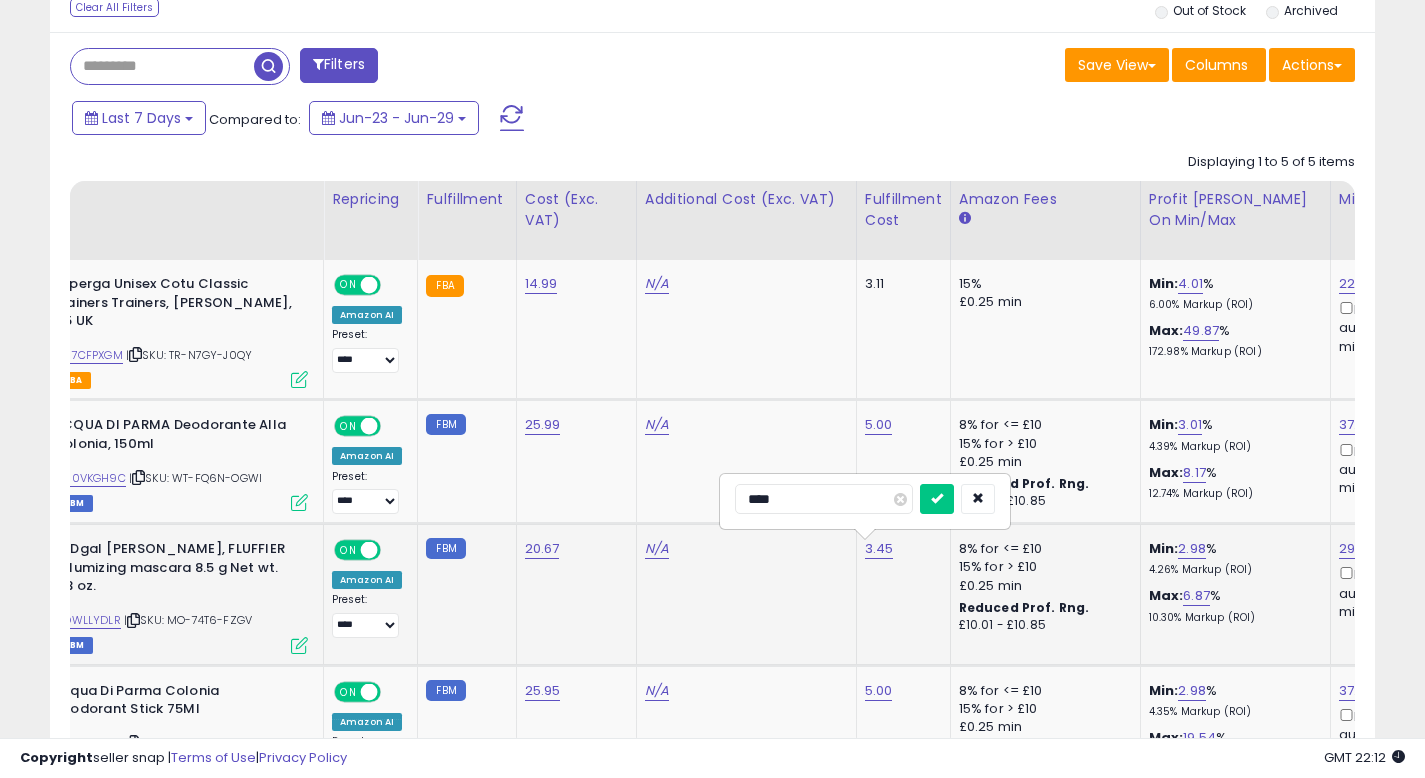 click on "****" at bounding box center [824, 499] 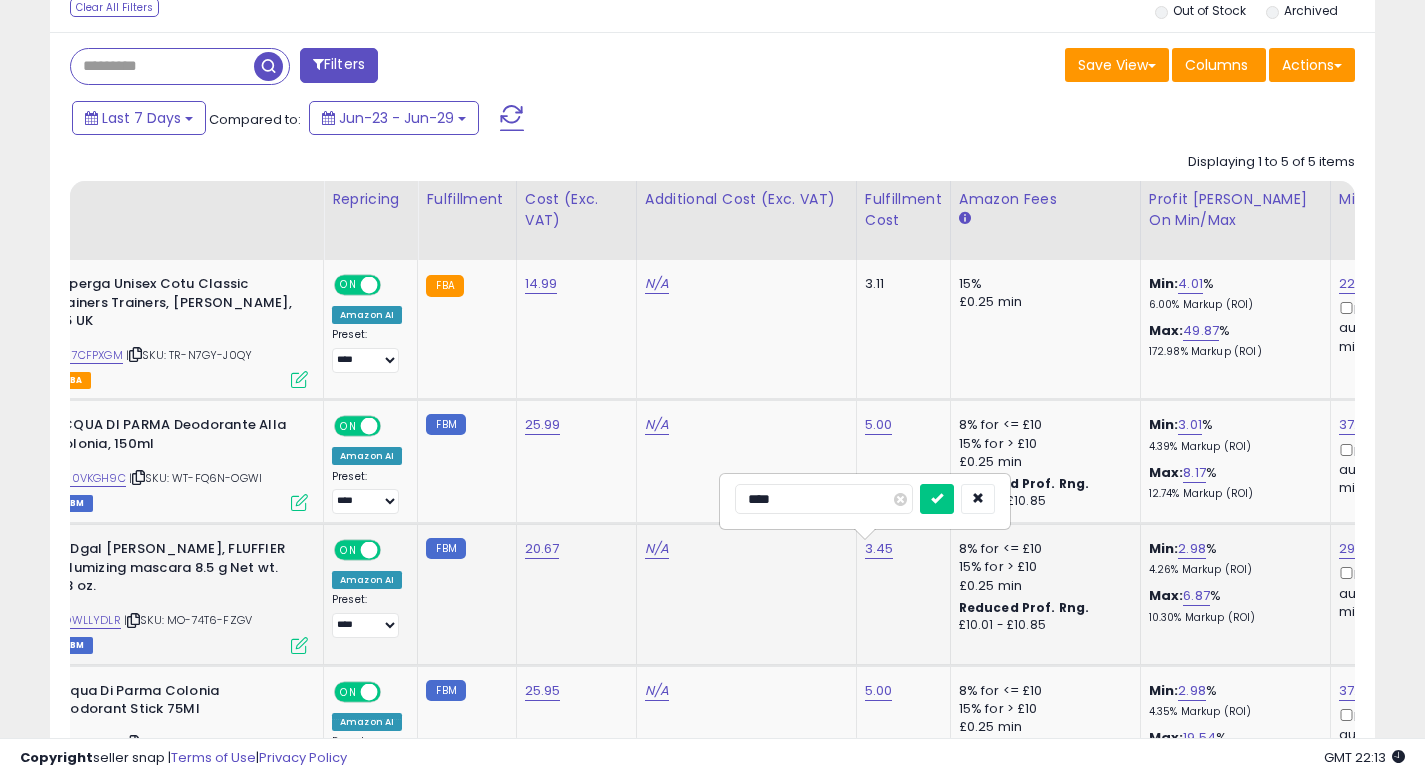 click on "****" at bounding box center [824, 499] 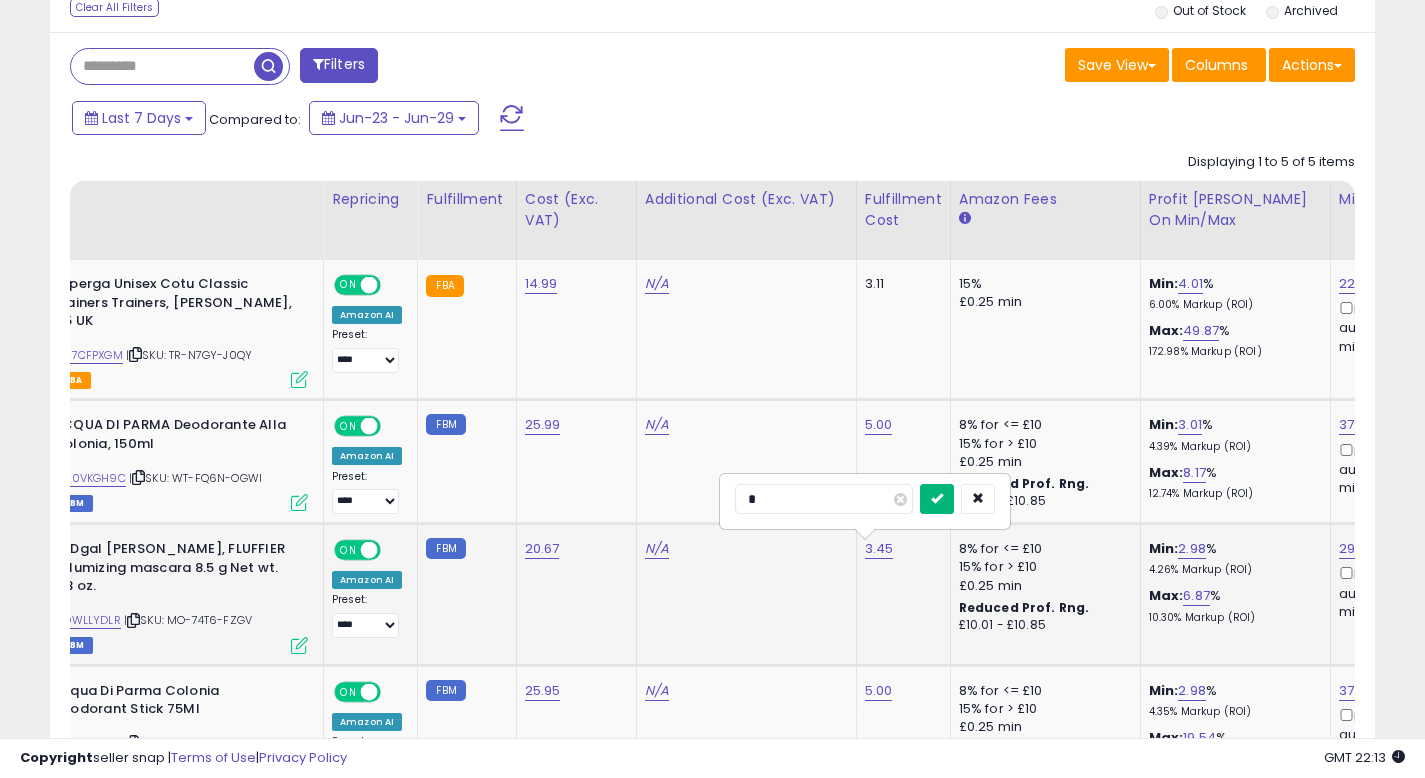 type on "*" 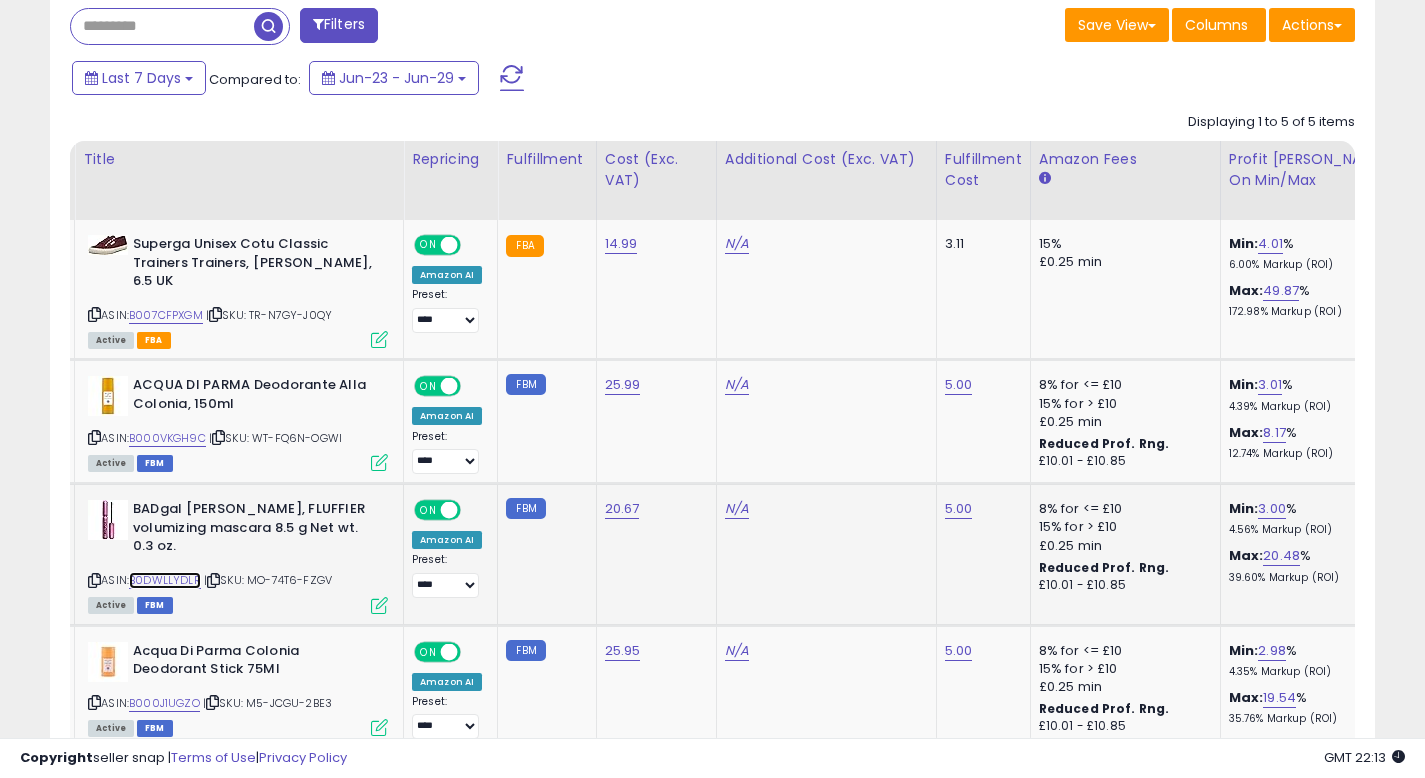 click on "B0DWLLYDLR" at bounding box center [165, 580] 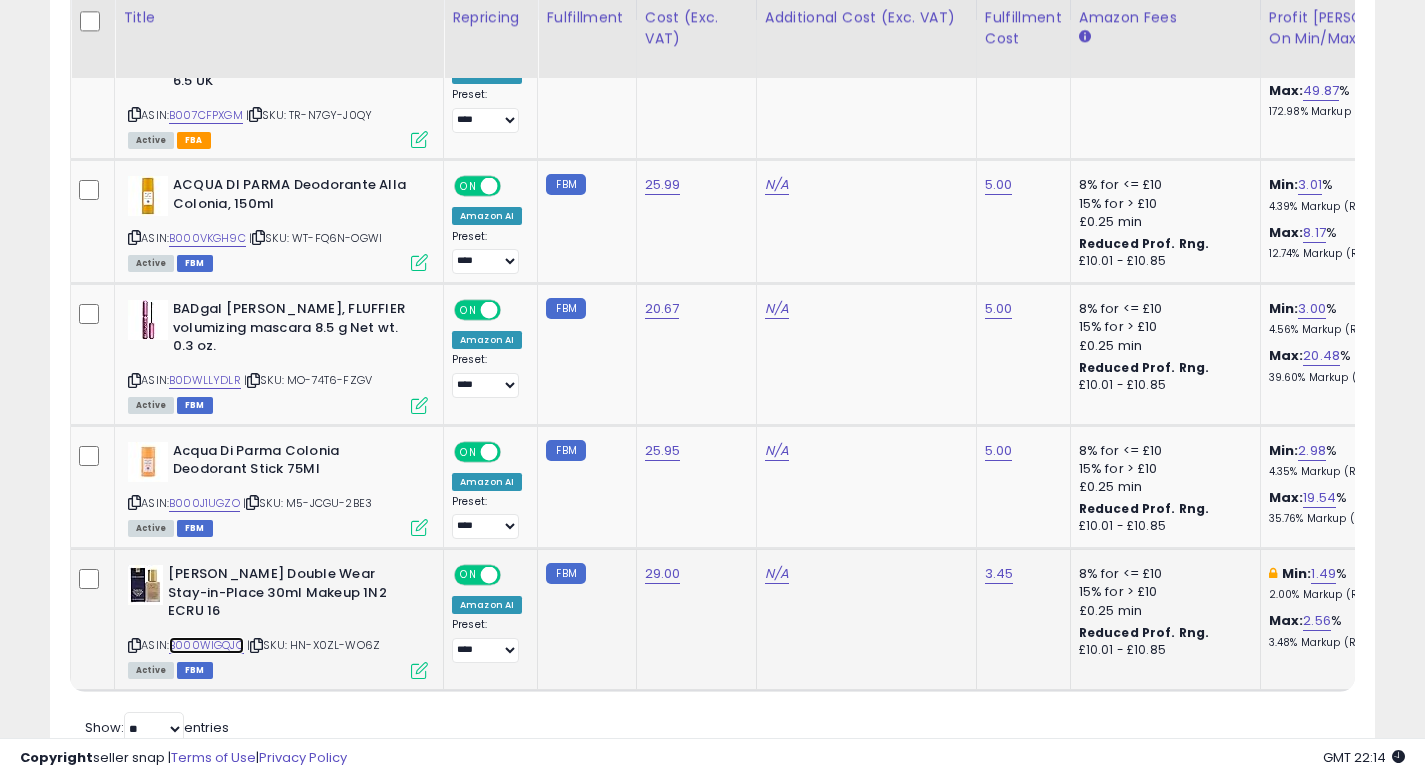 click on "B000WIGQJO" at bounding box center (206, 645) 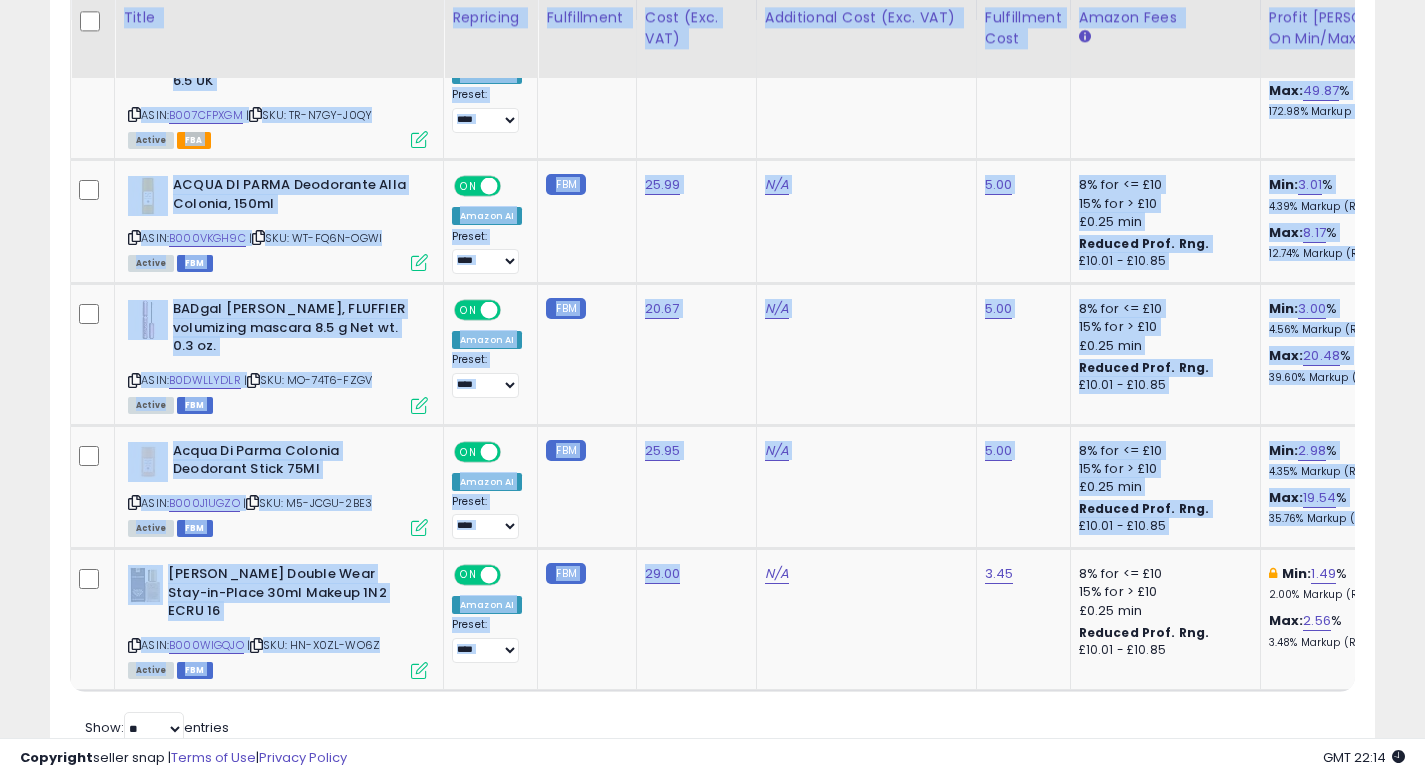 drag, startPoint x: 715, startPoint y: 672, endPoint x: 820, endPoint y: 675, distance: 105.04285 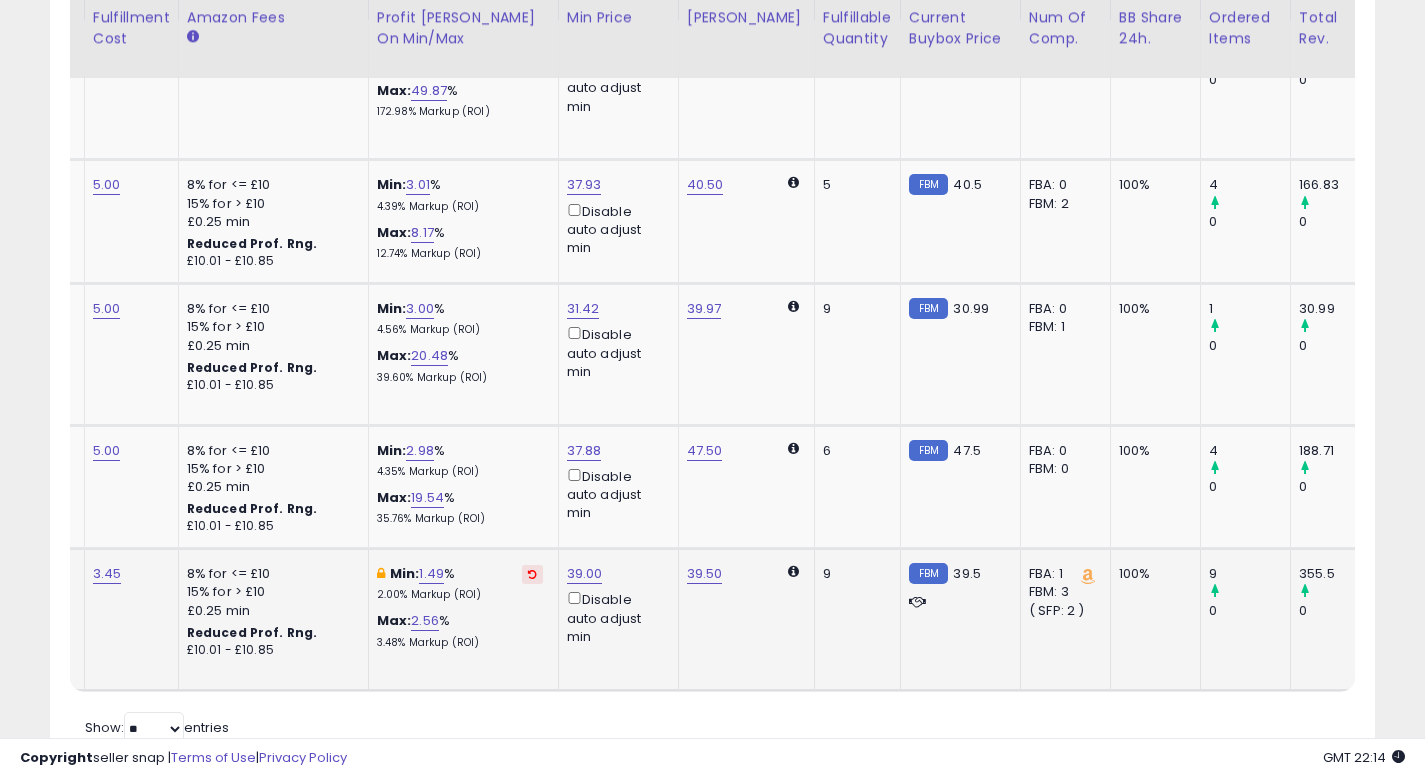 click on "FBA: 1
Low FBA: n/a
Low FBA Back Ordered: 39.50
Low FBM: n/a
Low SFP: 39.50
FBM: 3  ( SFP: 2 )" 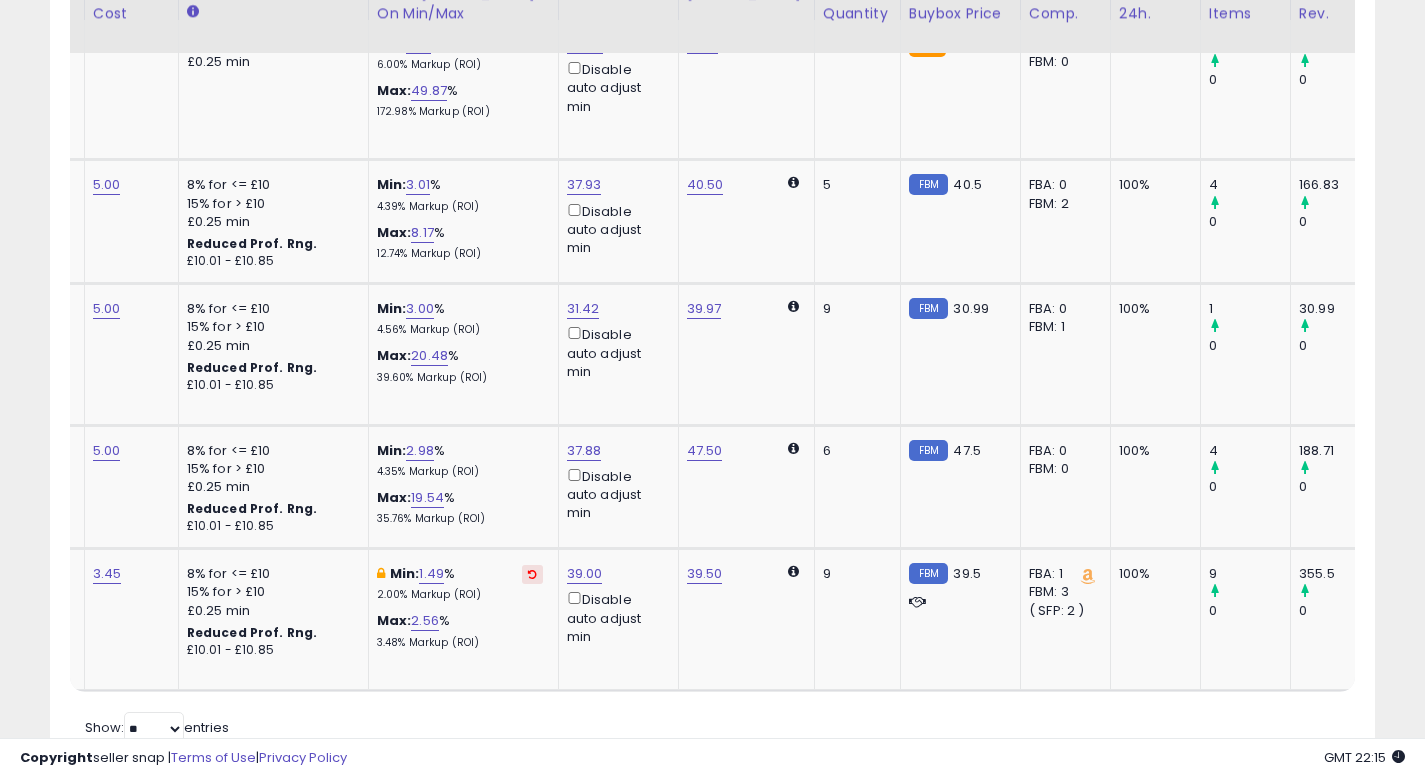 scroll, scrollTop: 1040, scrollLeft: 0, axis: vertical 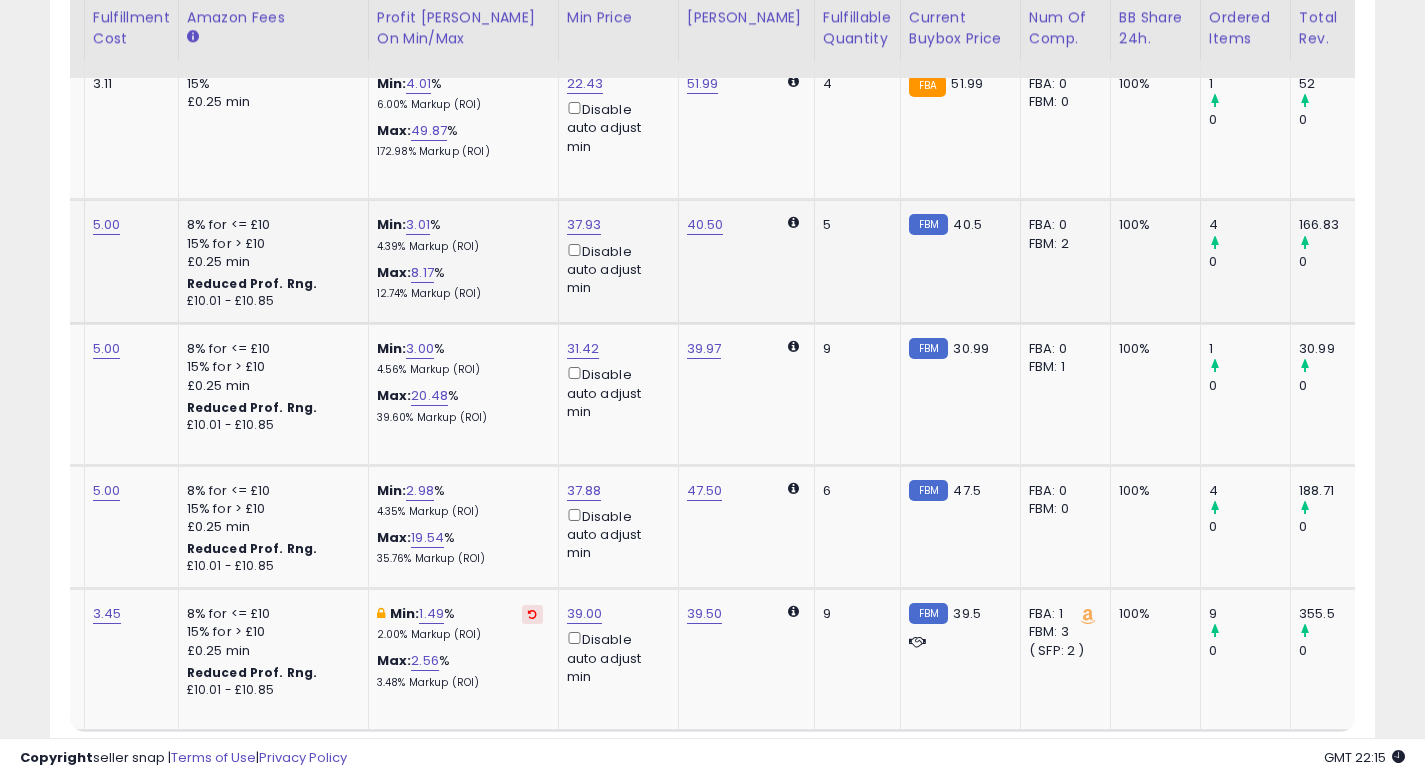 click on "FBM  40.5" 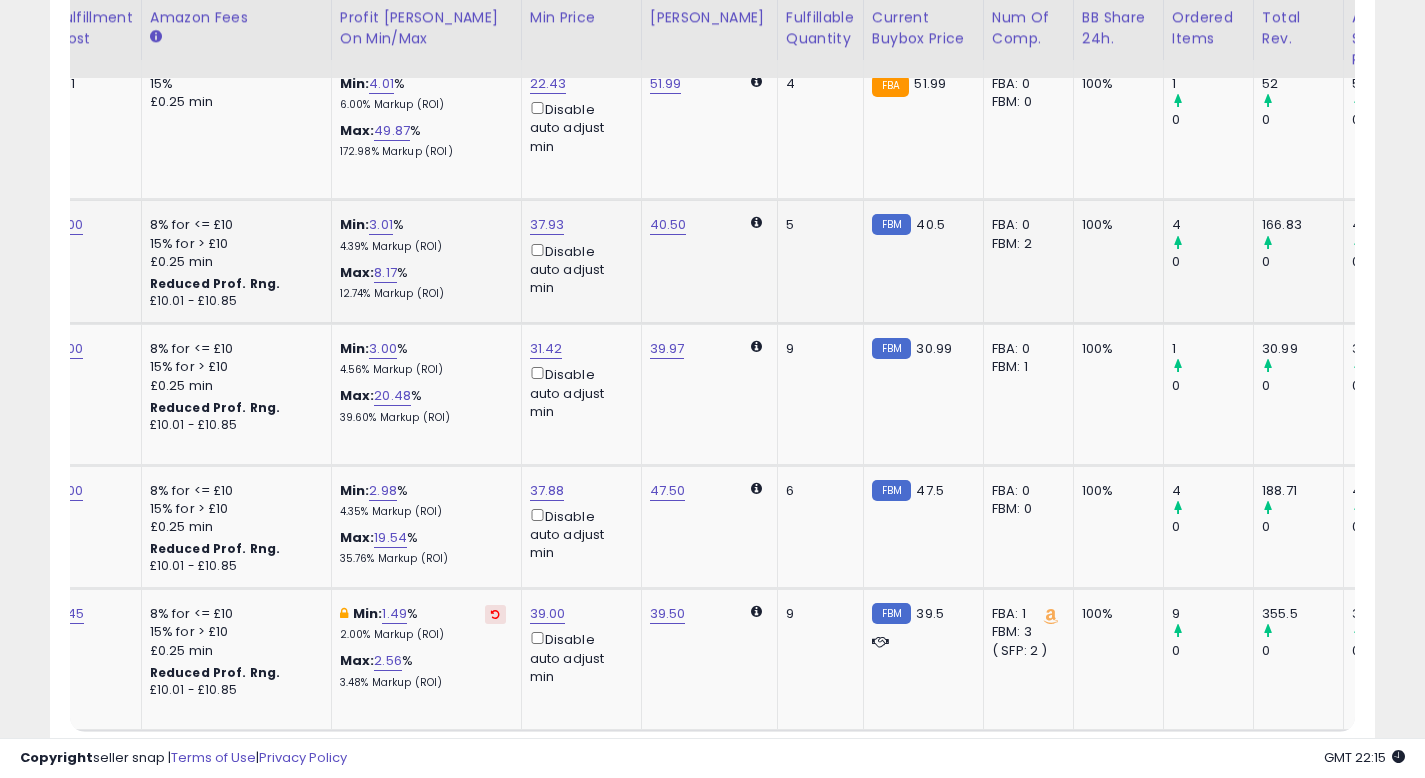 scroll, scrollTop: 0, scrollLeft: 932, axis: horizontal 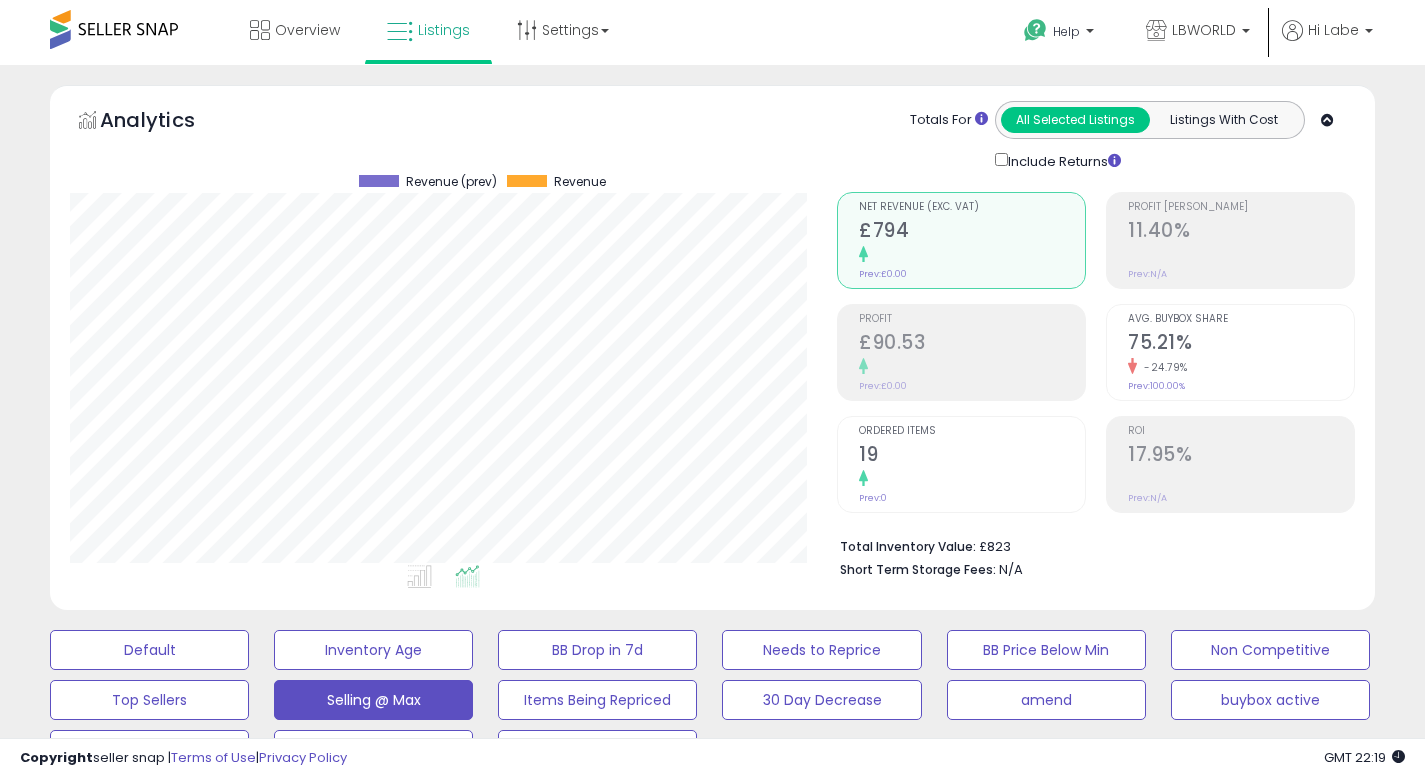 click on "Unable to login
Retrieving listings data..
has not yet accepted the Terms of Use. Once the Terms of Use have been
accepted, you will be able to login.
Logout
Overview
Listings
Help" at bounding box center [712, 389] 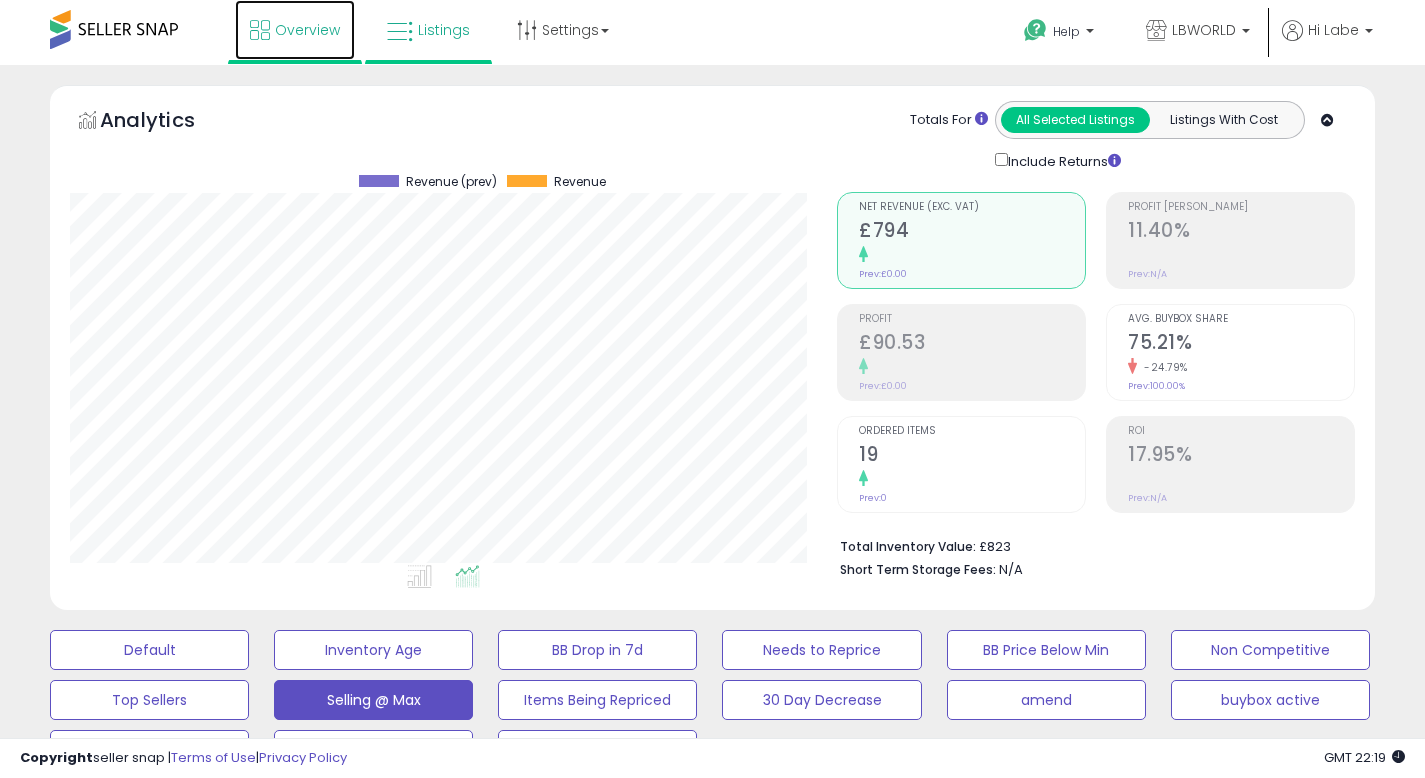 click on "Overview" at bounding box center (307, 30) 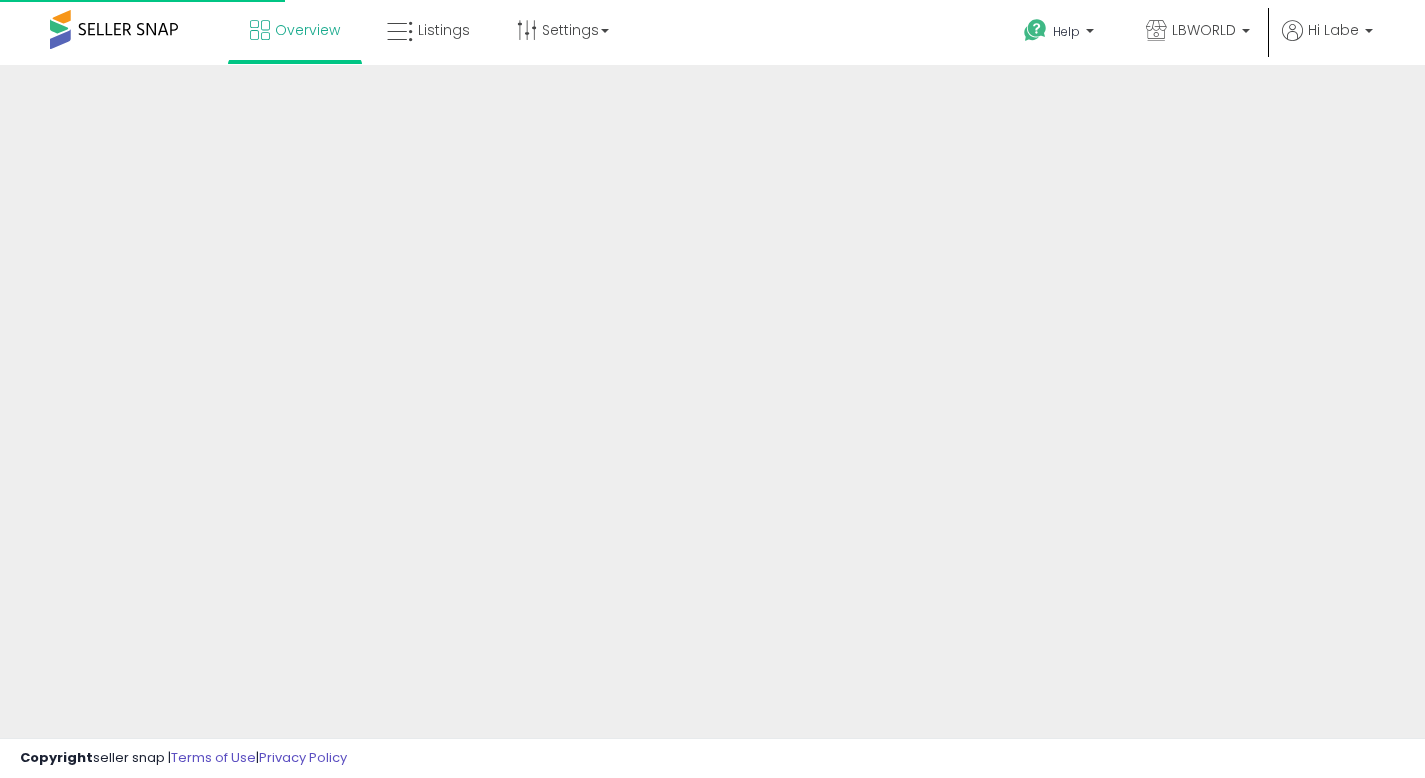 scroll, scrollTop: 0, scrollLeft: 0, axis: both 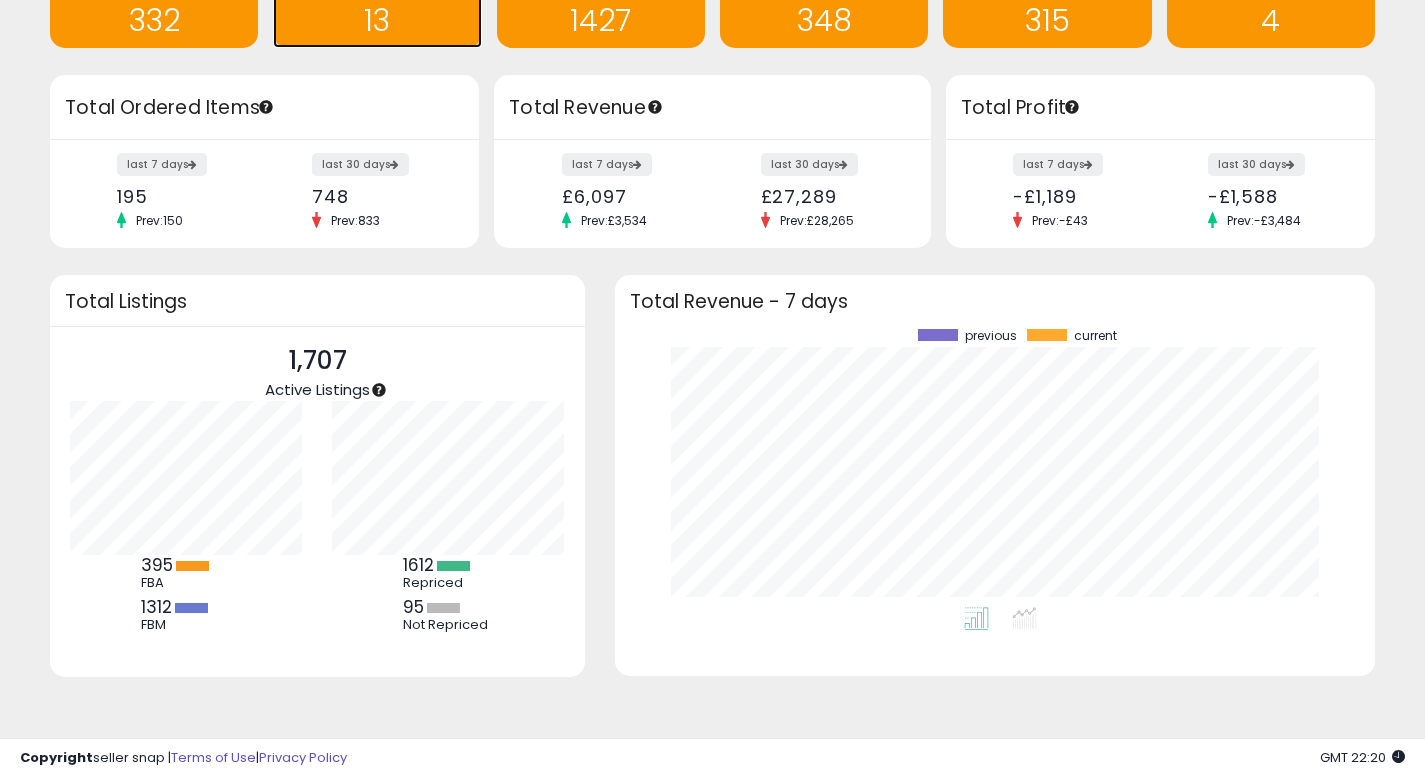 click on "13" at bounding box center (377, 20) 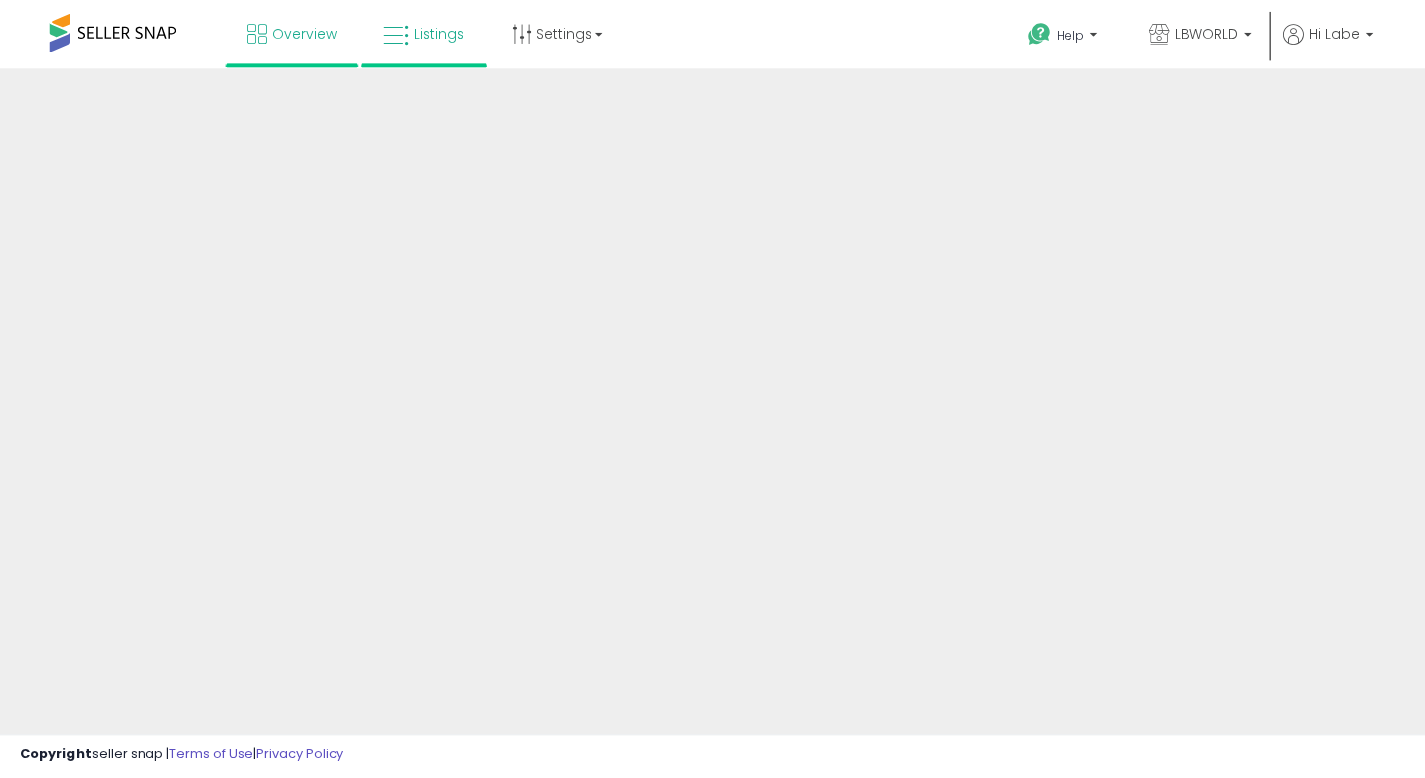 scroll, scrollTop: 0, scrollLeft: 0, axis: both 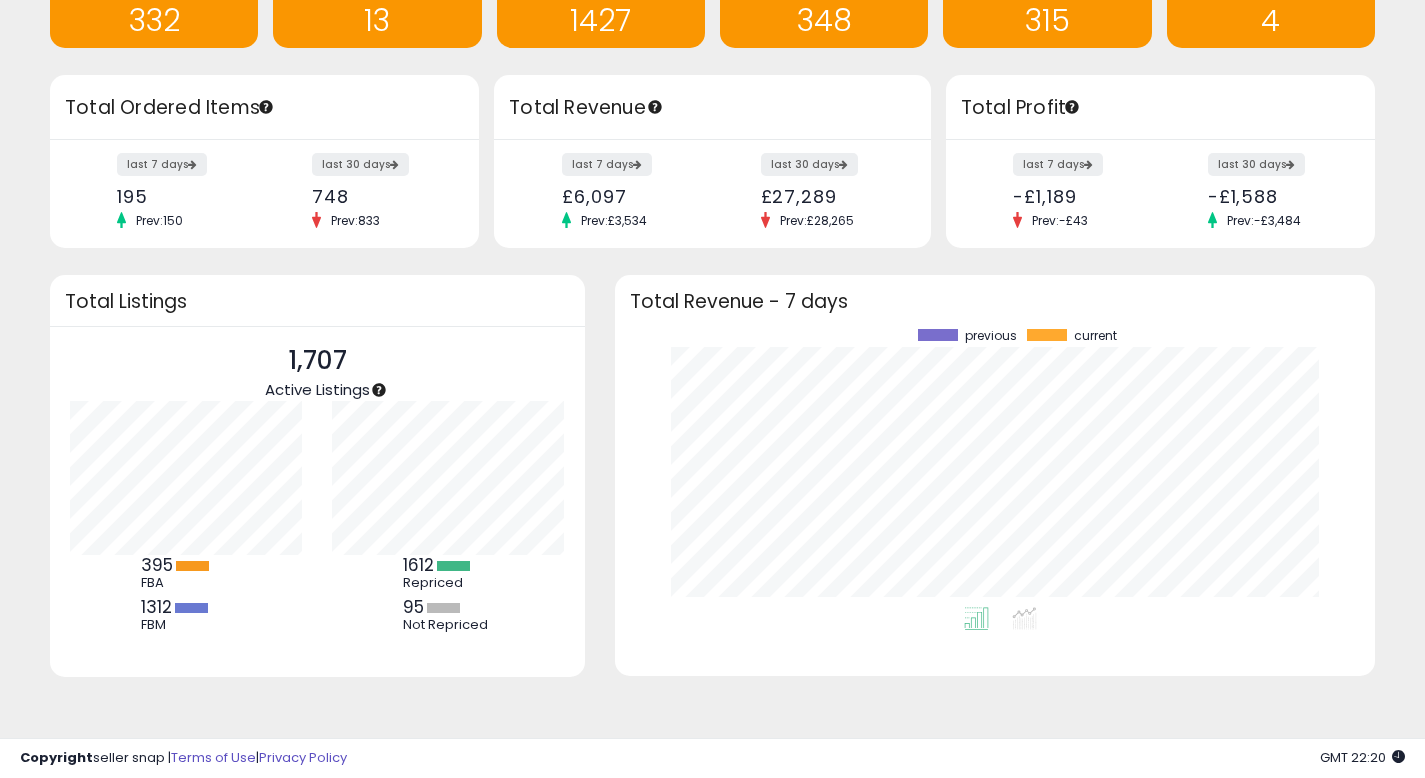 click on "95" at bounding box center (413, 607) 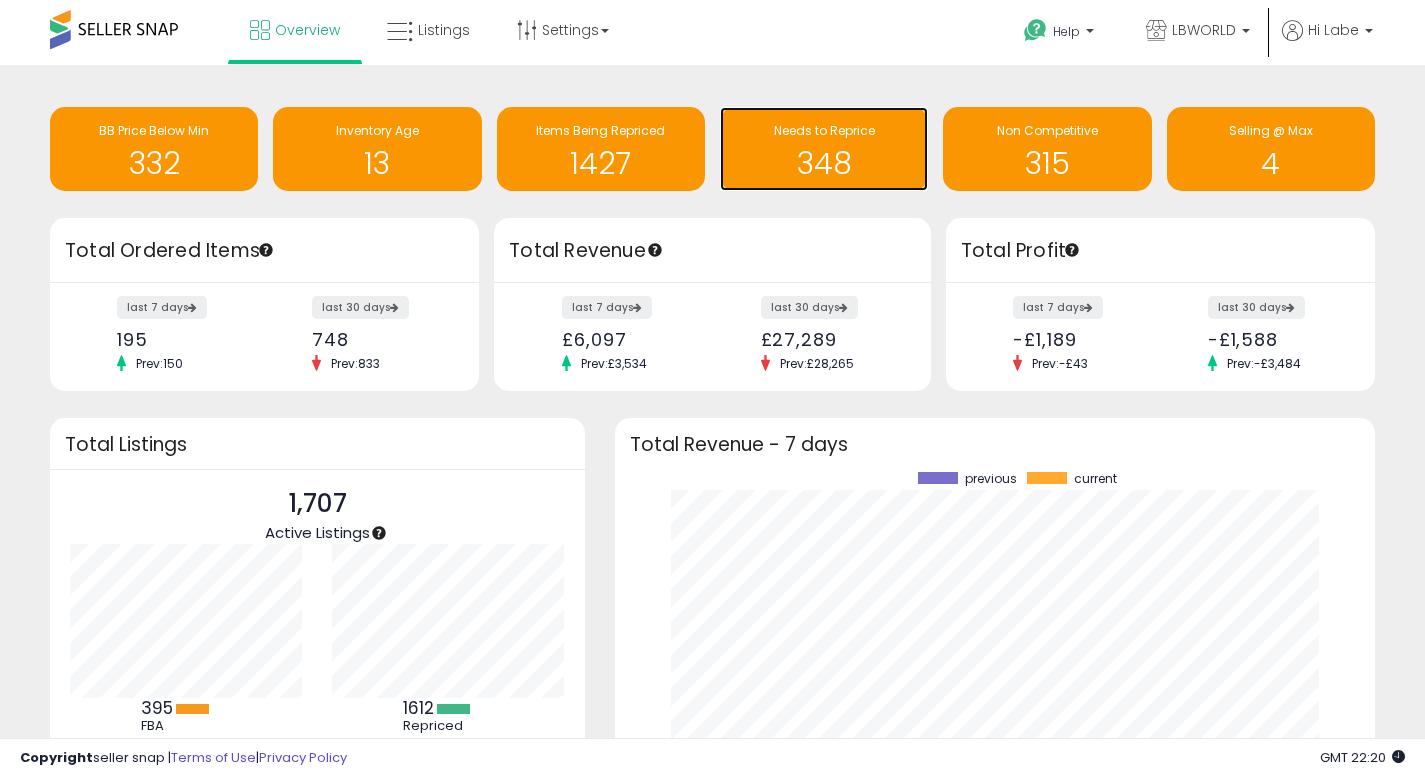 click on "348" at bounding box center (824, 163) 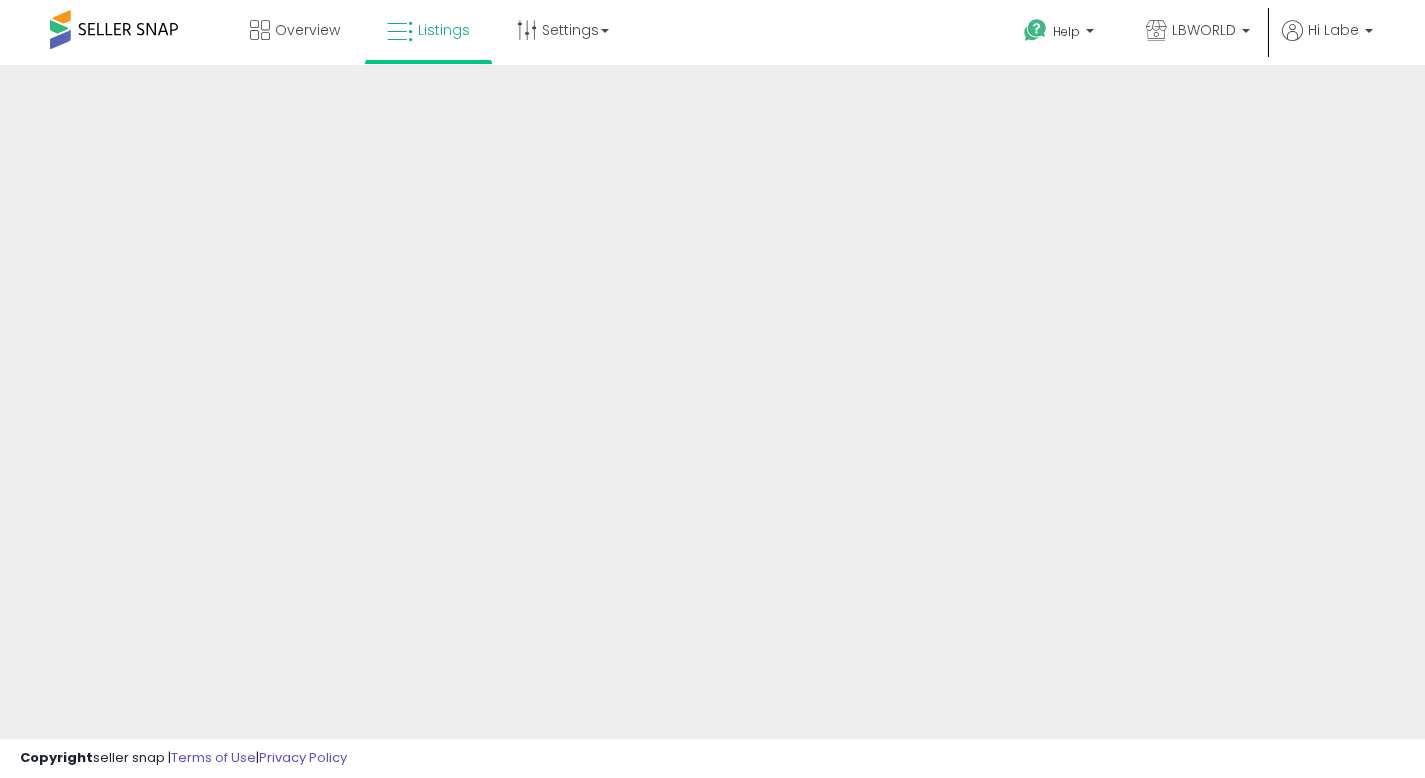 scroll, scrollTop: 0, scrollLeft: 0, axis: both 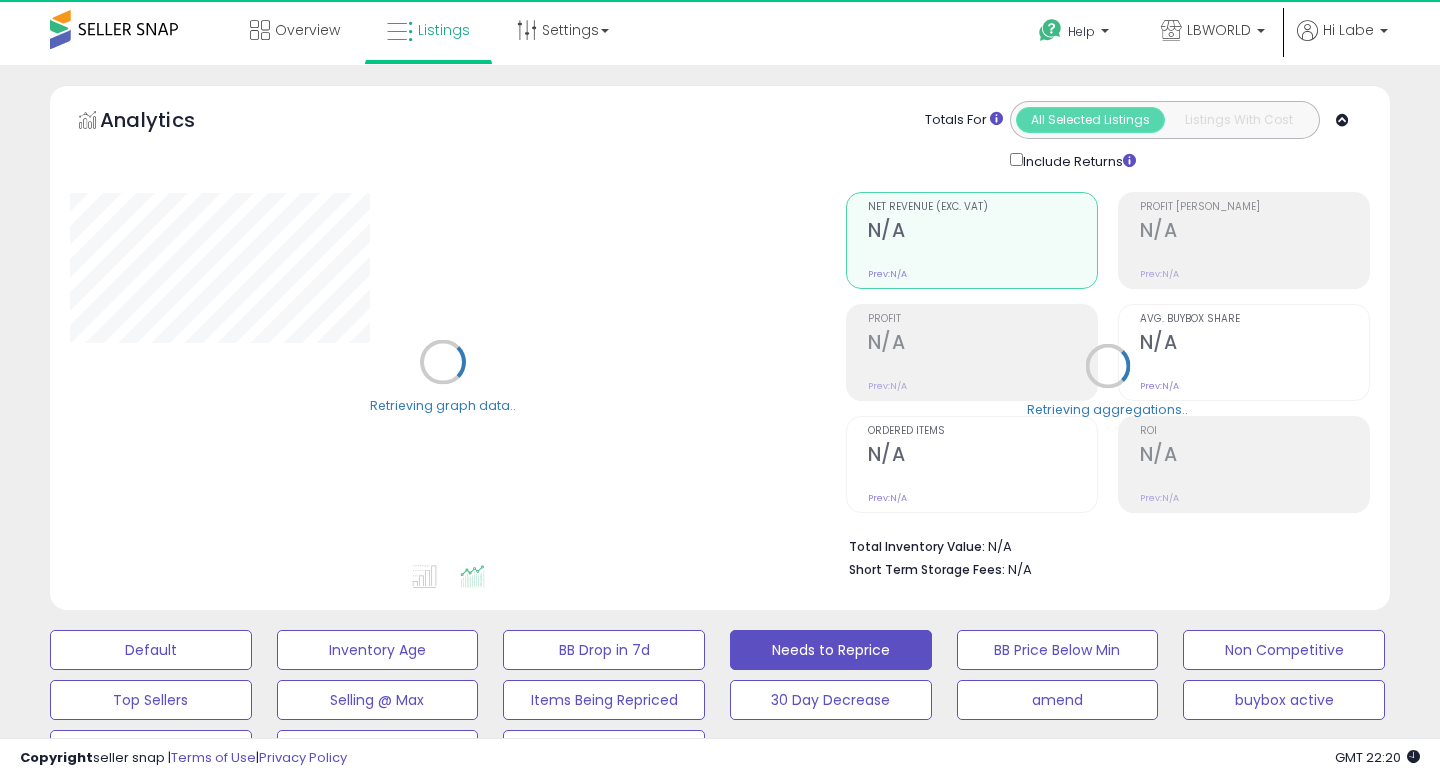 select on "**" 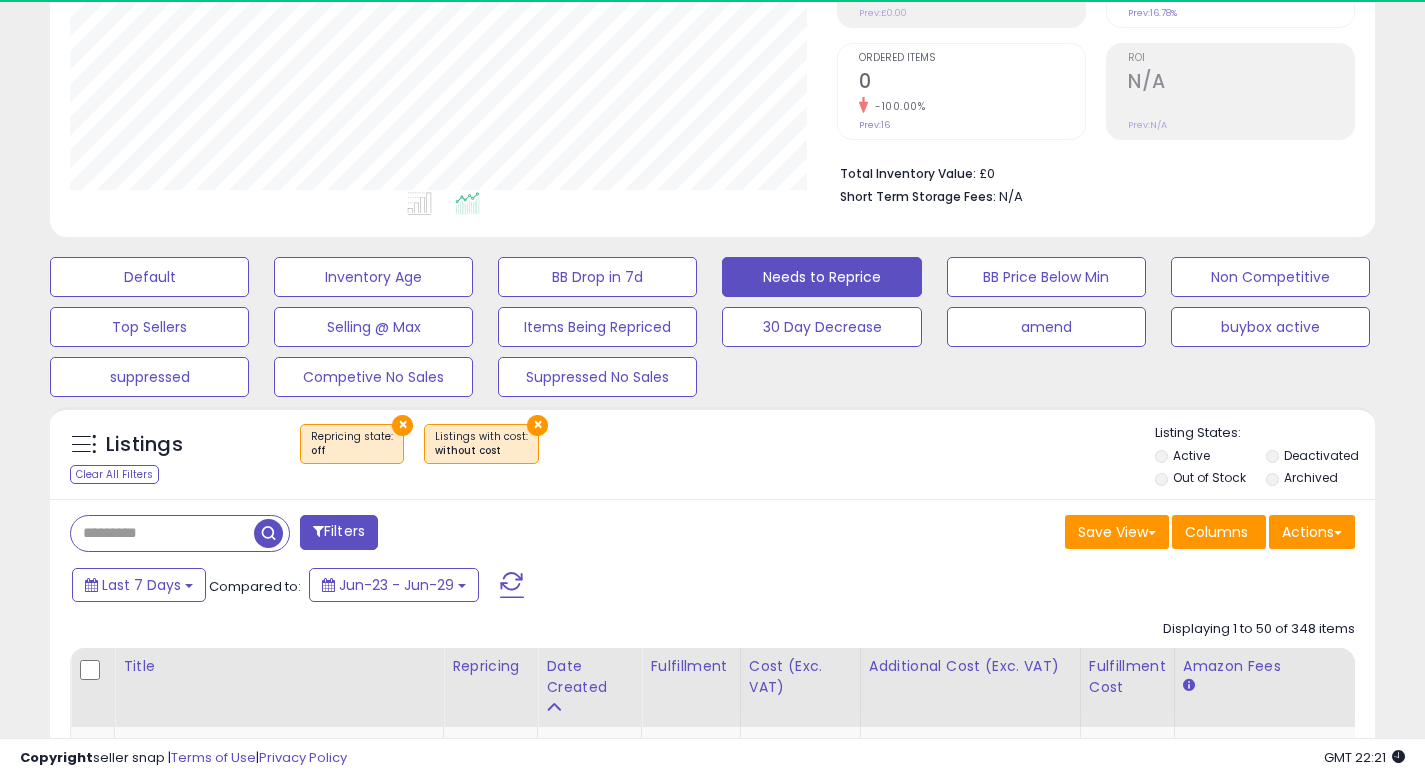scroll, scrollTop: 517, scrollLeft: 0, axis: vertical 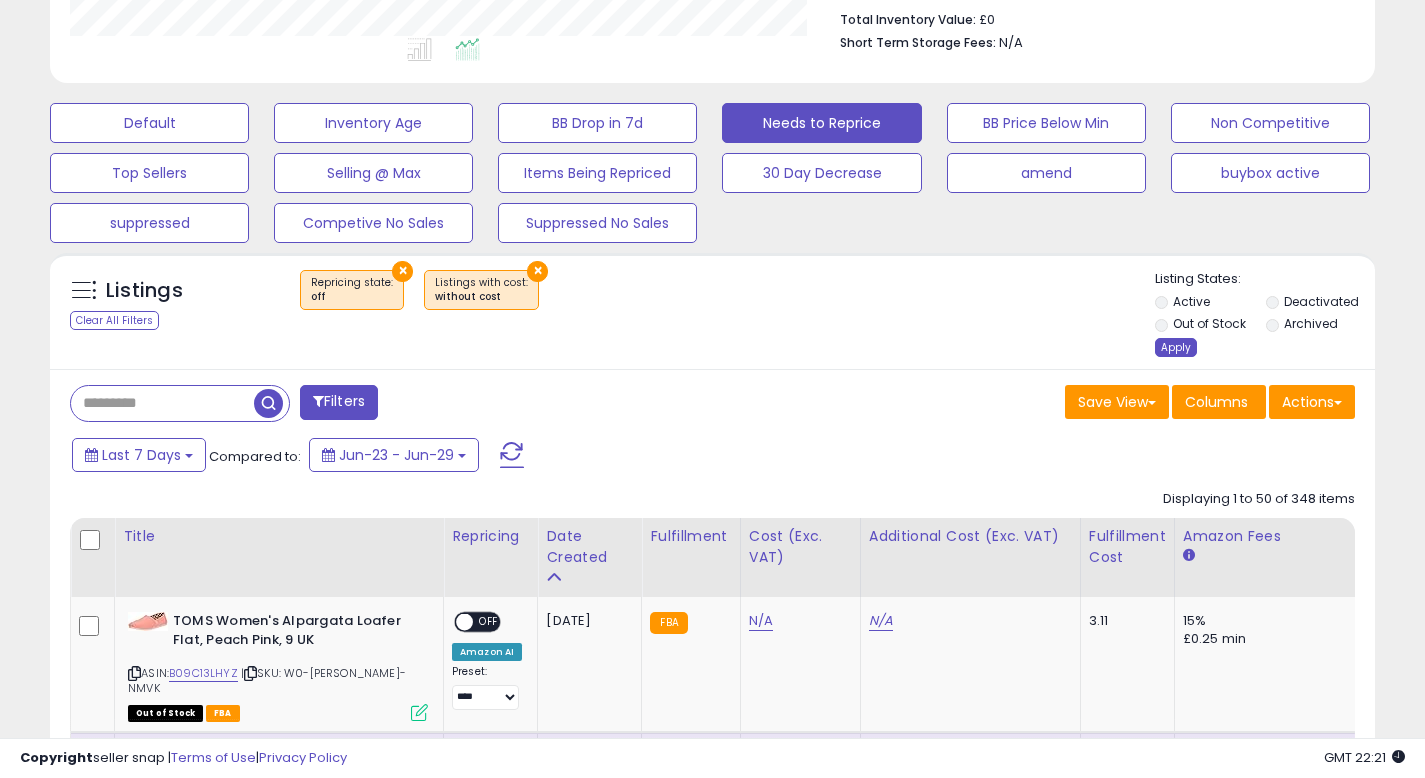 click on "Apply" at bounding box center [1176, 347] 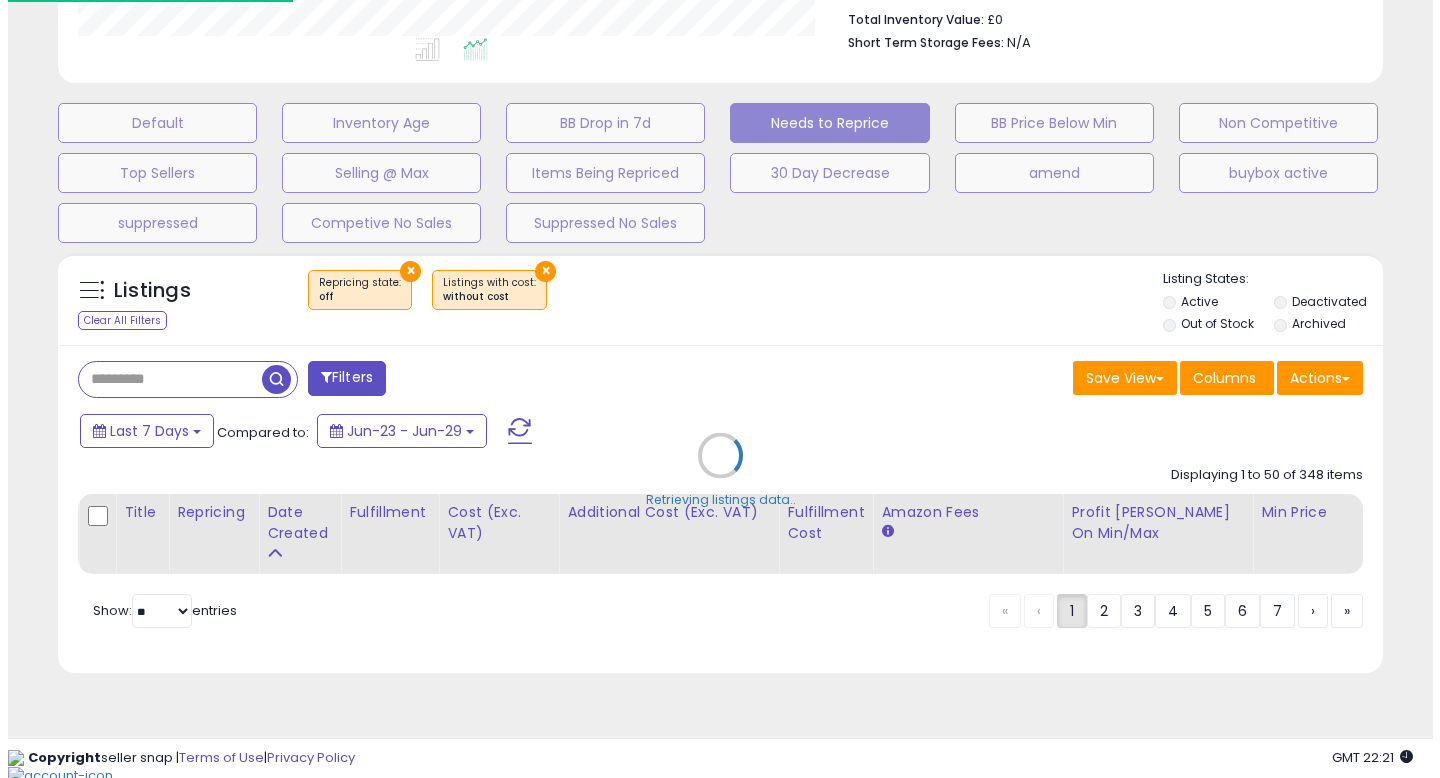 scroll, scrollTop: 512, scrollLeft: 0, axis: vertical 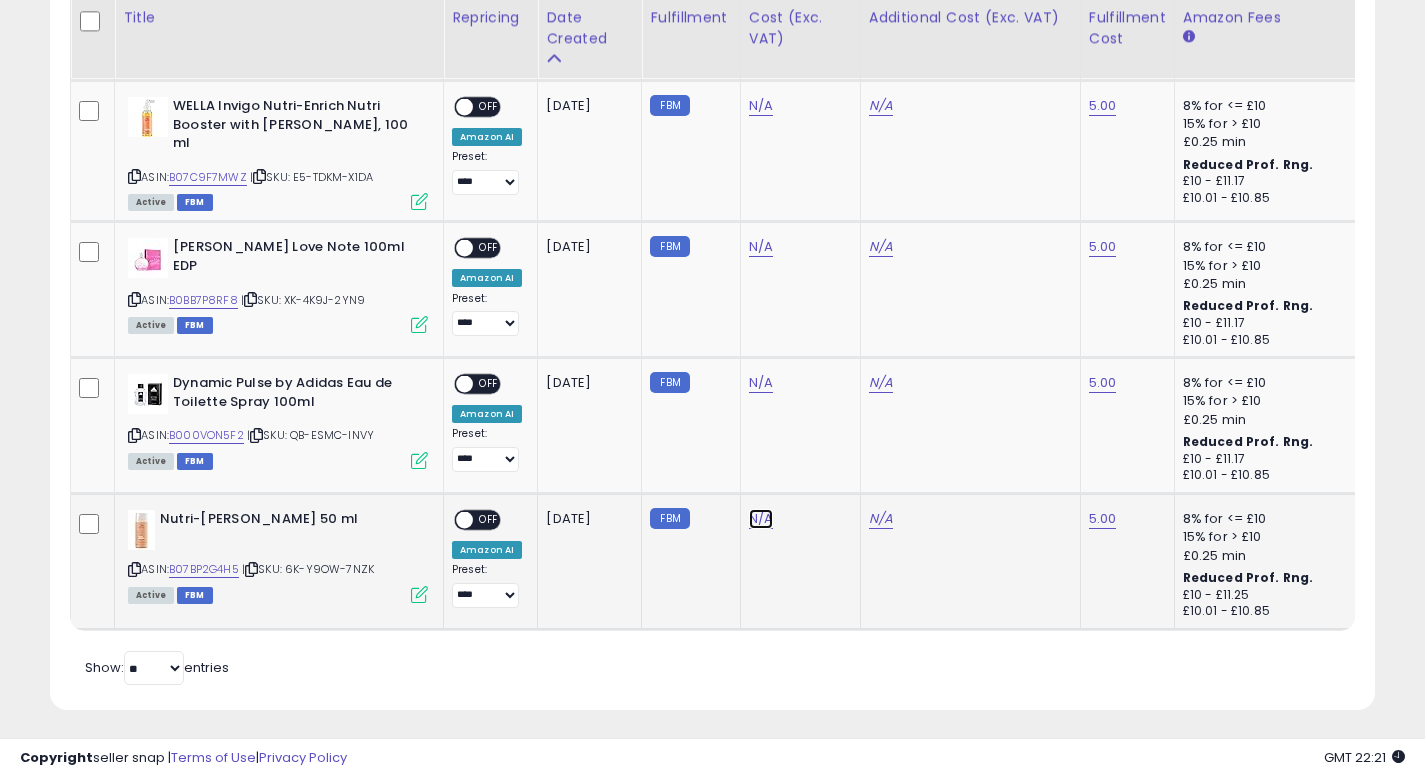 click on "N/A" at bounding box center (761, -879) 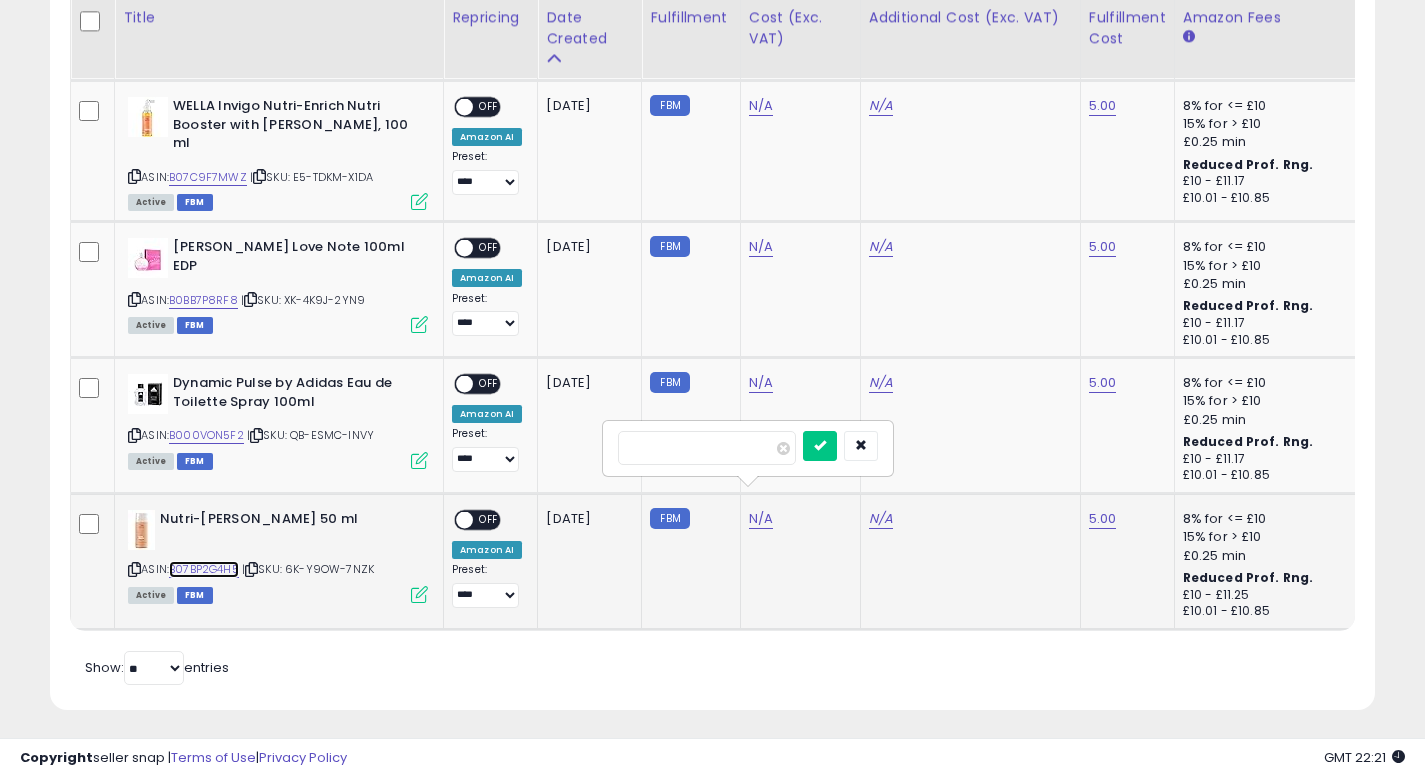 click on "B07BP2G4H5" at bounding box center (204, 569) 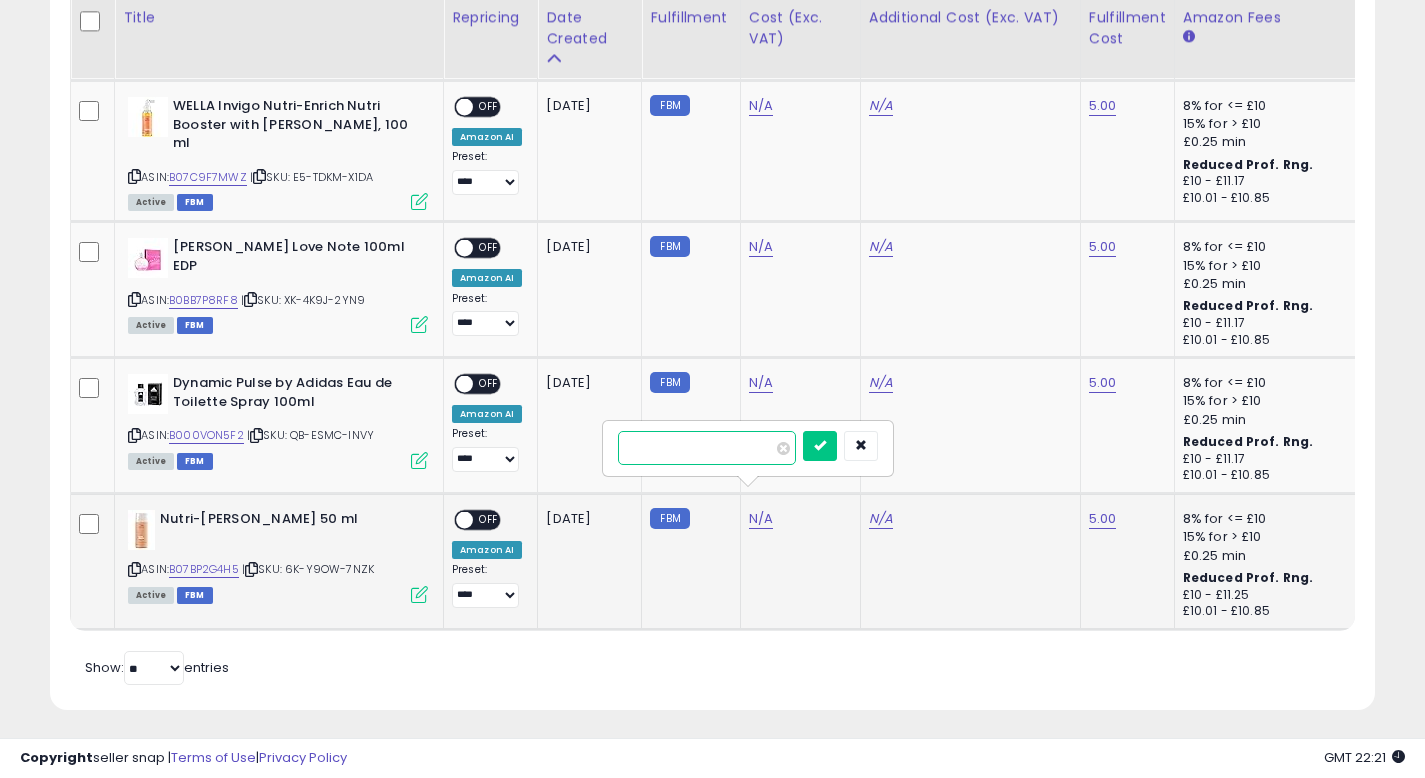 click at bounding box center [707, 448] 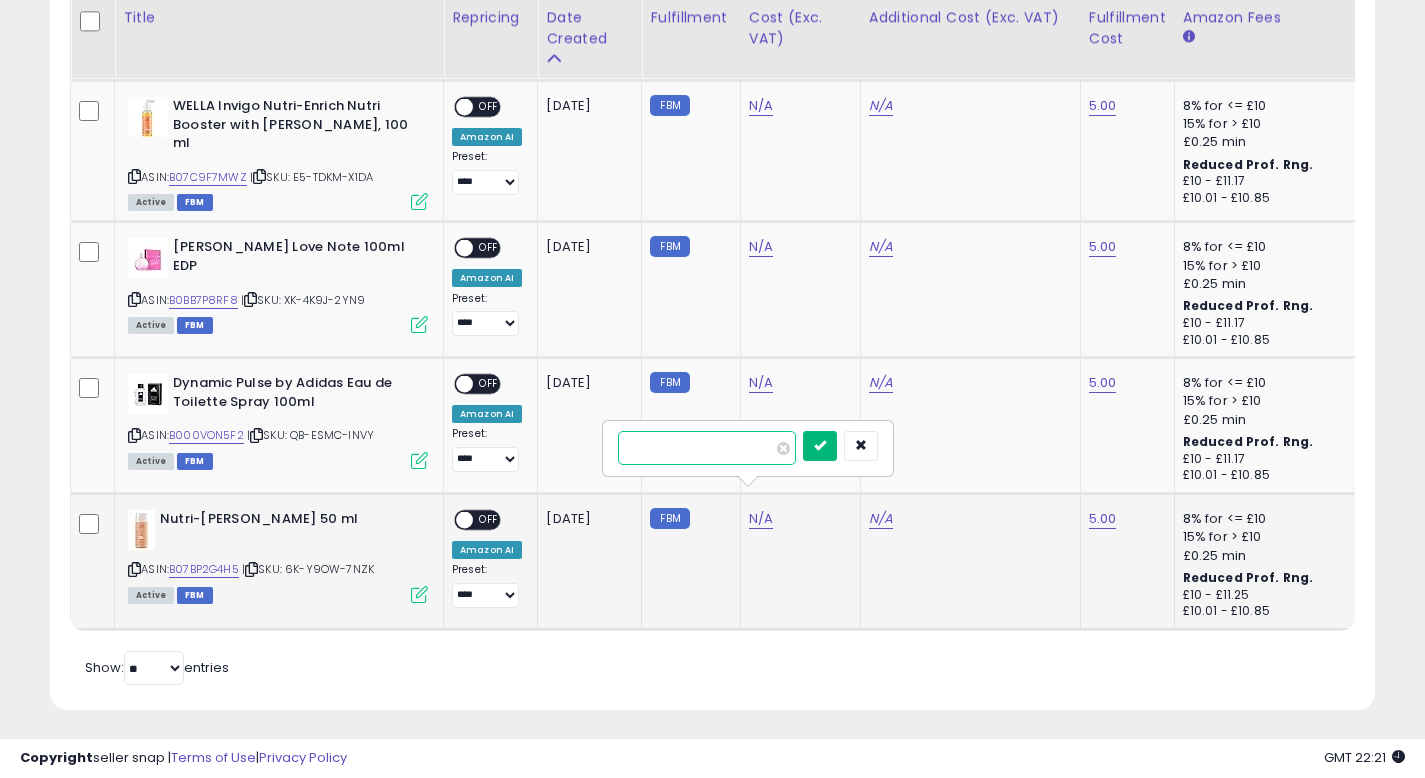 type on "*" 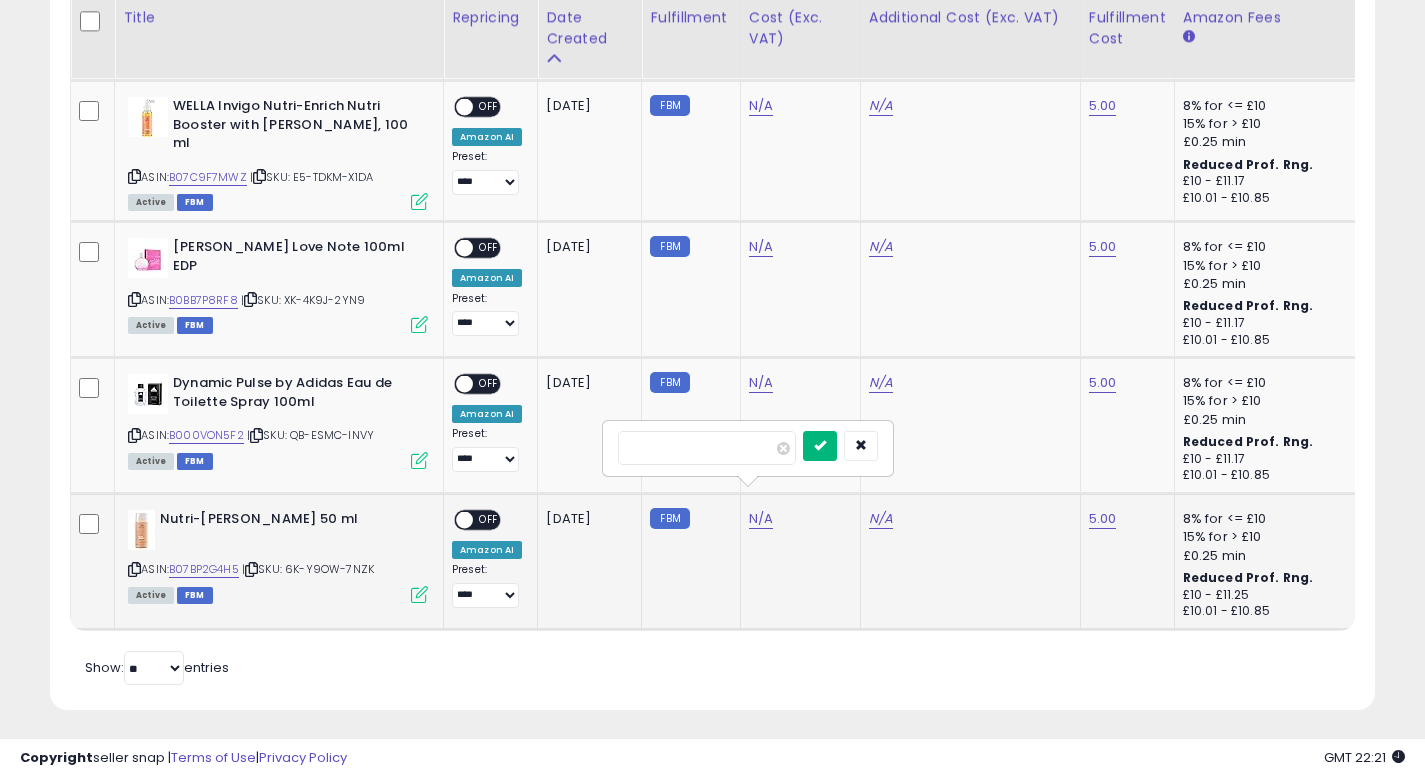 click at bounding box center [820, 445] 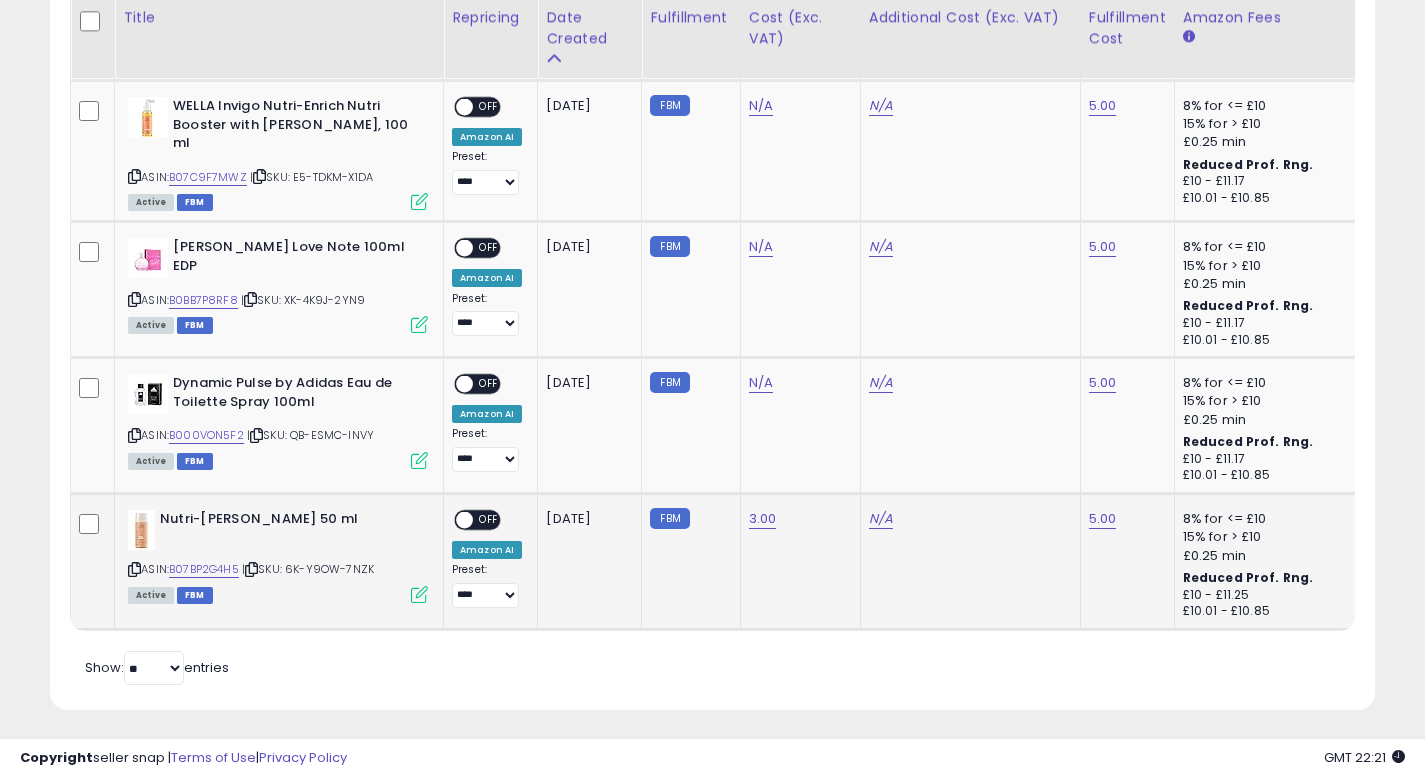 click on "OFF" at bounding box center (489, 520) 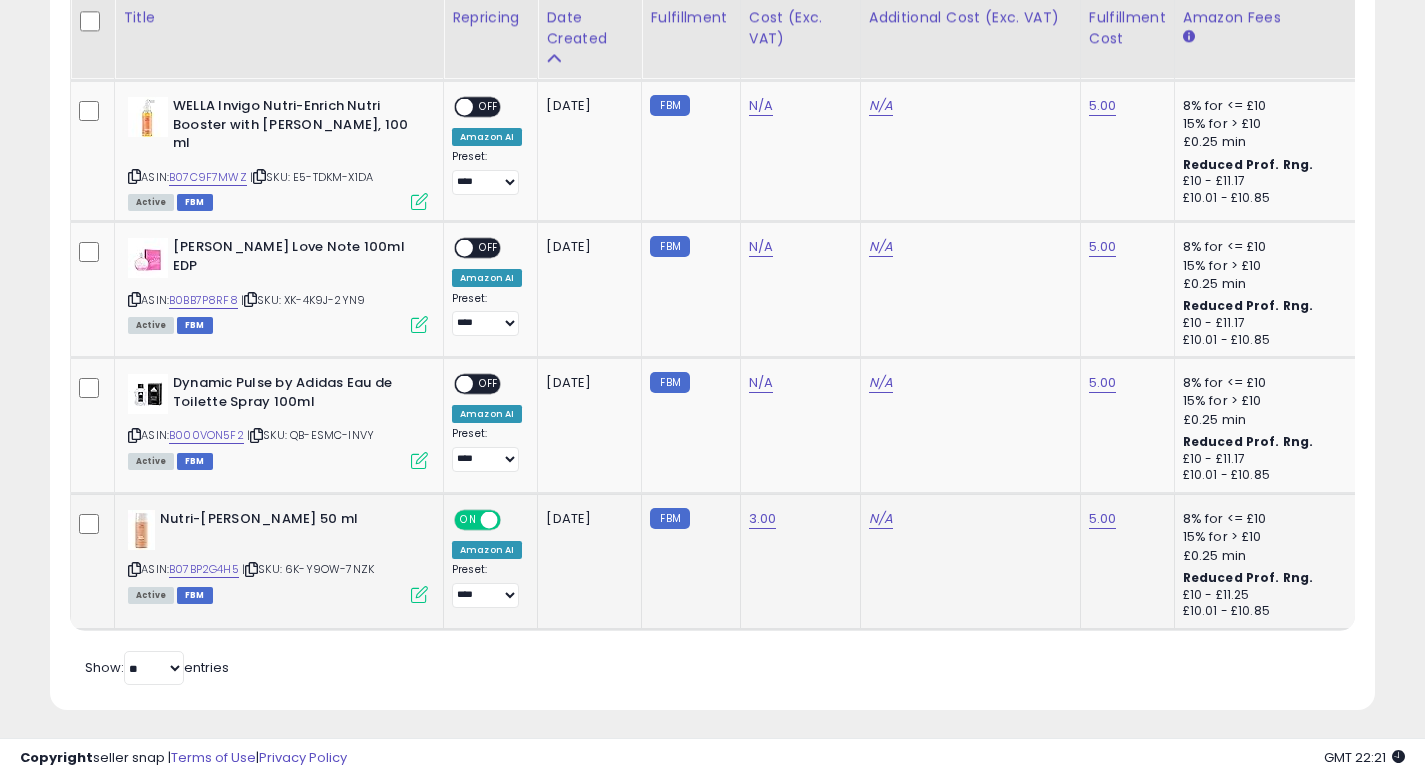 click on "FBM" 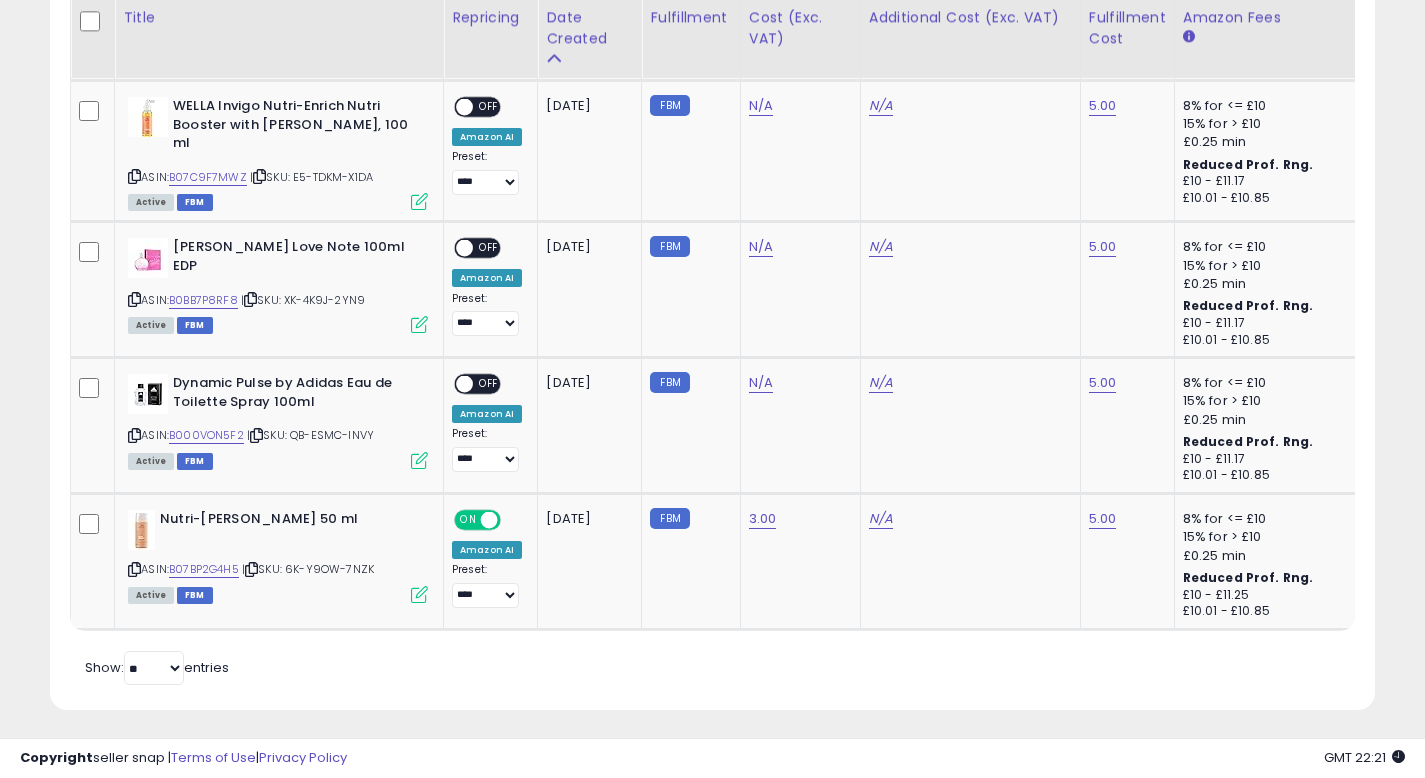 scroll, scrollTop: 0, scrollLeft: 804, axis: horizontal 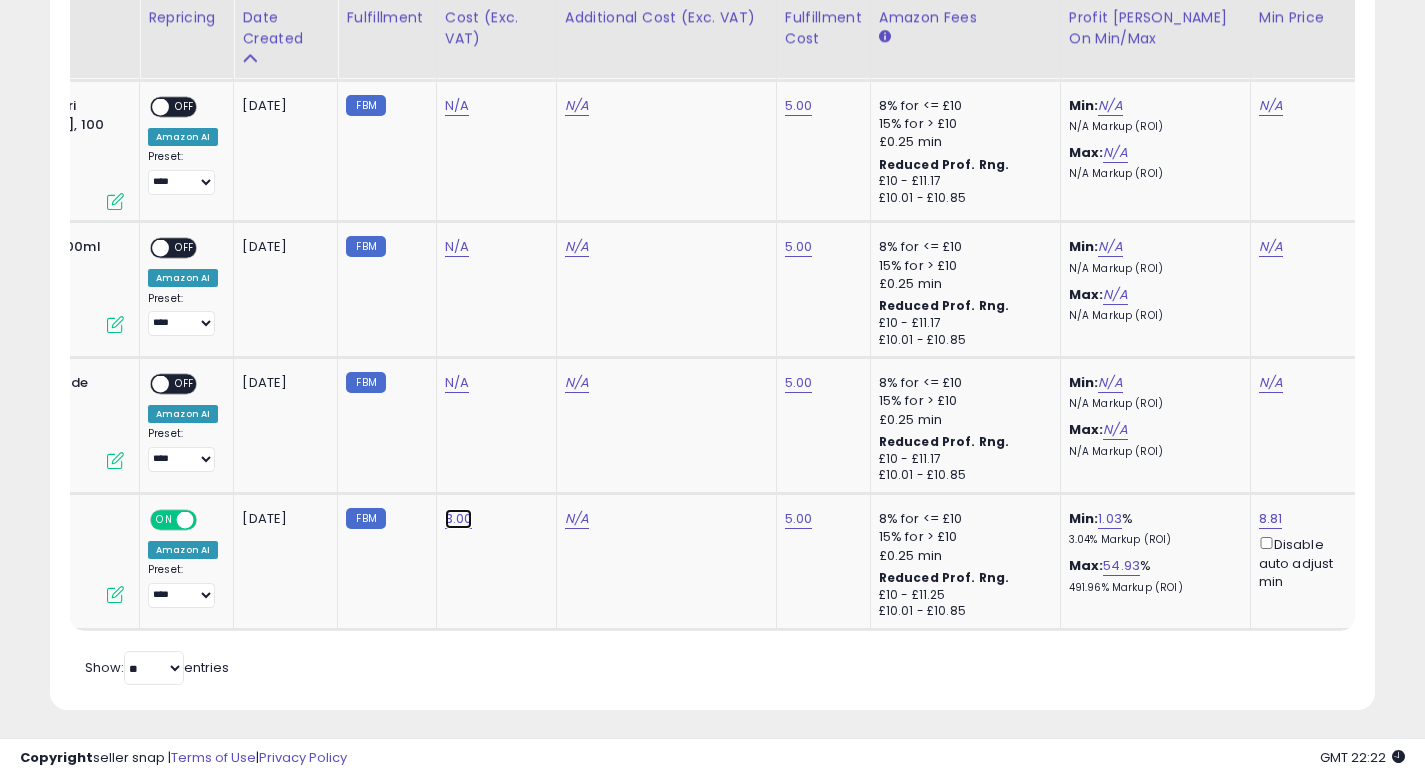 click on "3.00" at bounding box center (457, -879) 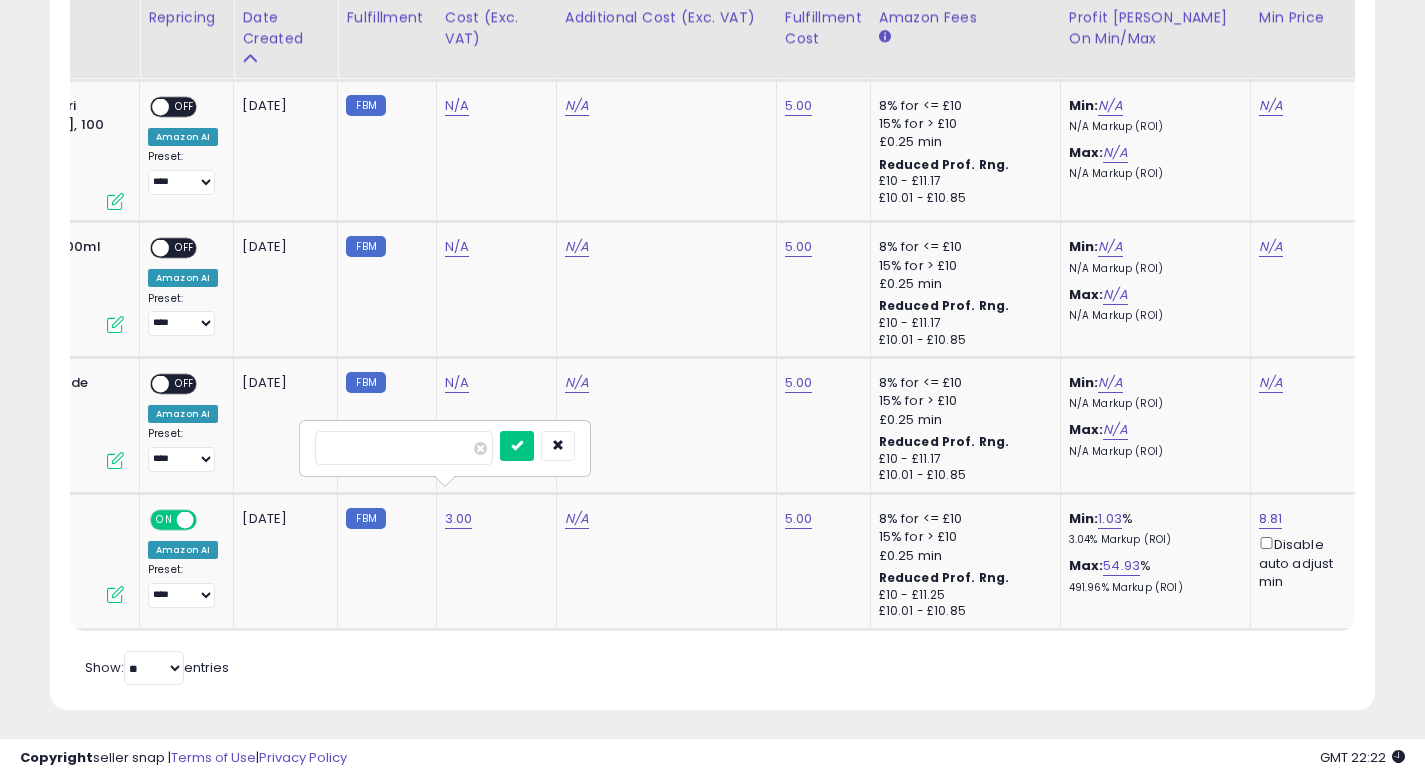 click on "****" at bounding box center [404, 448] 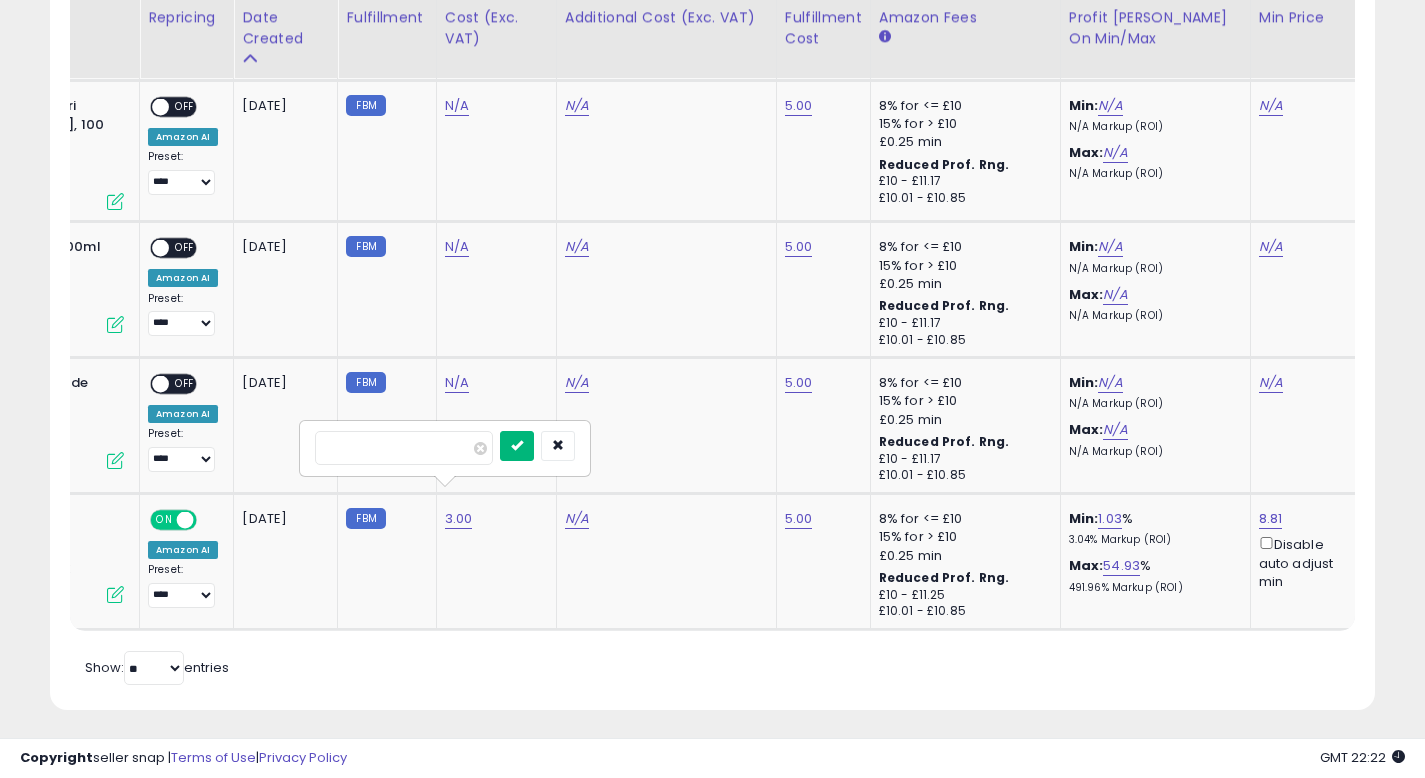 type on "*" 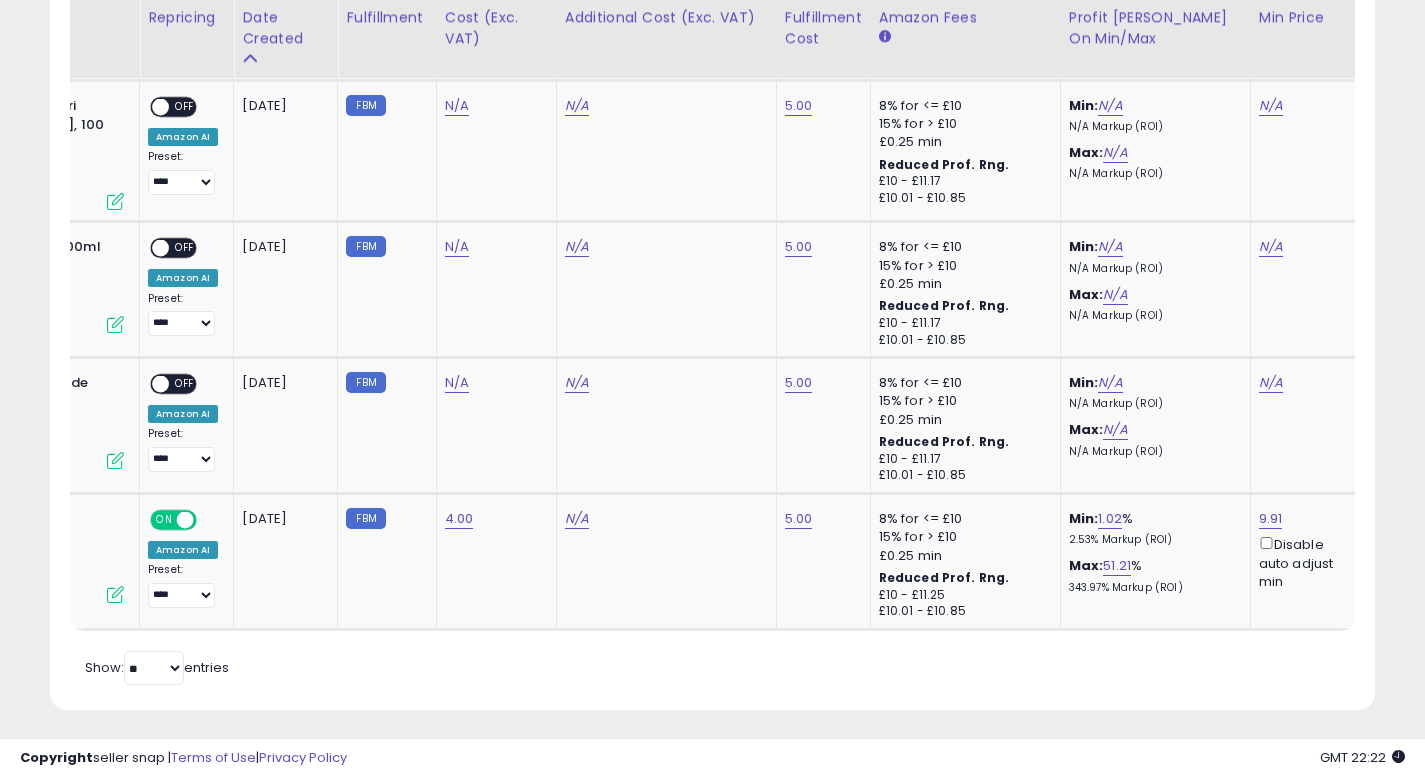 scroll, scrollTop: 0, scrollLeft: 0, axis: both 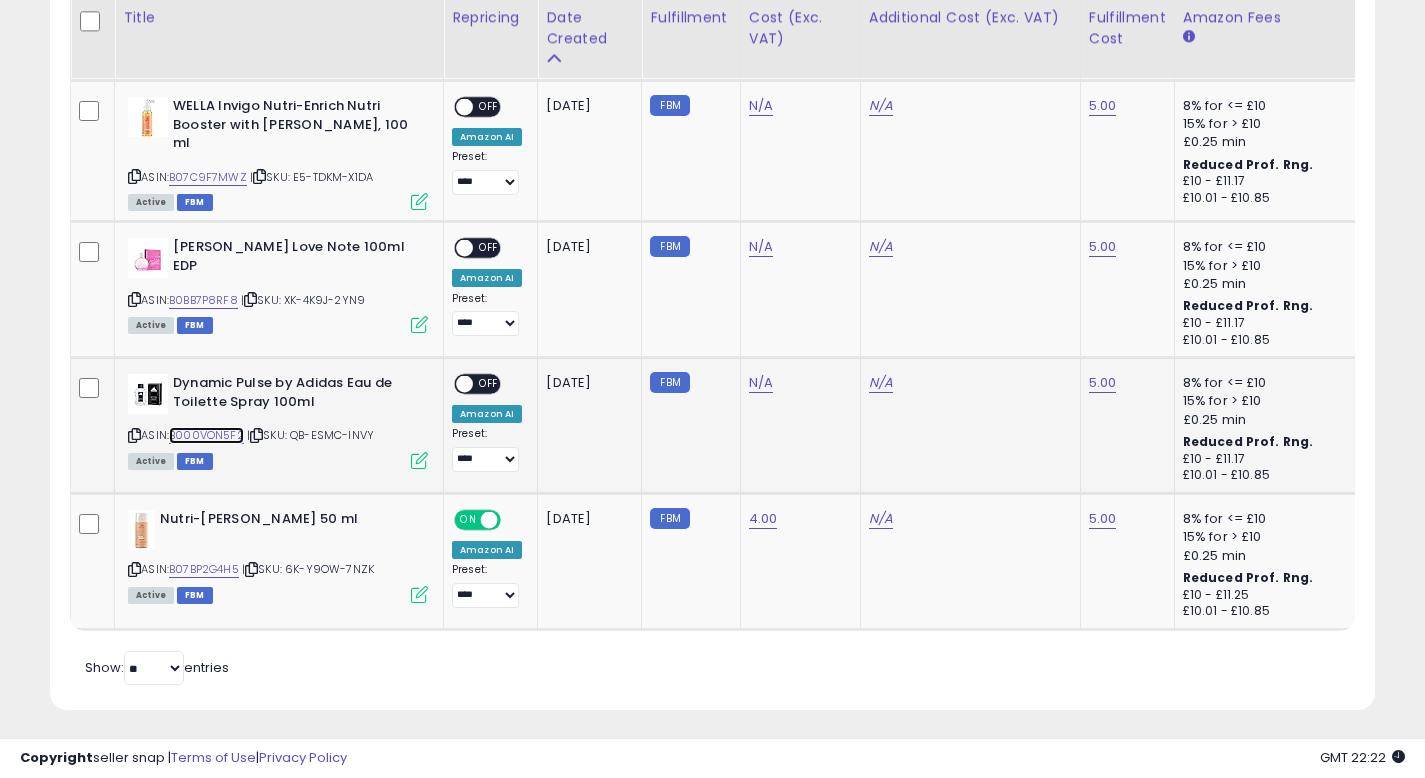 click on "B000VON5F2" at bounding box center (206, 435) 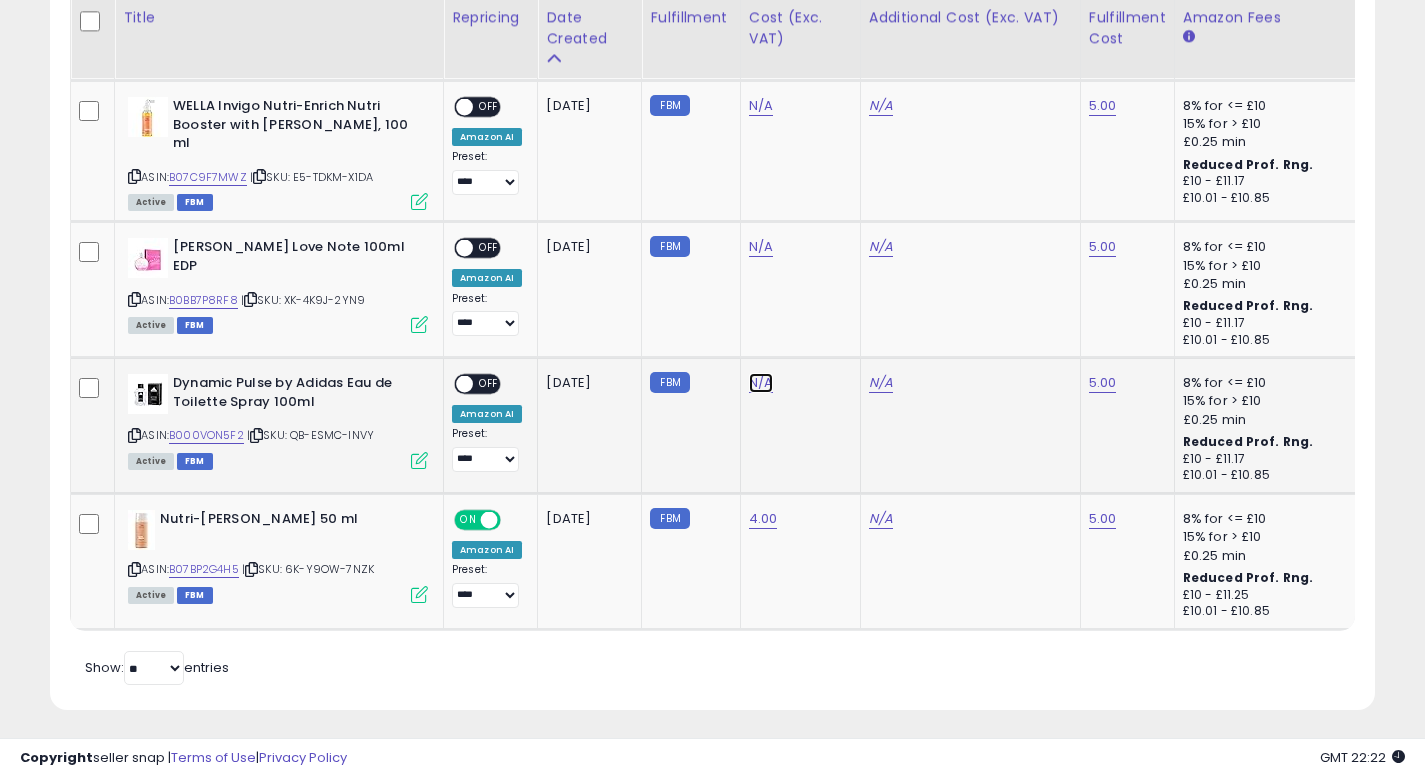 click on "N/A" at bounding box center (761, -879) 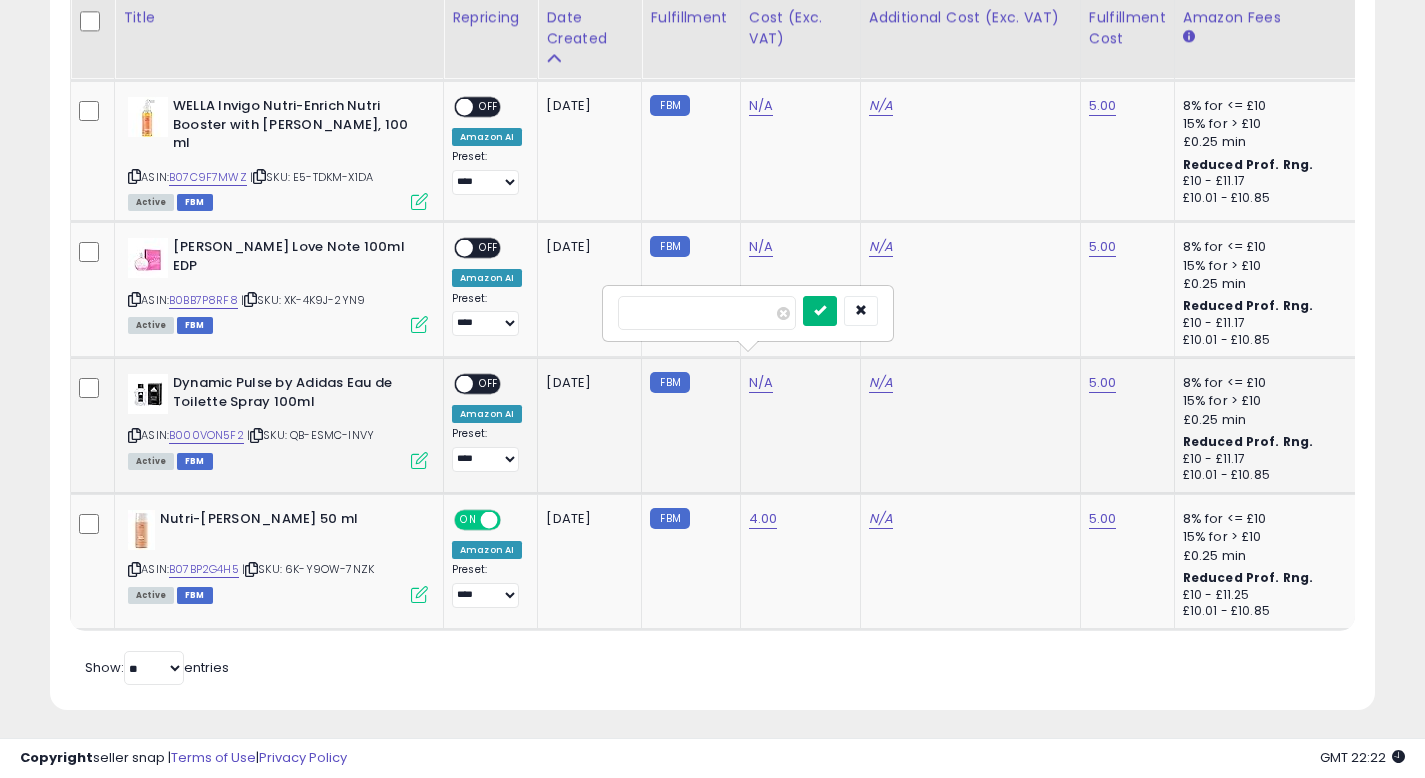 type on "****" 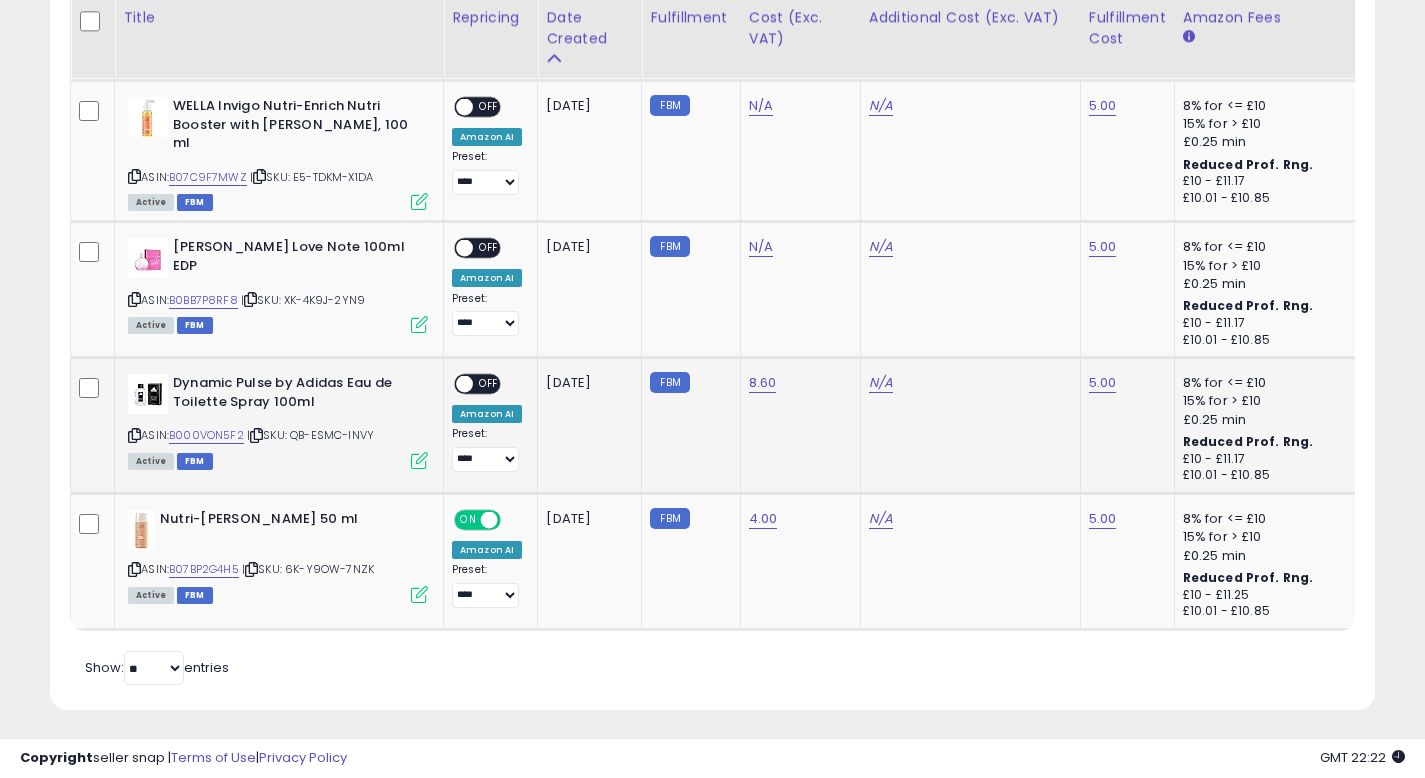 click on "OFF" at bounding box center (489, 384) 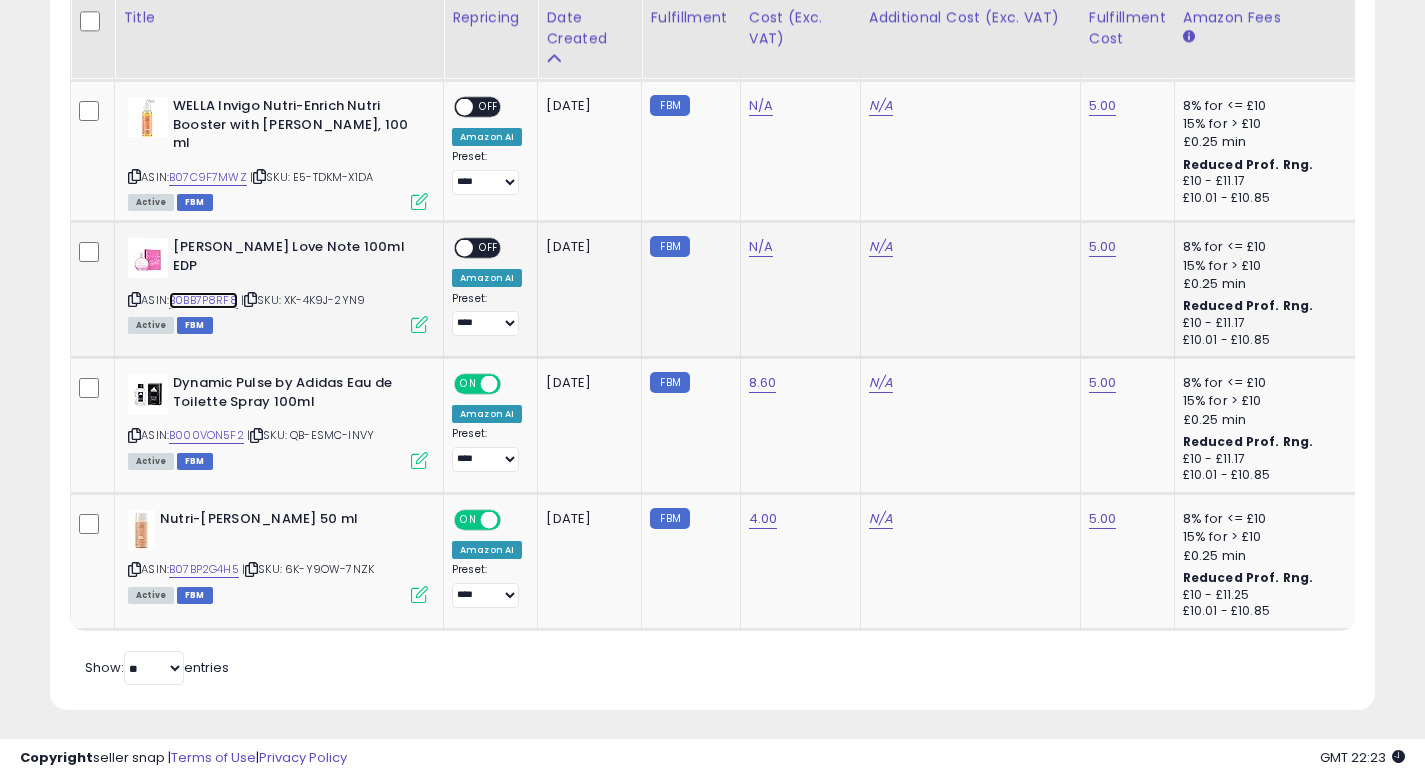 click on "B0BB7P8RF8" at bounding box center [203, 300] 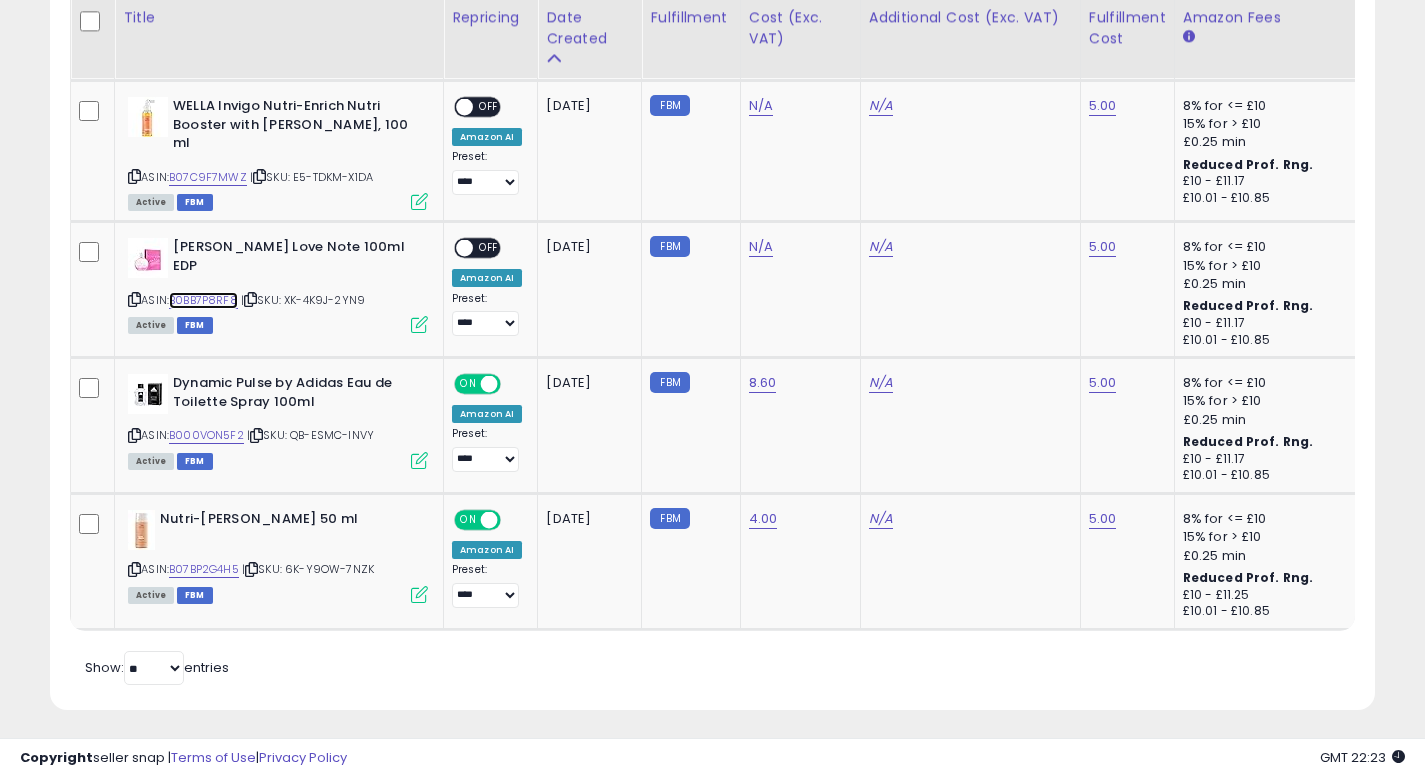 scroll, scrollTop: 0, scrollLeft: 663, axis: horizontal 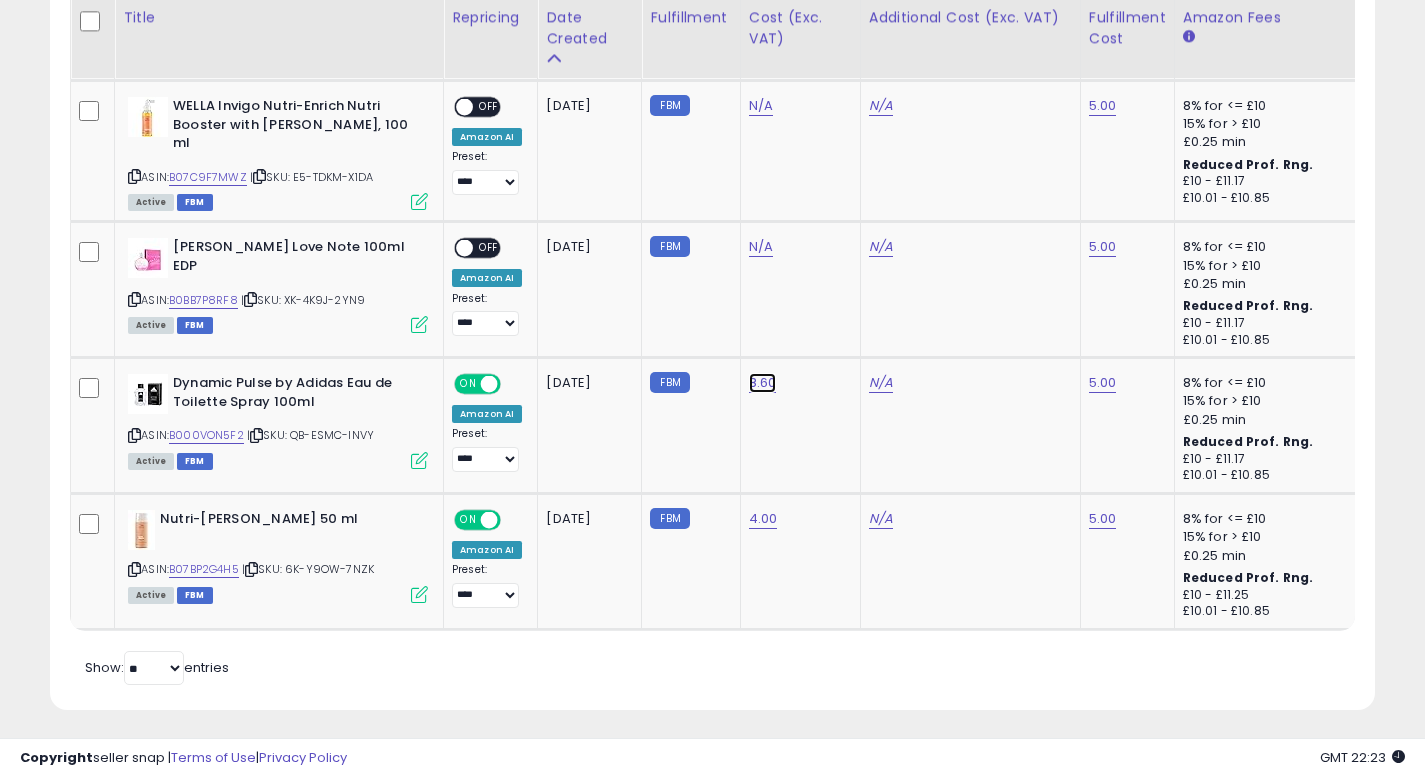 click on "8.60" at bounding box center [761, -879] 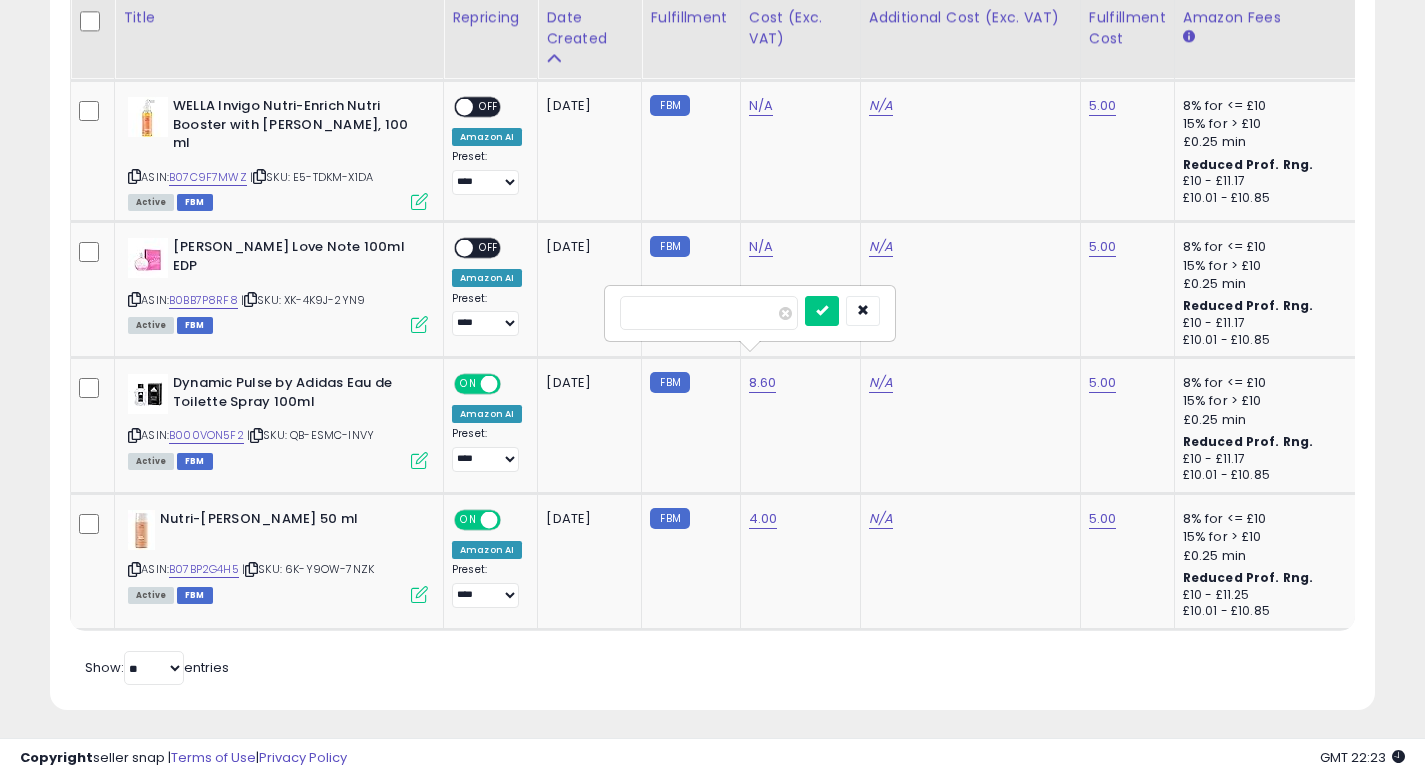 click on "****" at bounding box center [709, 313] 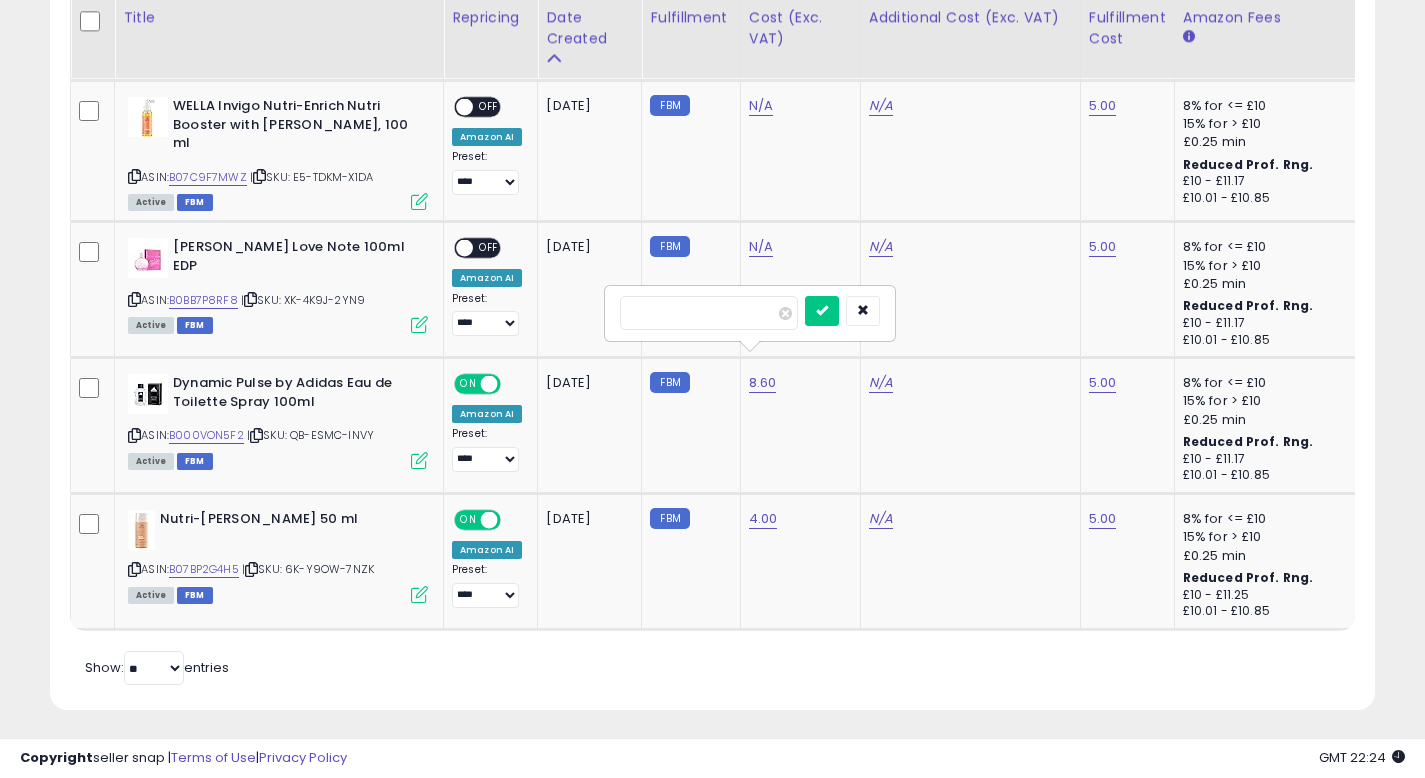 click on "****" at bounding box center [709, 313] 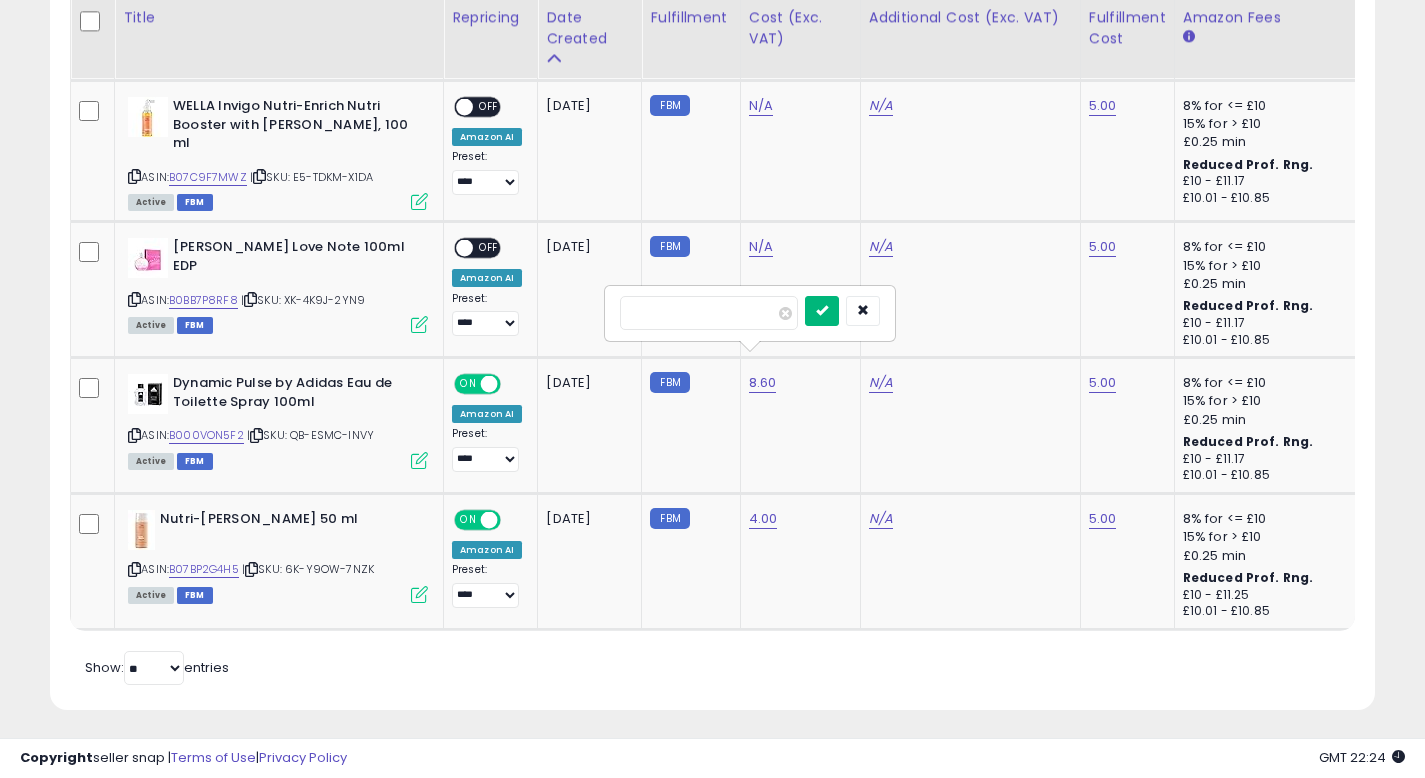 type on "*" 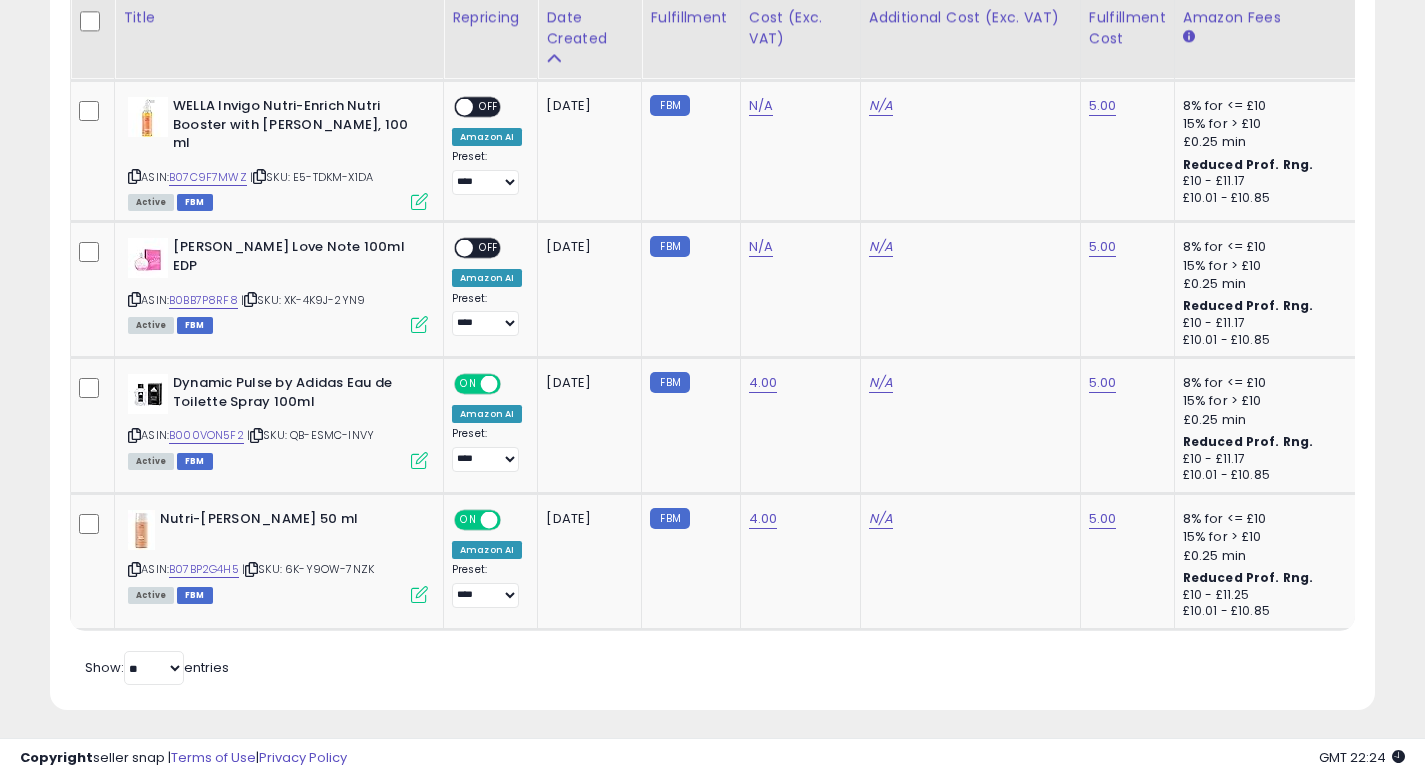 scroll 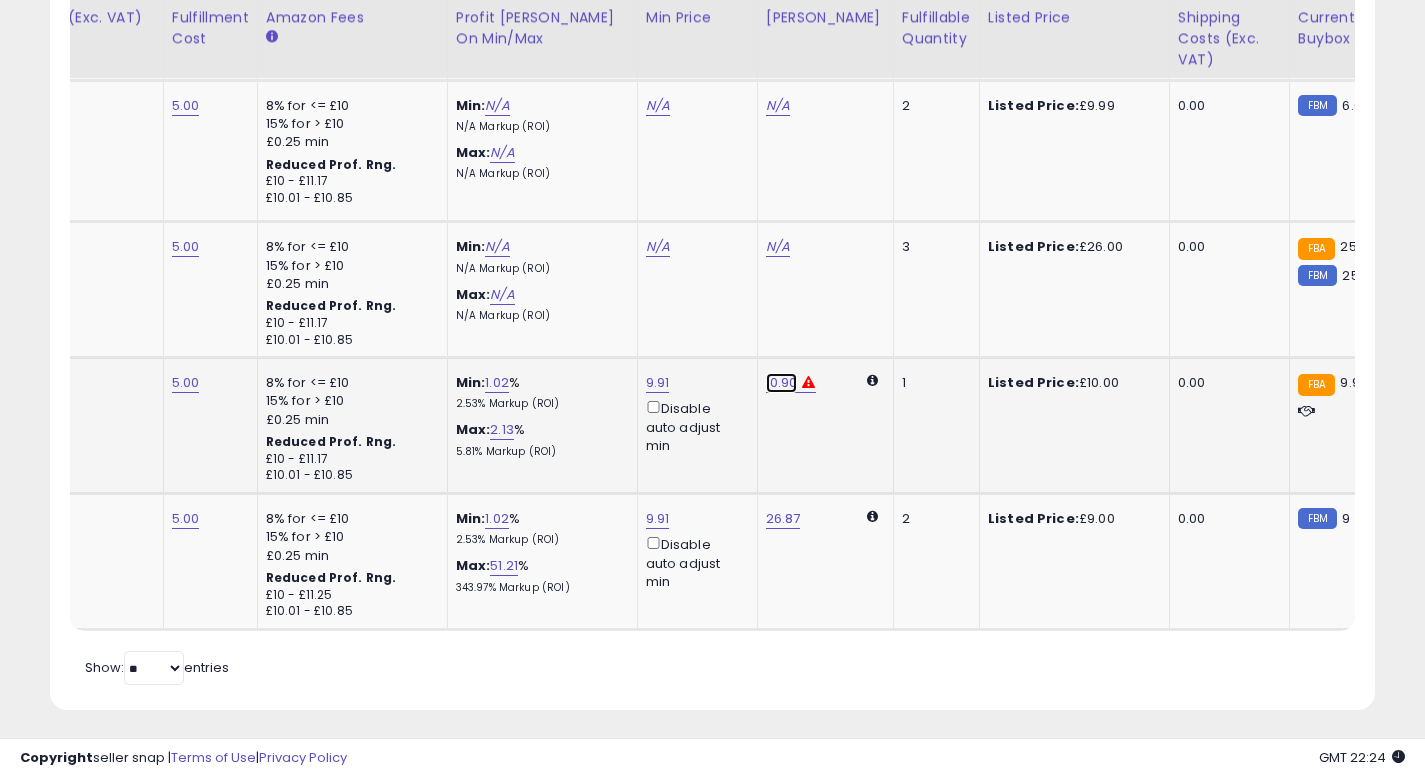click on "10.90" at bounding box center (778, -879) 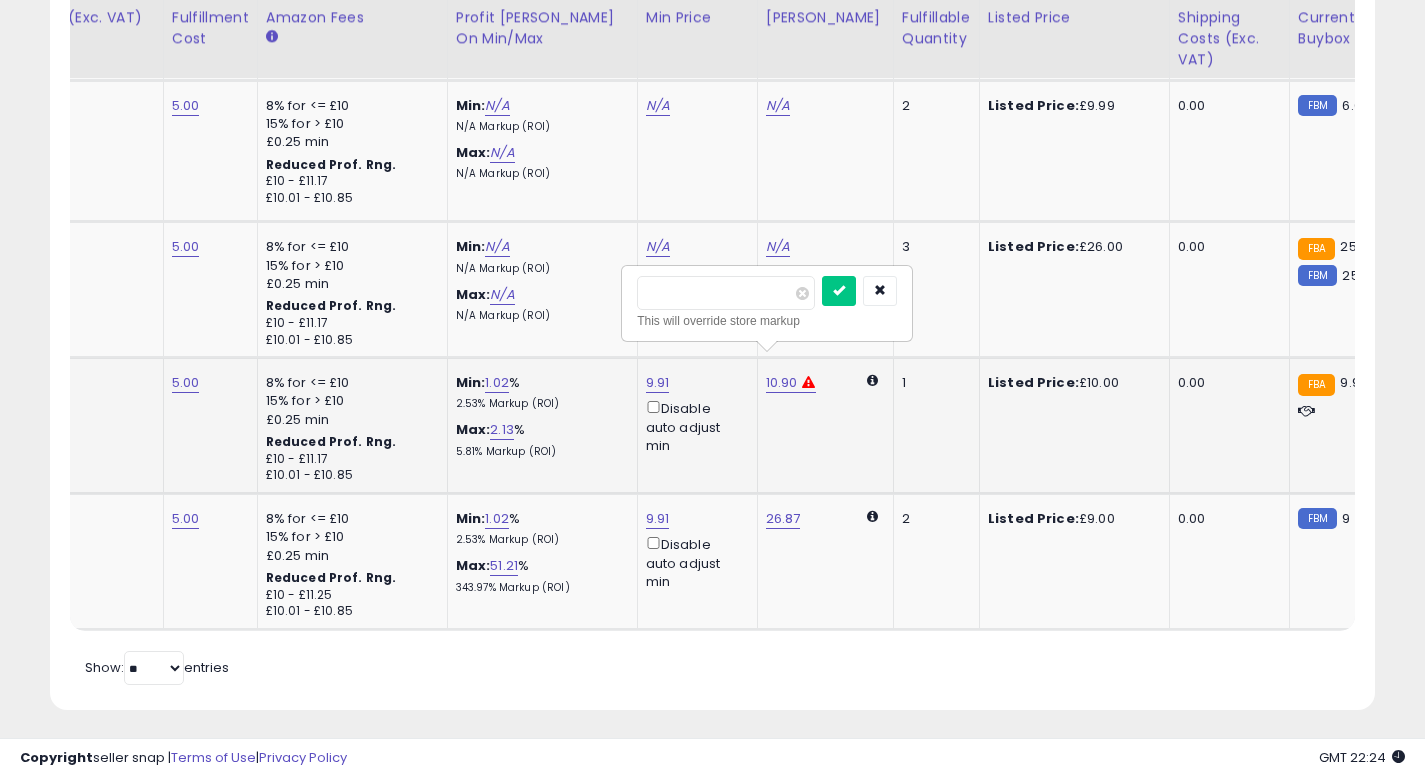 click on "*****" at bounding box center (726, 293) 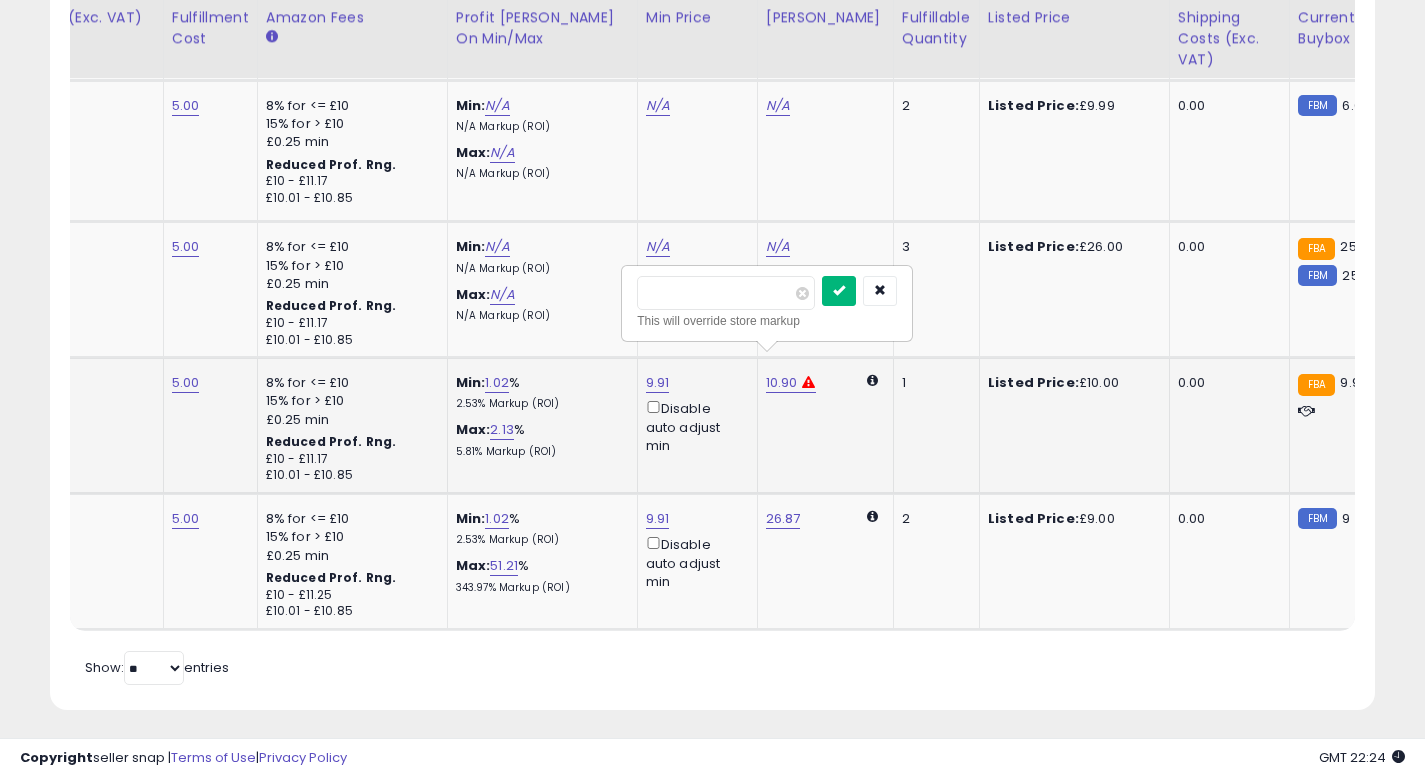 type on "****" 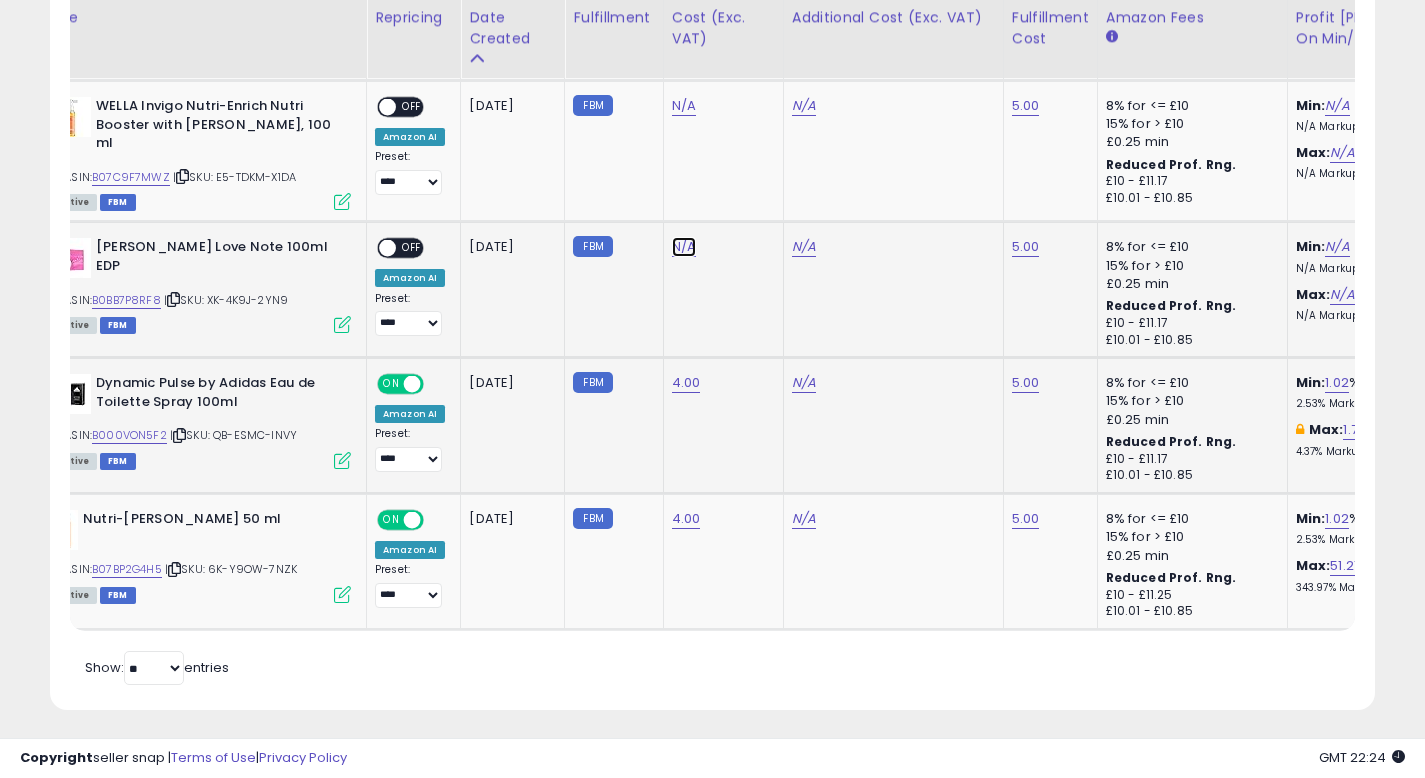 click on "N/A" at bounding box center (684, -879) 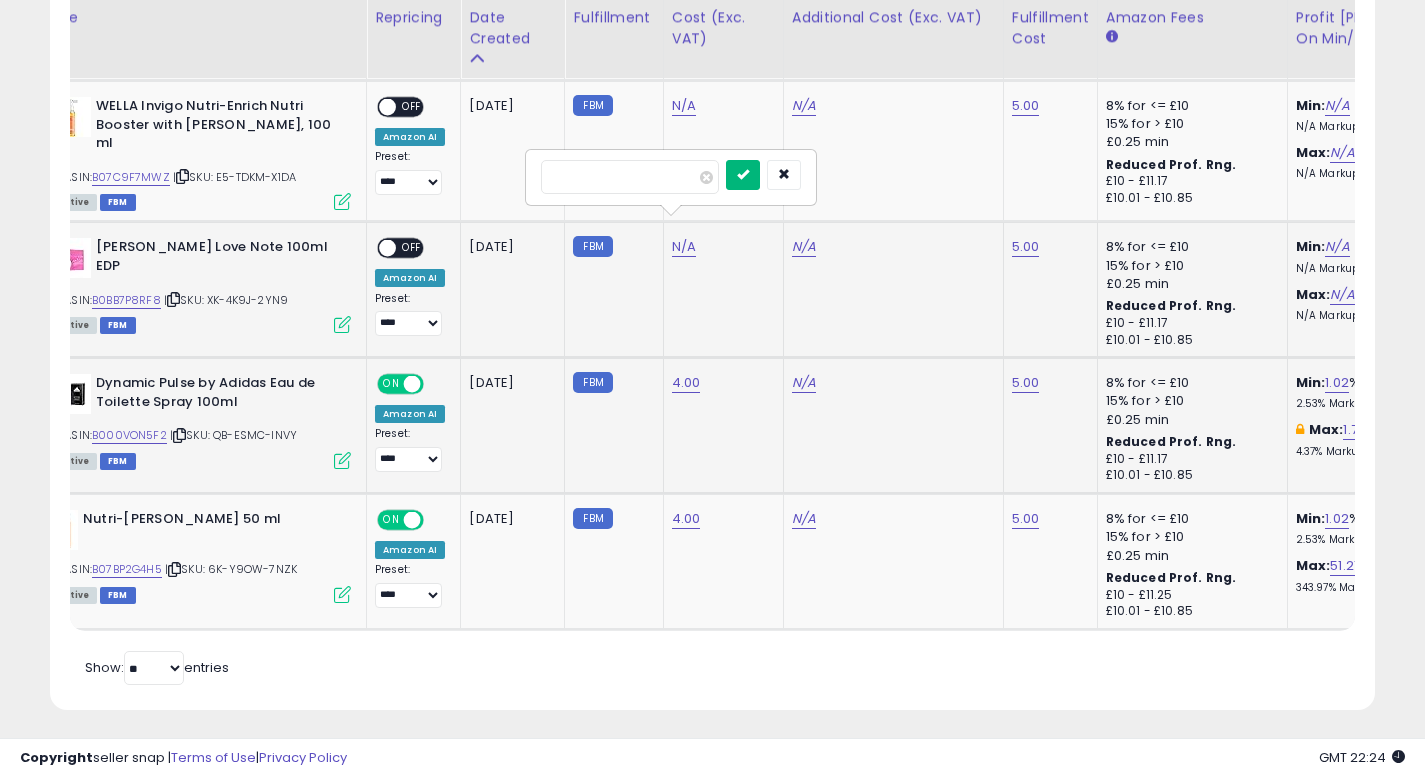 type on "*****" 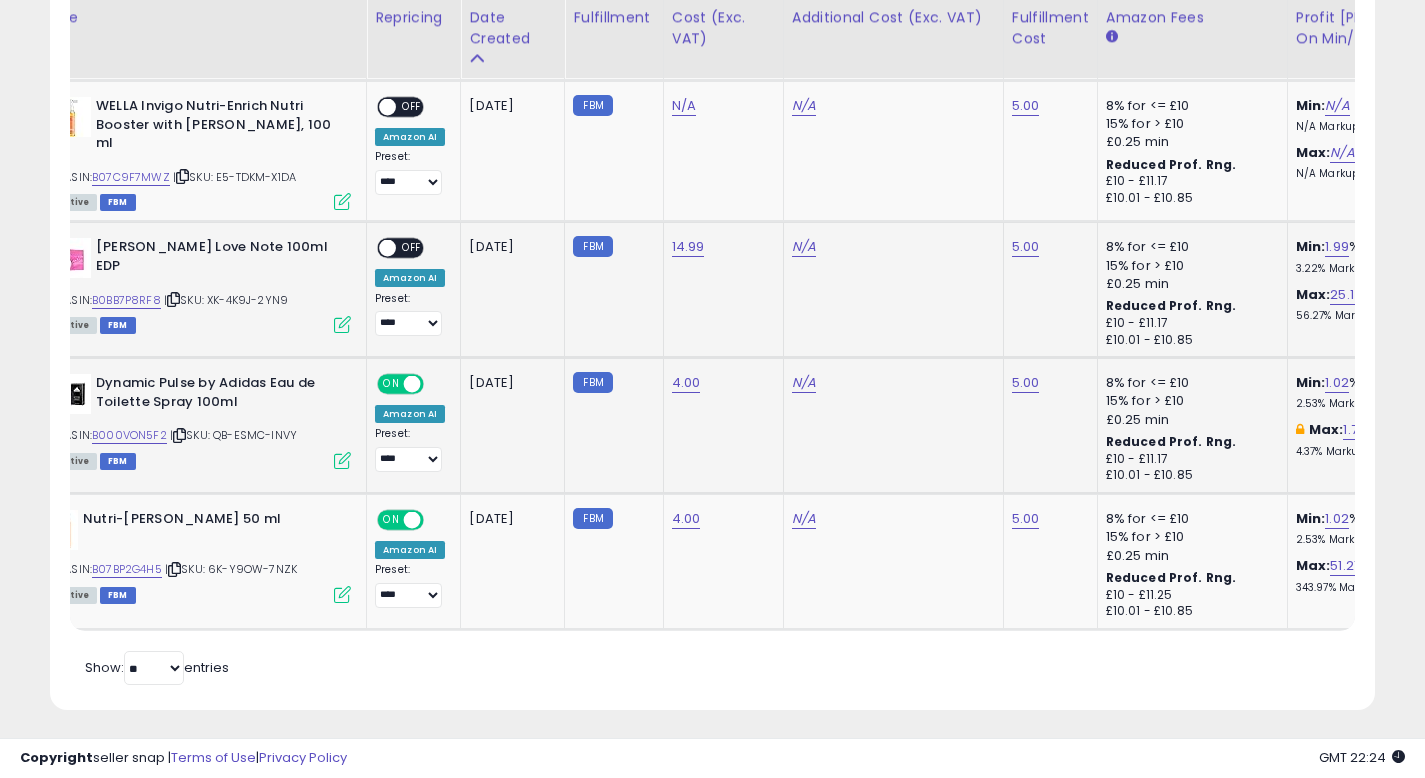click on "OFF" at bounding box center [412, 248] 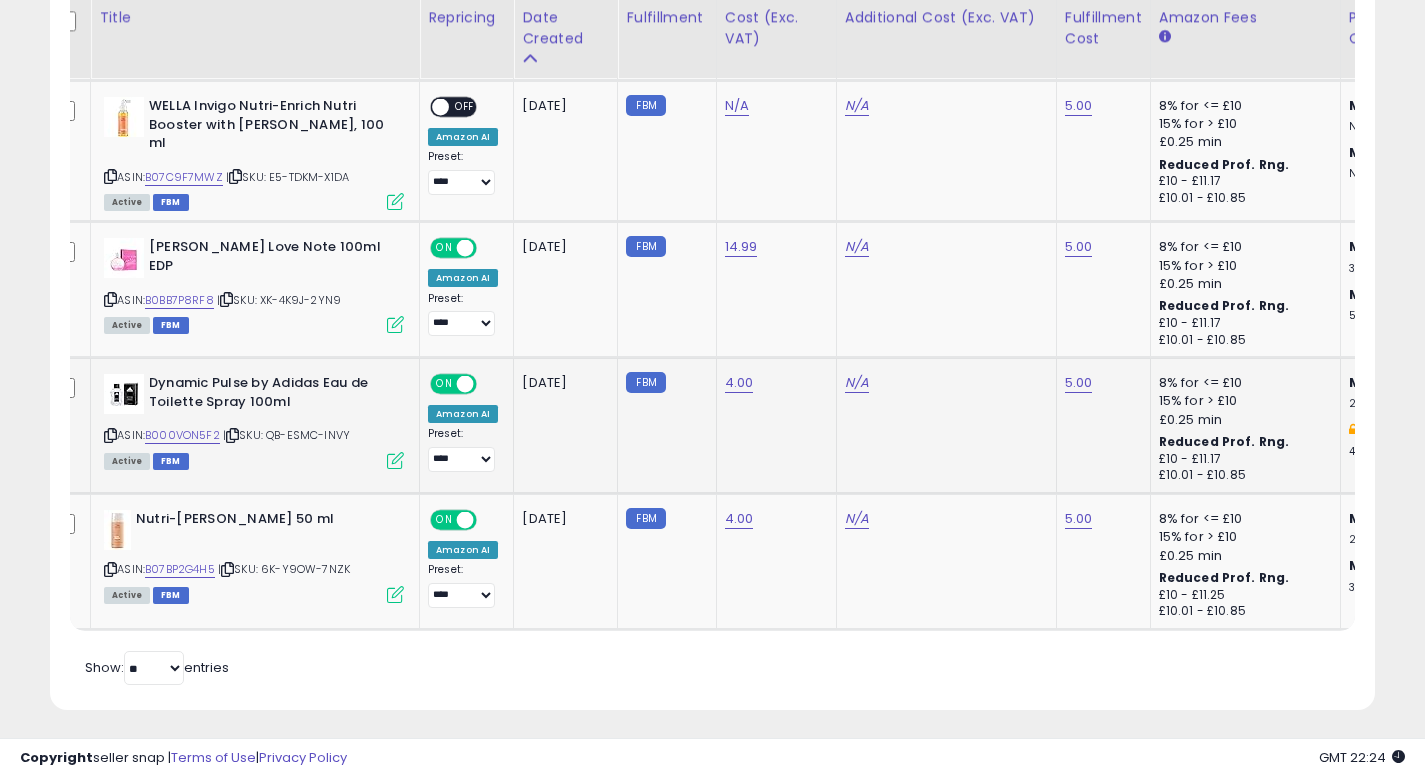 click on "14.99" 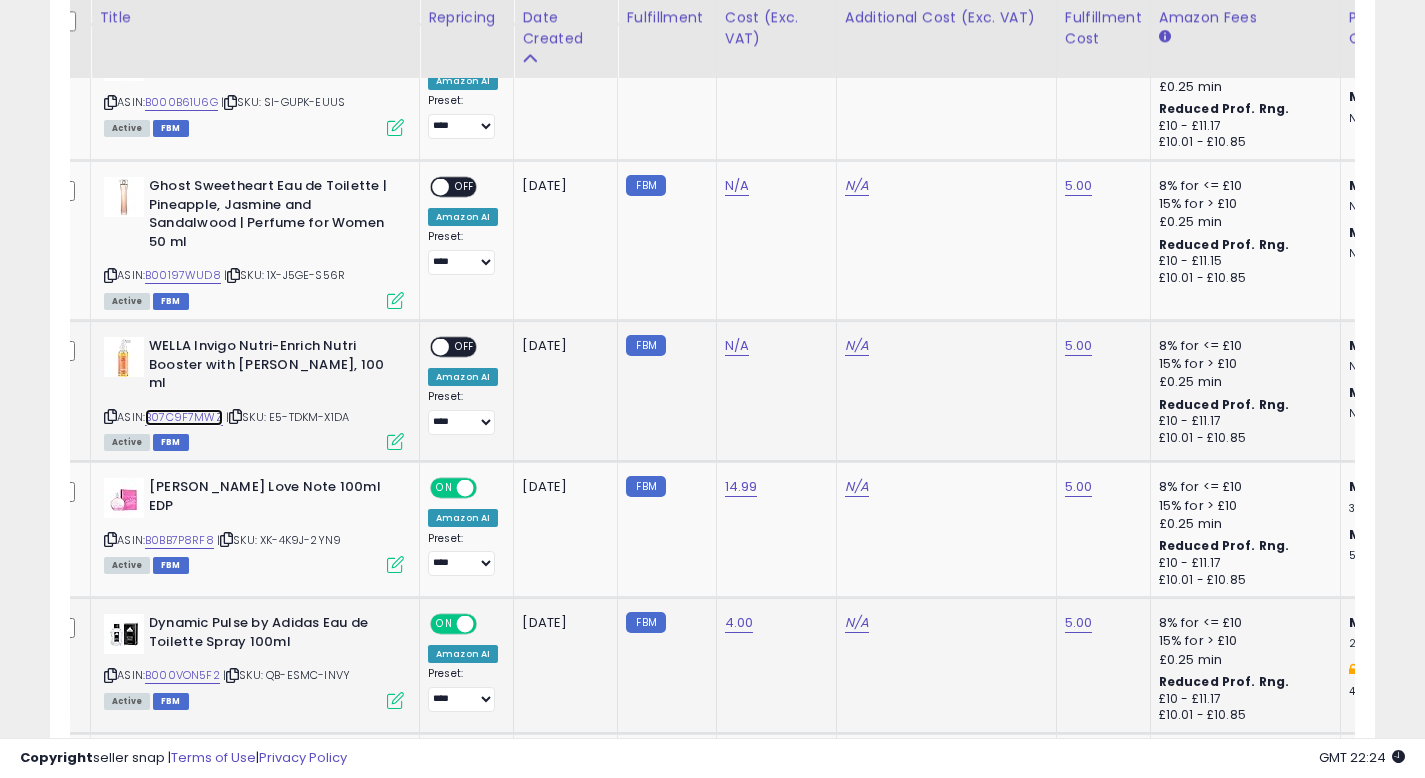 click on "B07C9F7MWZ" at bounding box center [184, 417] 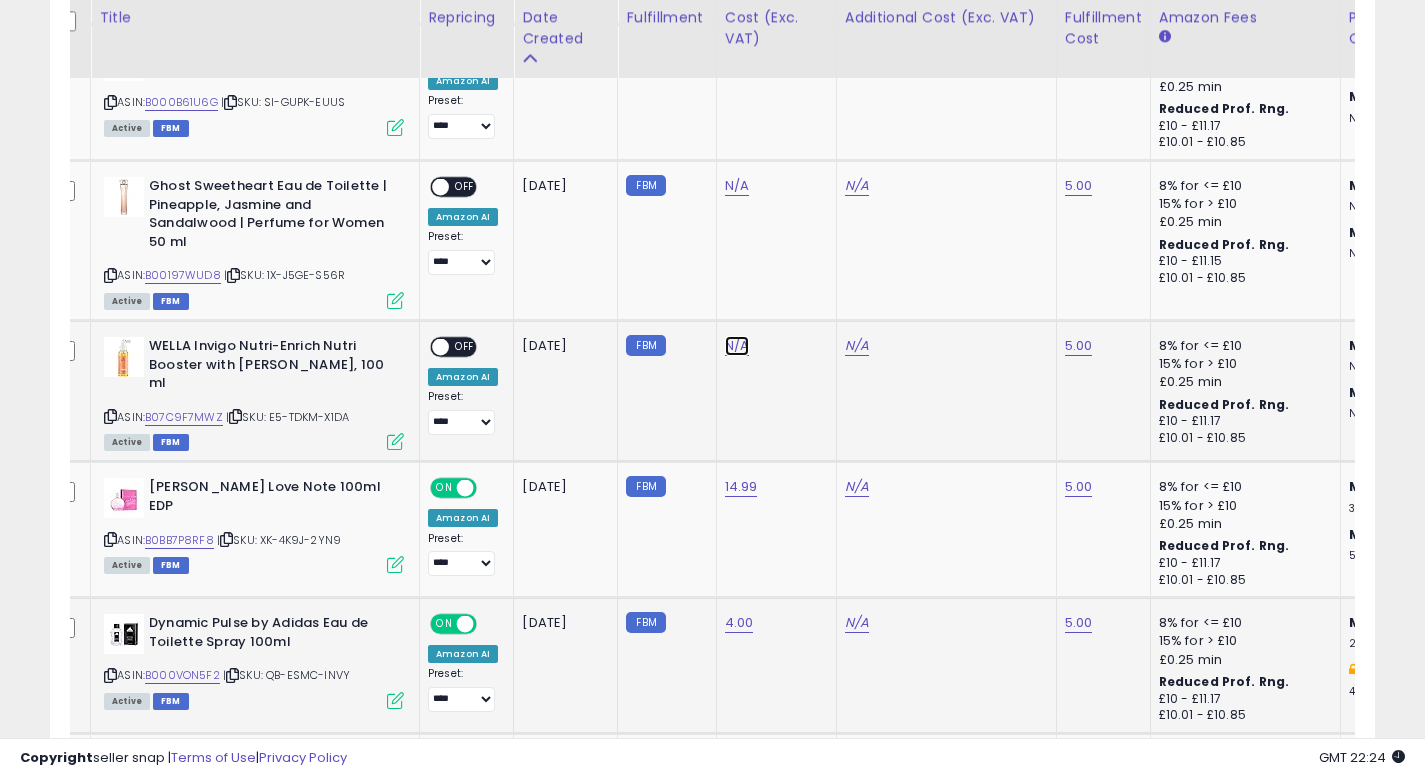 click on "N/A" at bounding box center [737, -639] 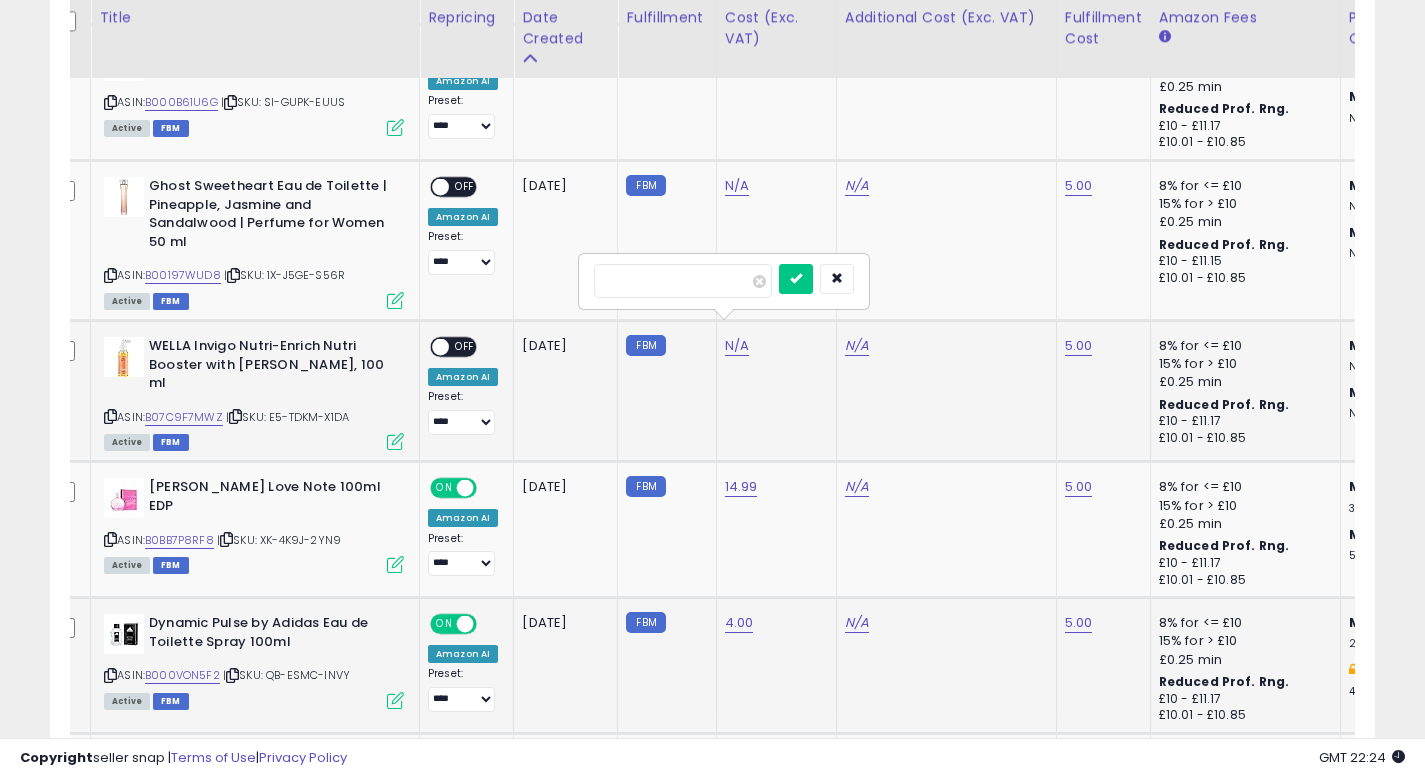 type on "*" 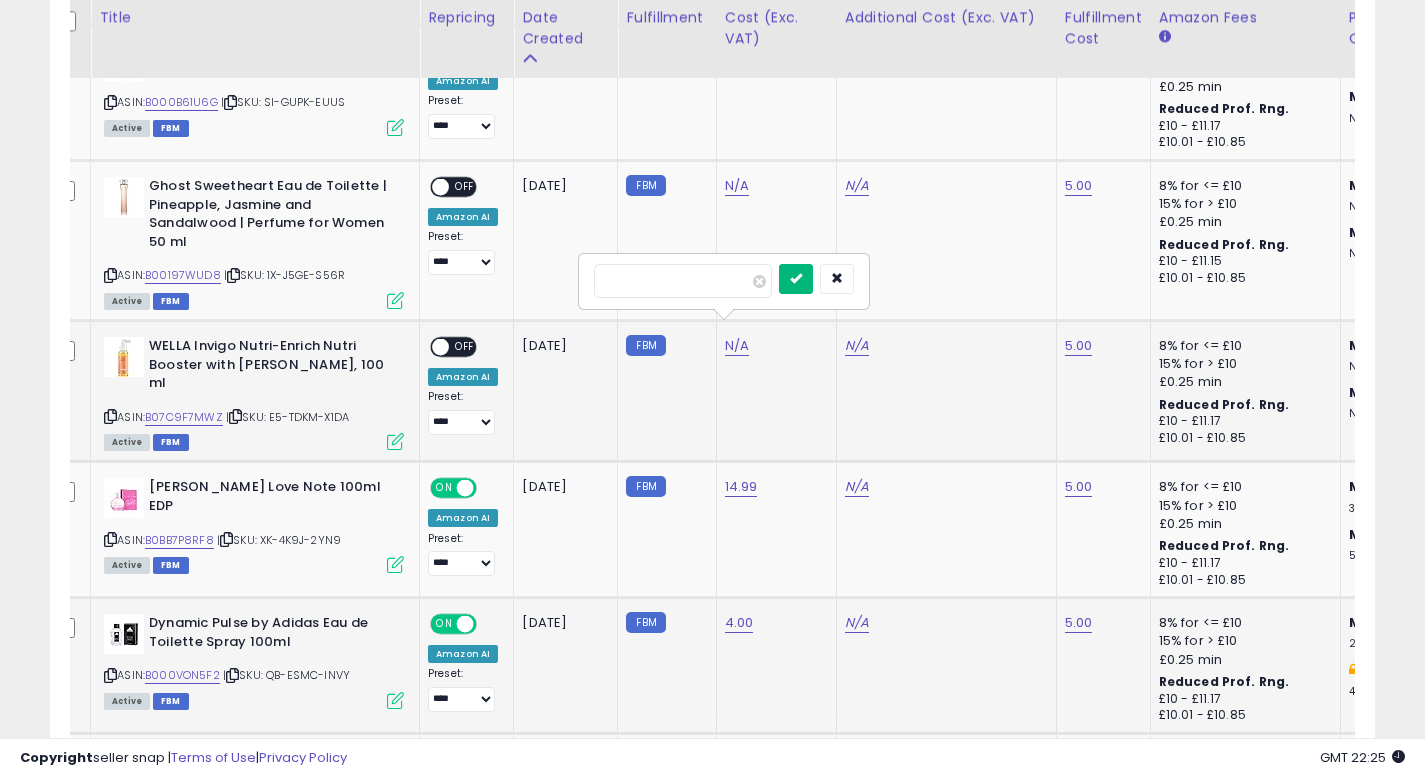 type on "*" 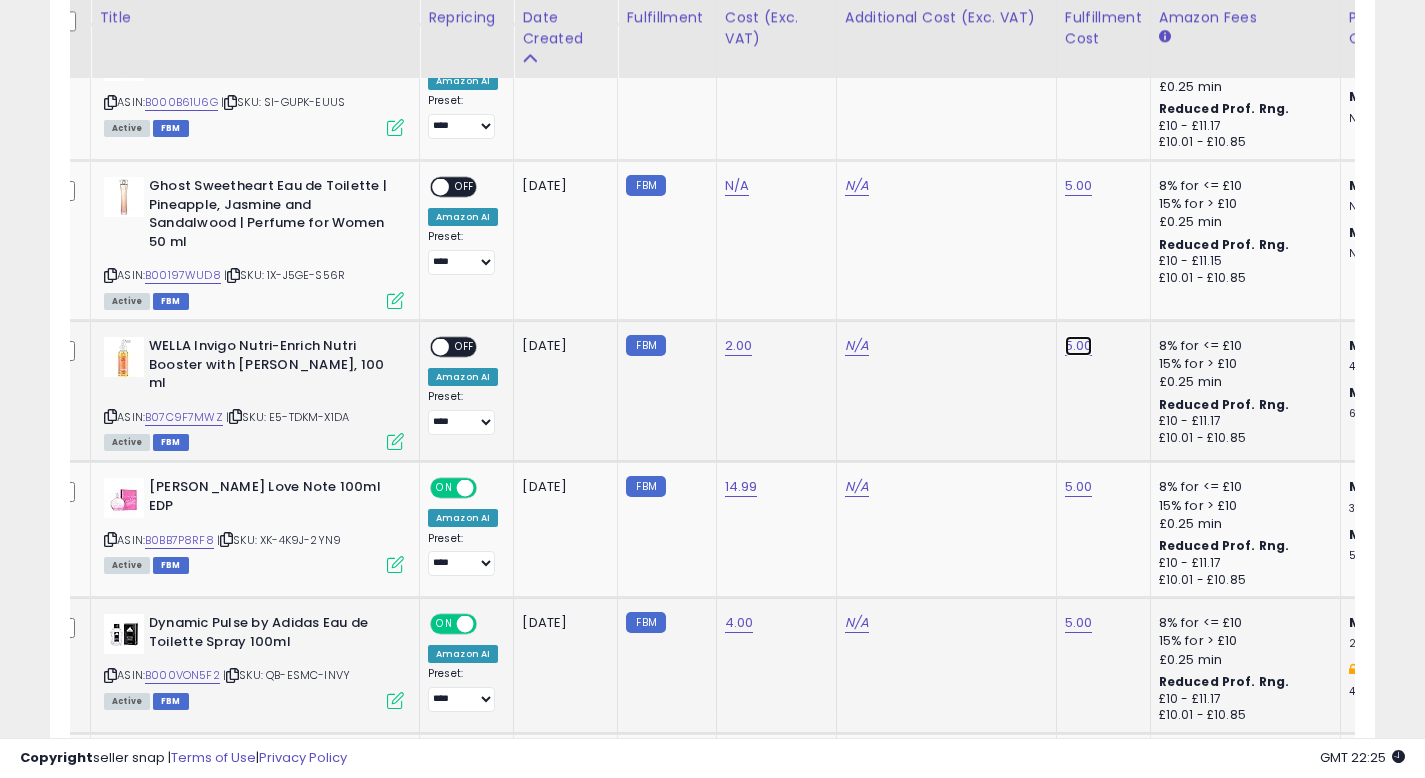 click on "5.00" at bounding box center [1079, -498] 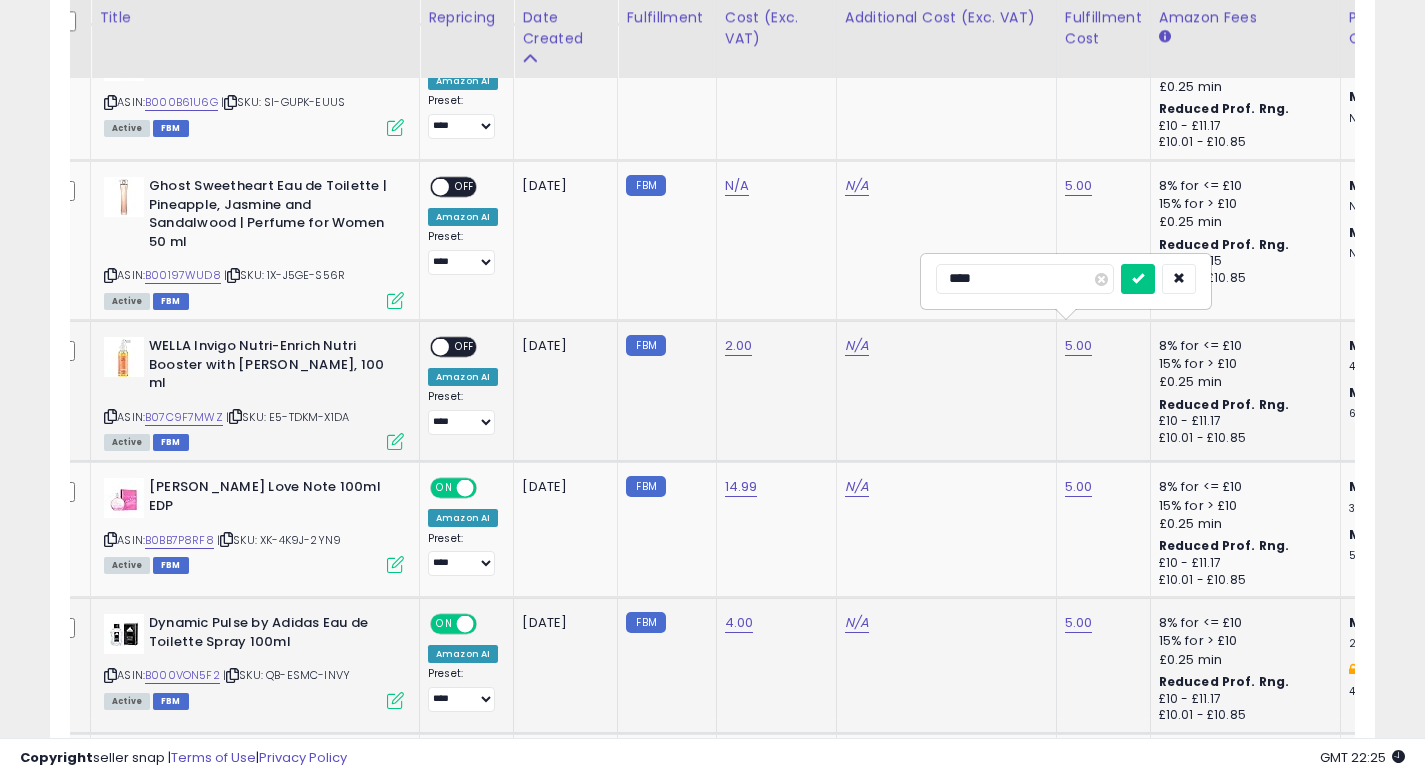 click on "****" at bounding box center [1025, 279] 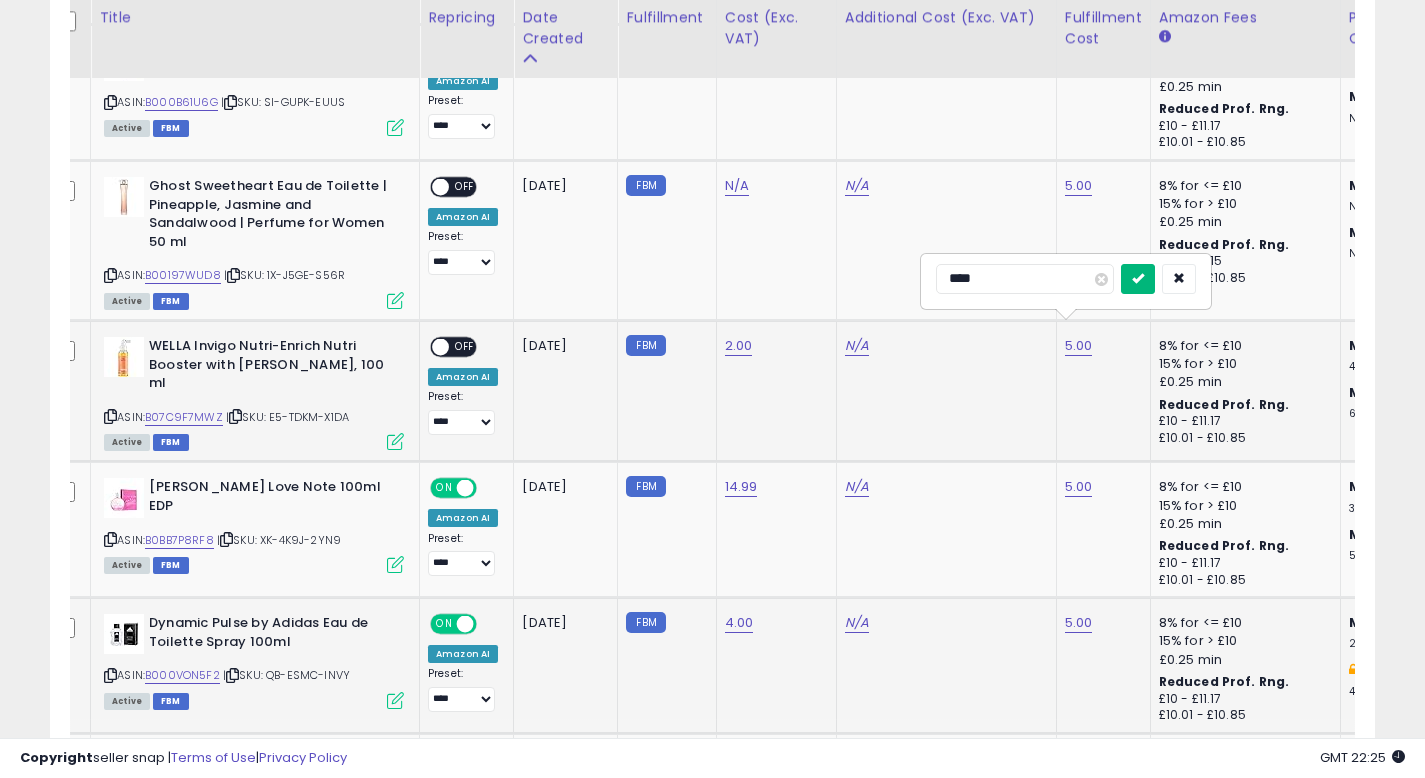 type on "****" 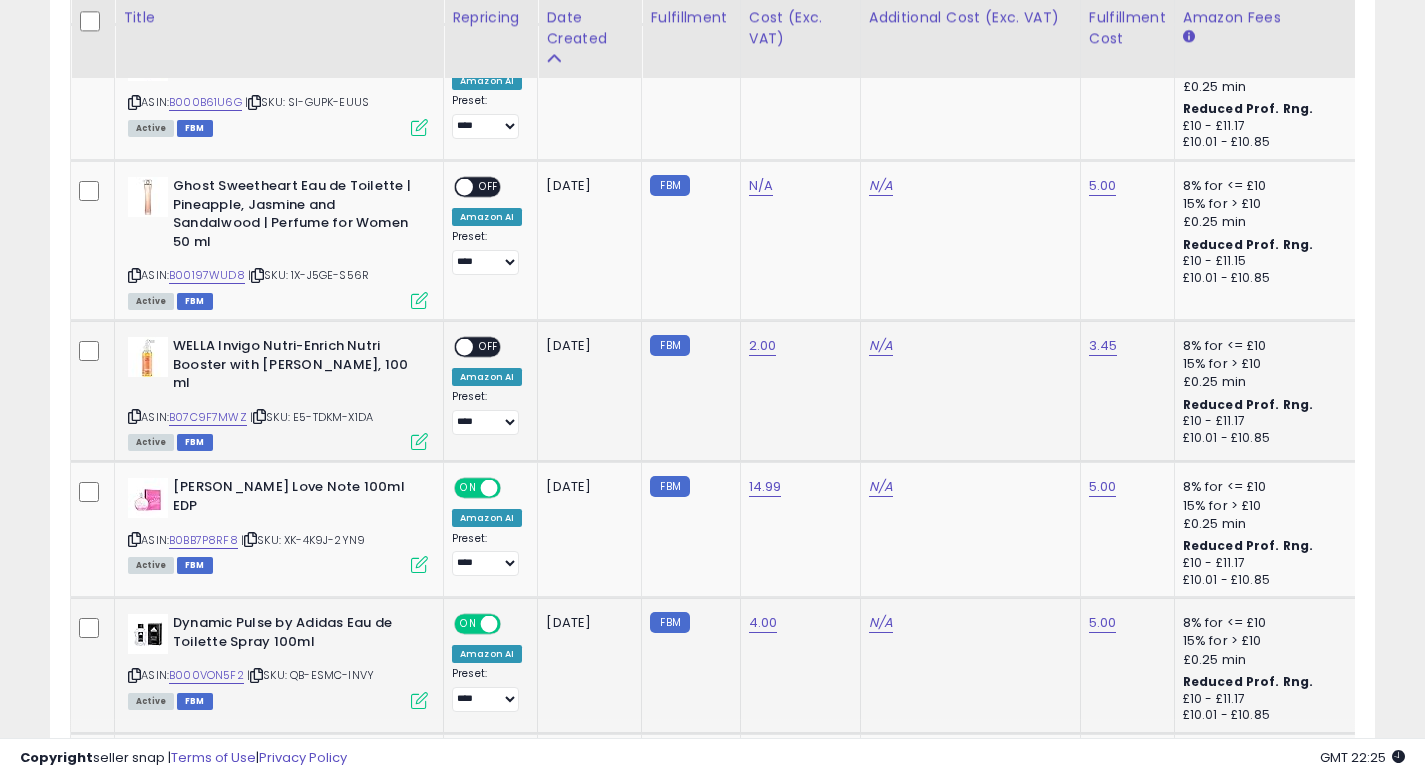 click on "OFF" at bounding box center (489, 347) 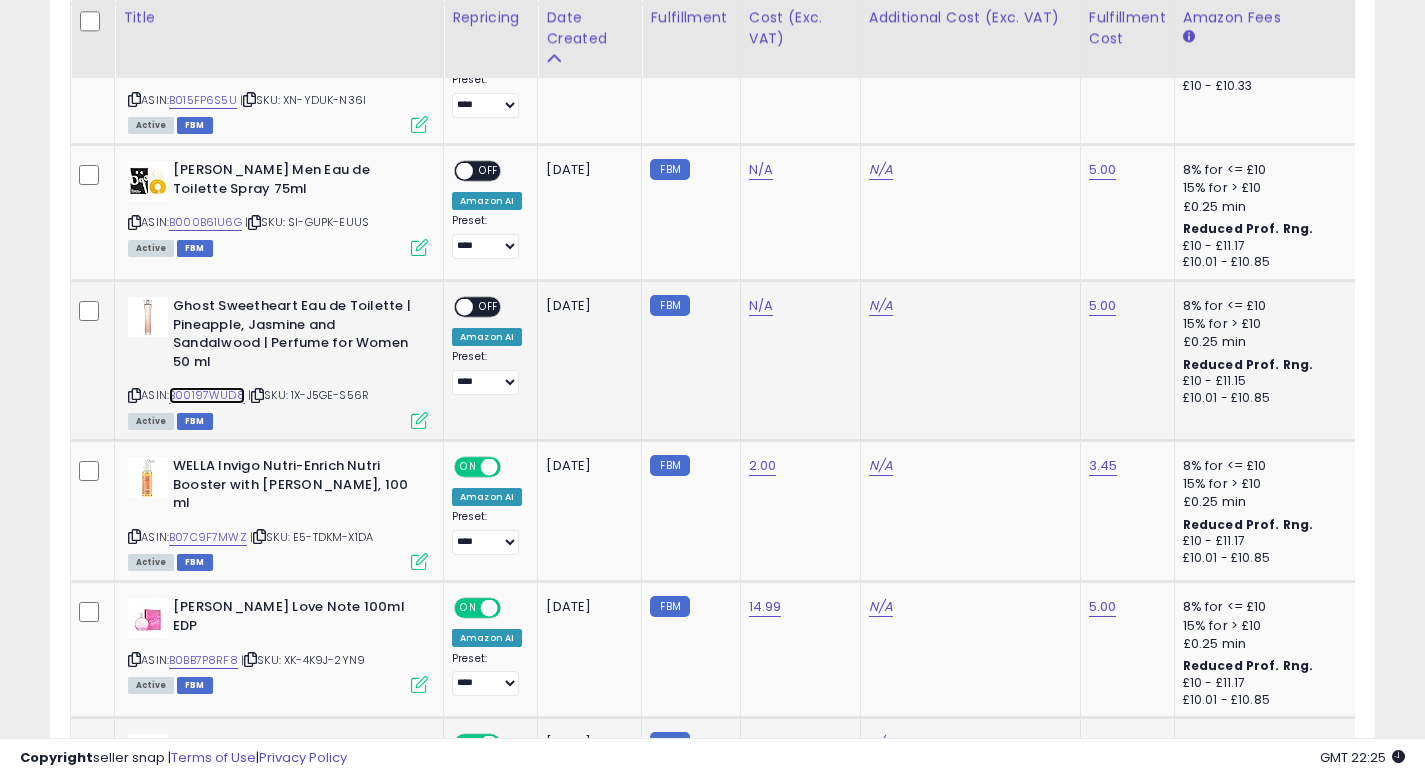 click on "B00197WUD8" at bounding box center [207, 395] 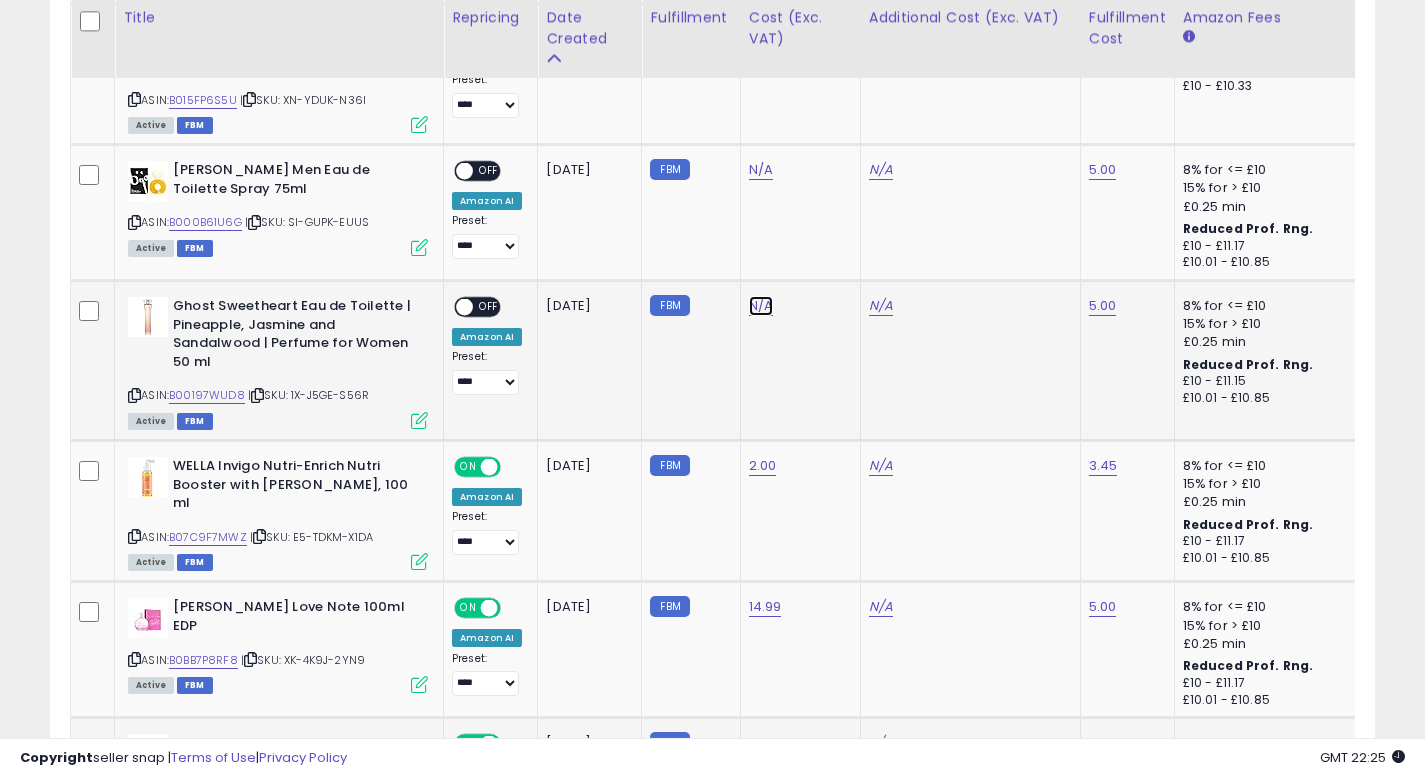 click on "N/A" at bounding box center (761, -519) 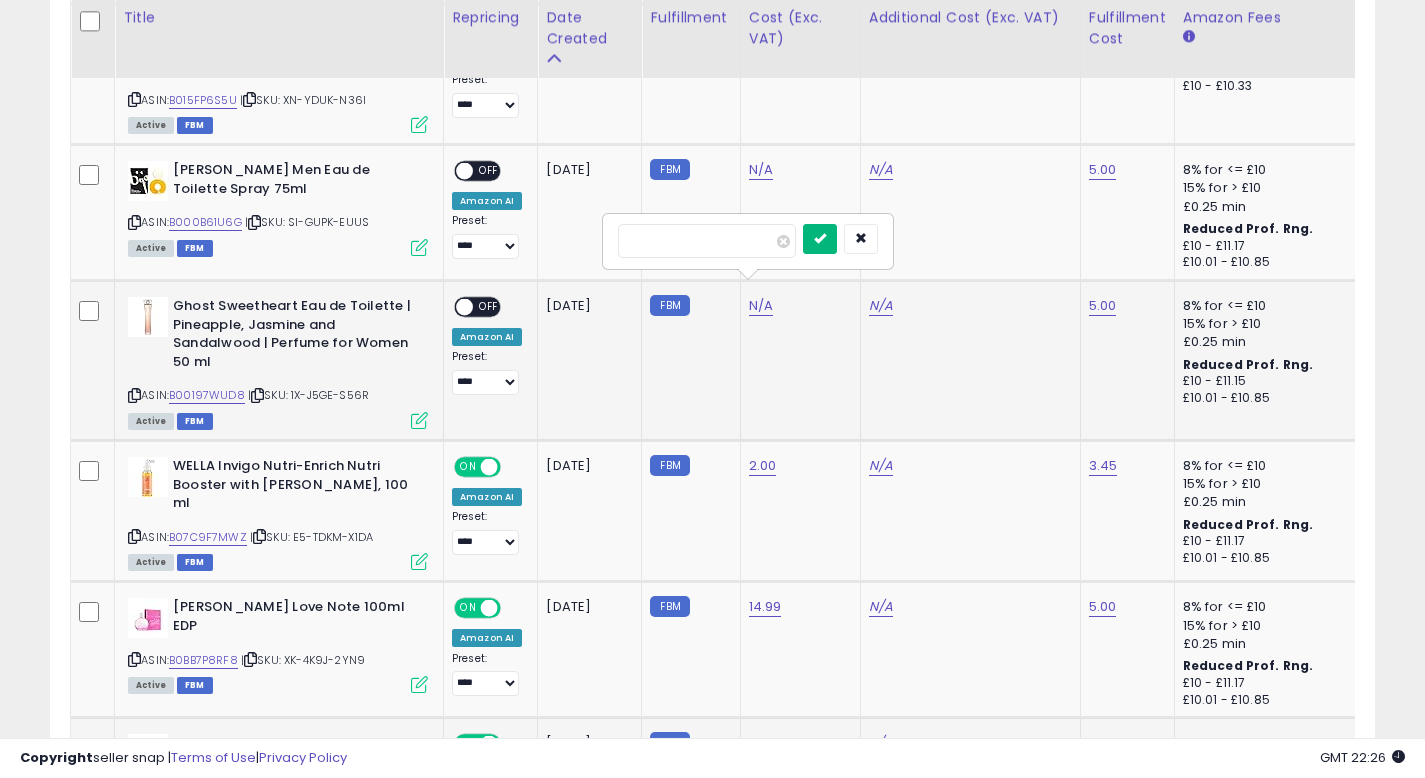 type on "**" 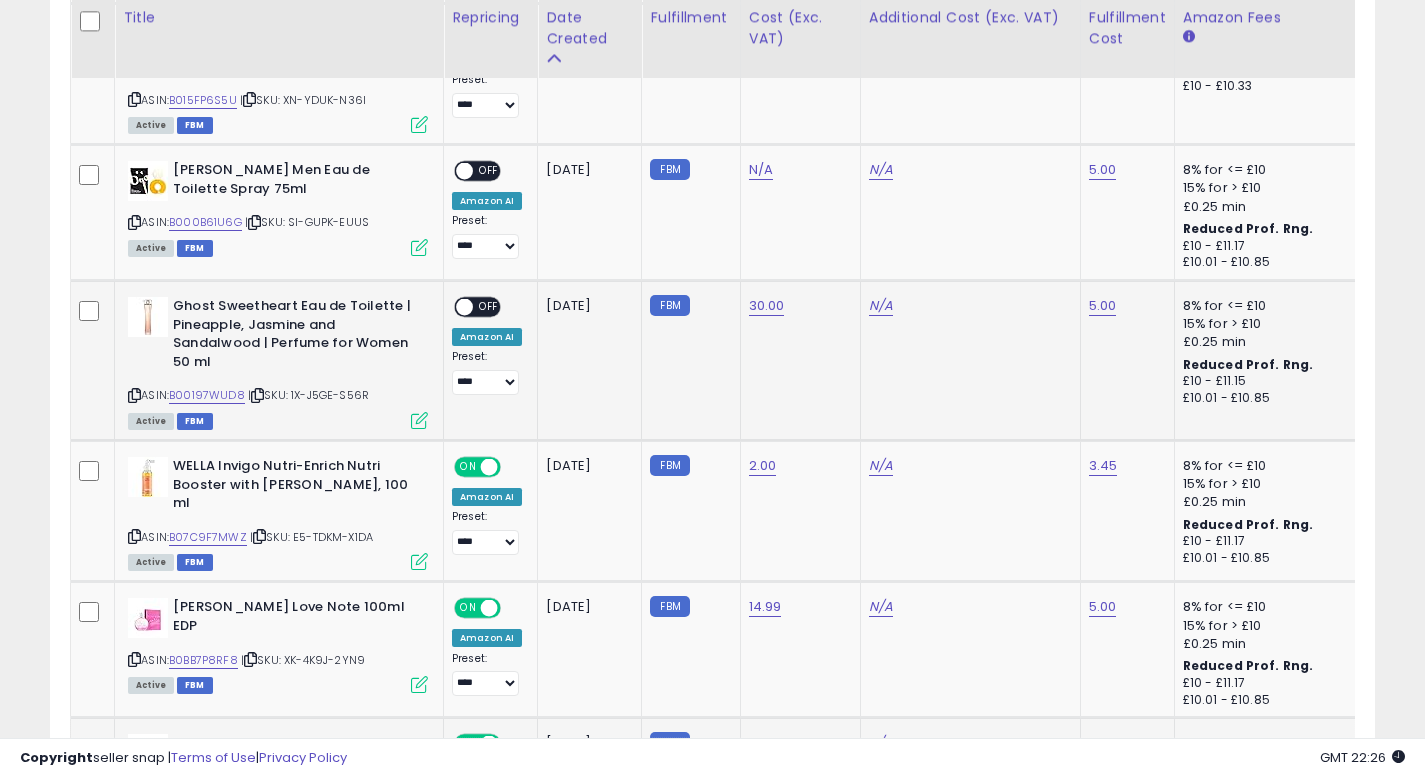click on "OFF" at bounding box center [489, 307] 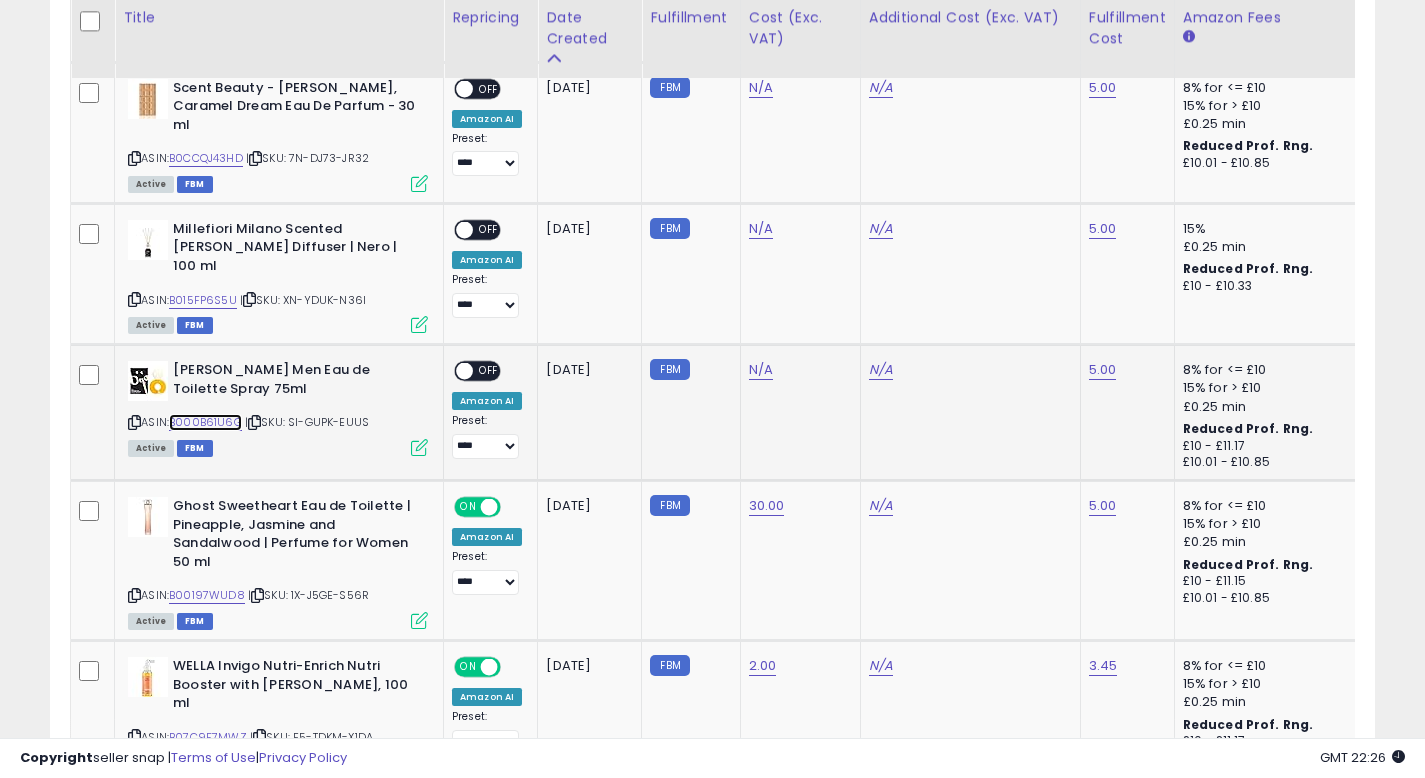 click on "B000B61U6G" at bounding box center [205, 422] 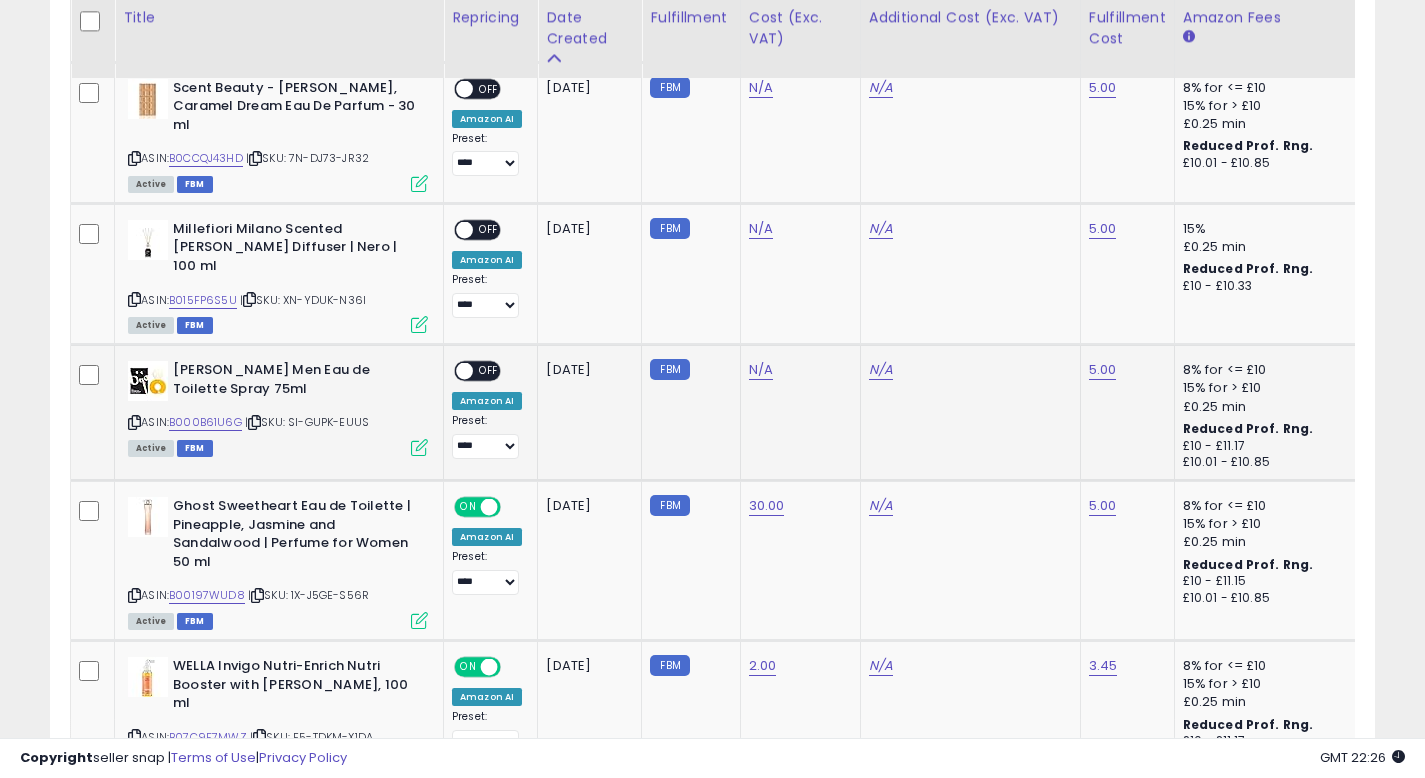 click on "N/A" 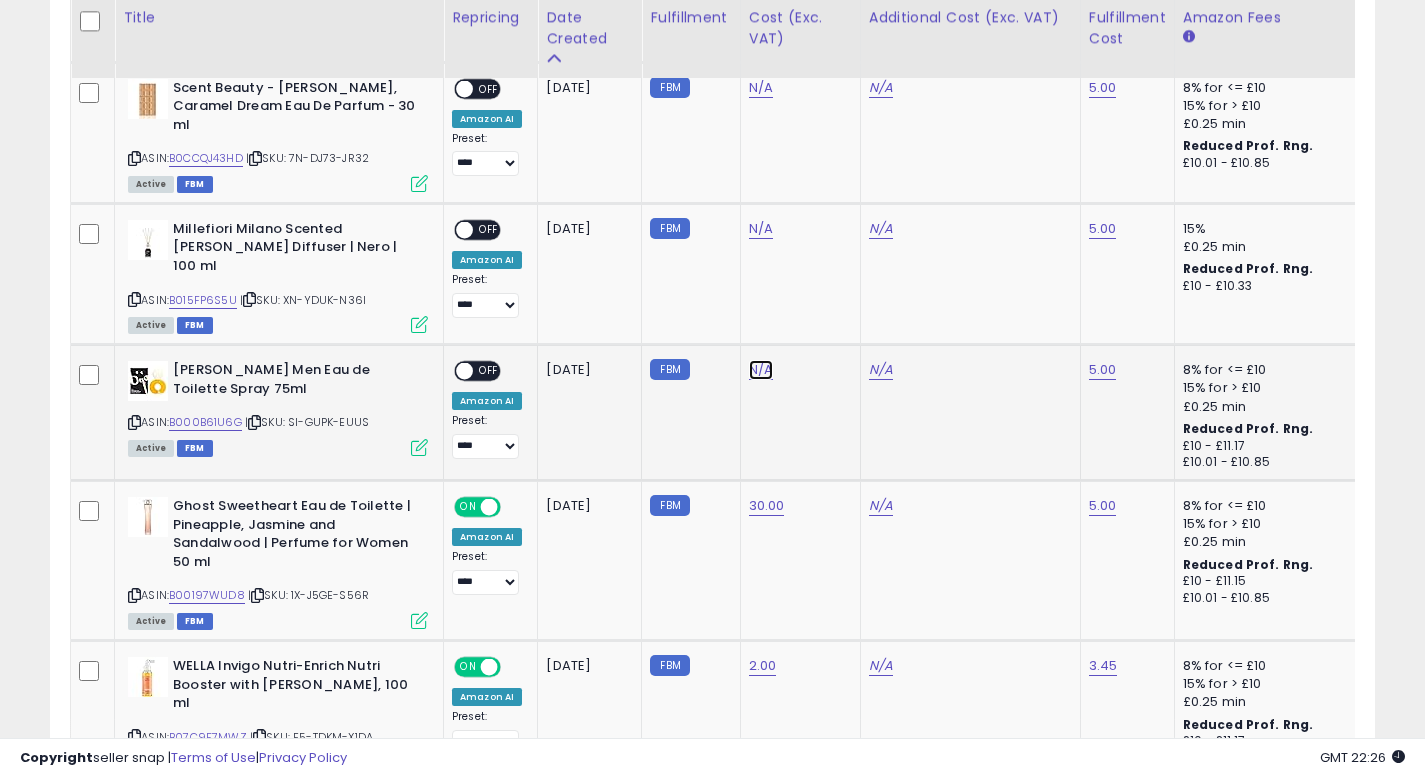 click on "N/A" at bounding box center (761, -319) 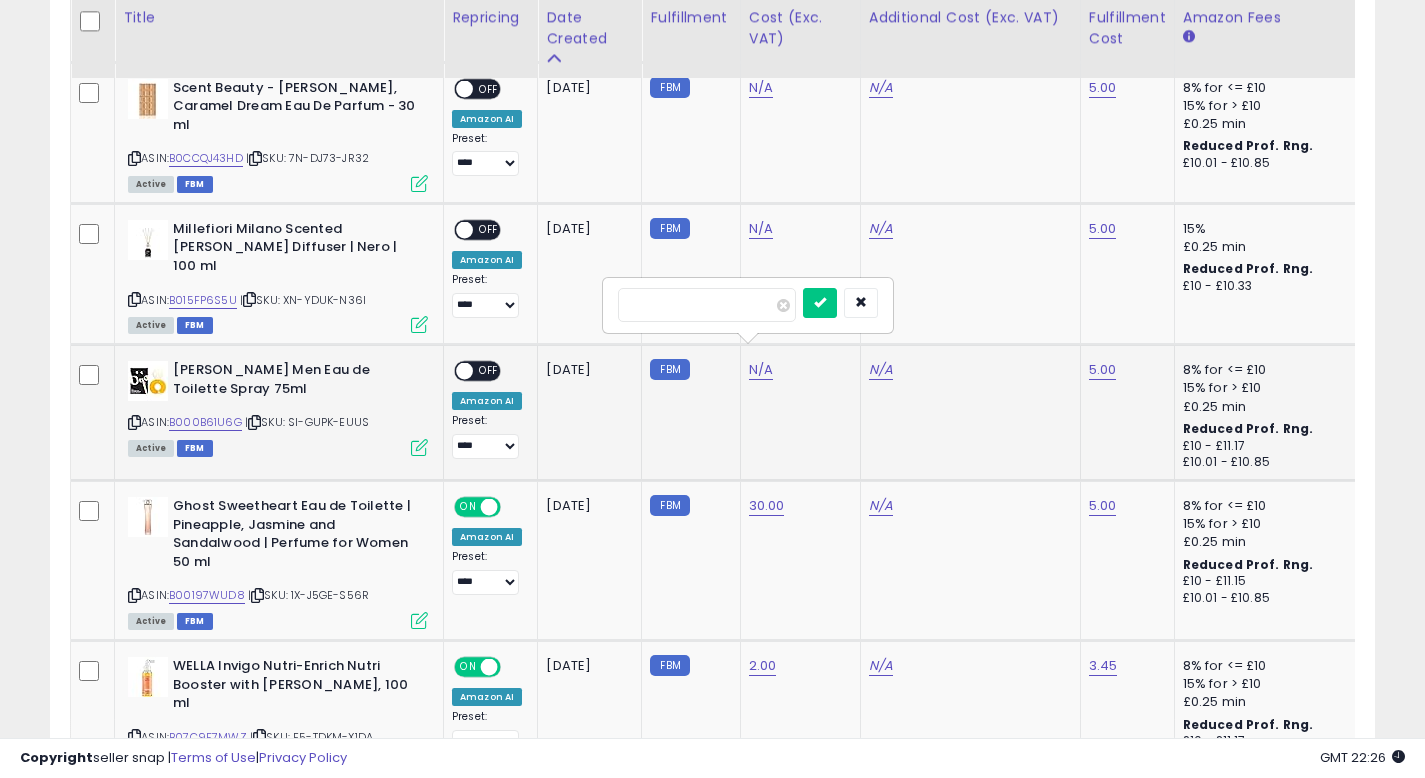 type on "*" 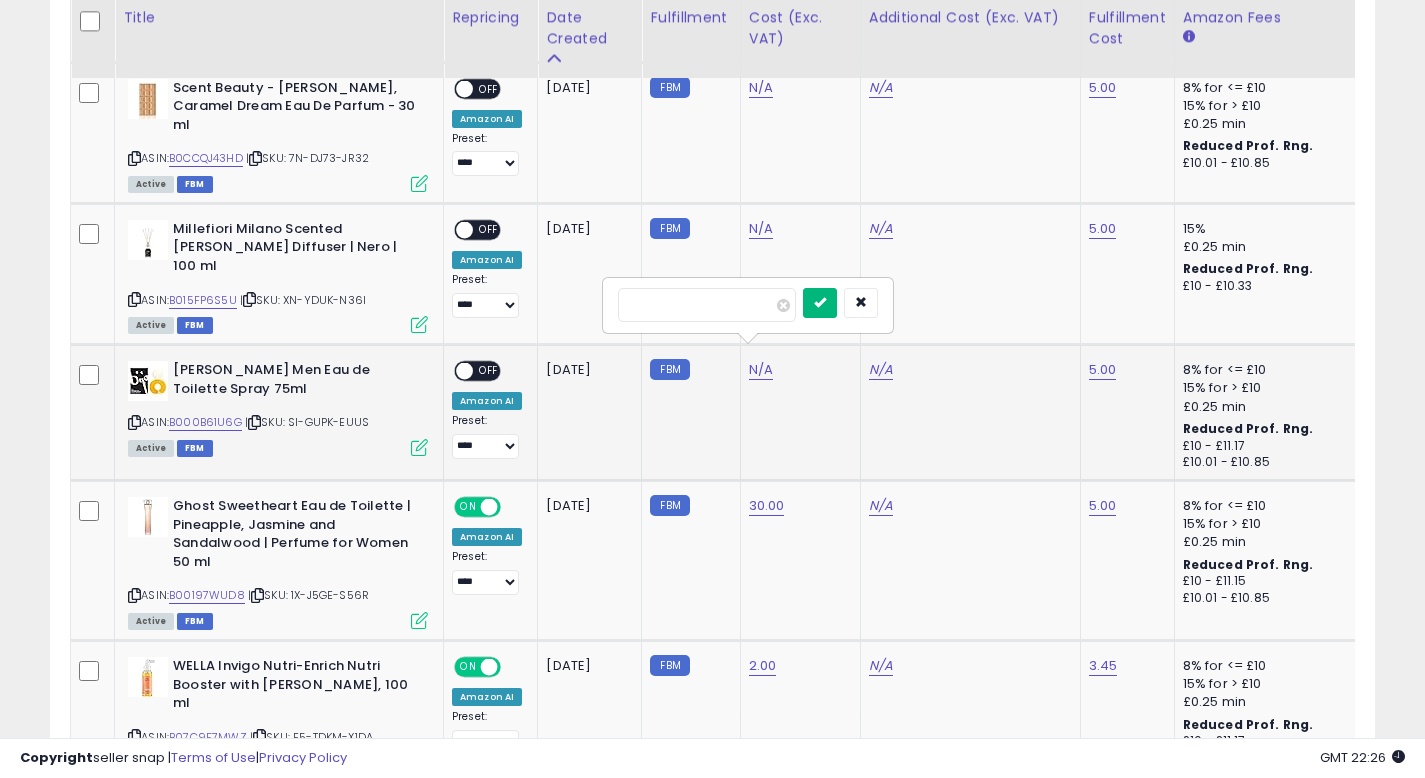 type on "**" 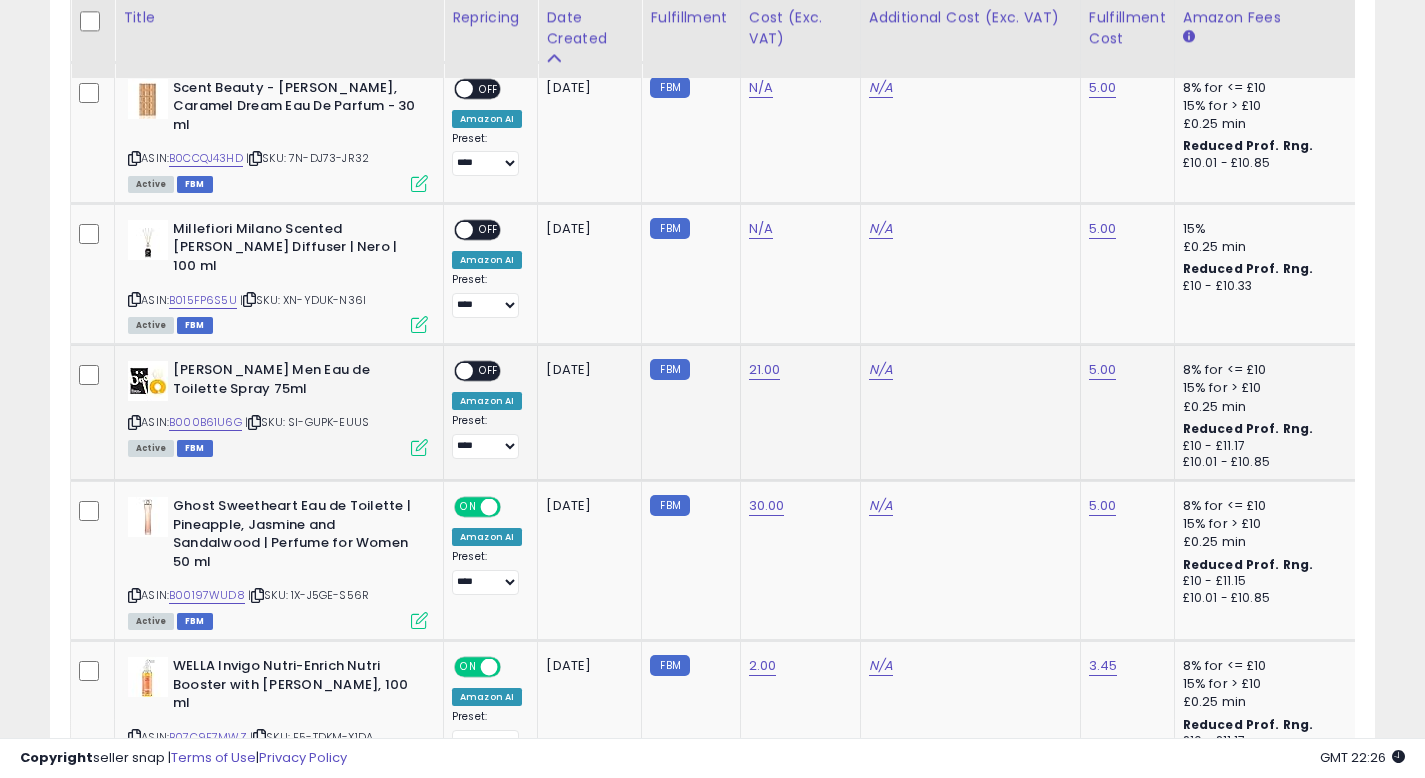 click on "OFF" at bounding box center [489, 371] 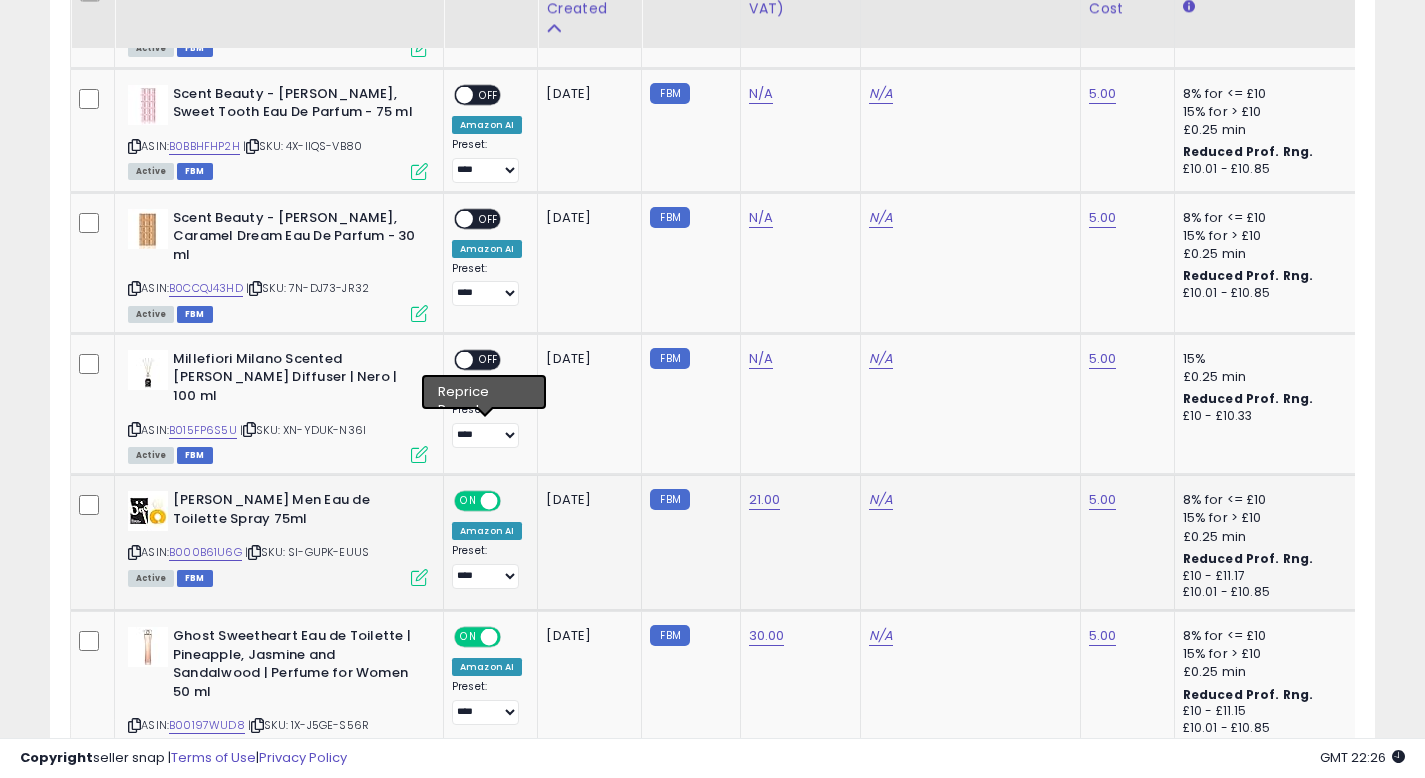 scroll, scrollTop: 1283, scrollLeft: 0, axis: vertical 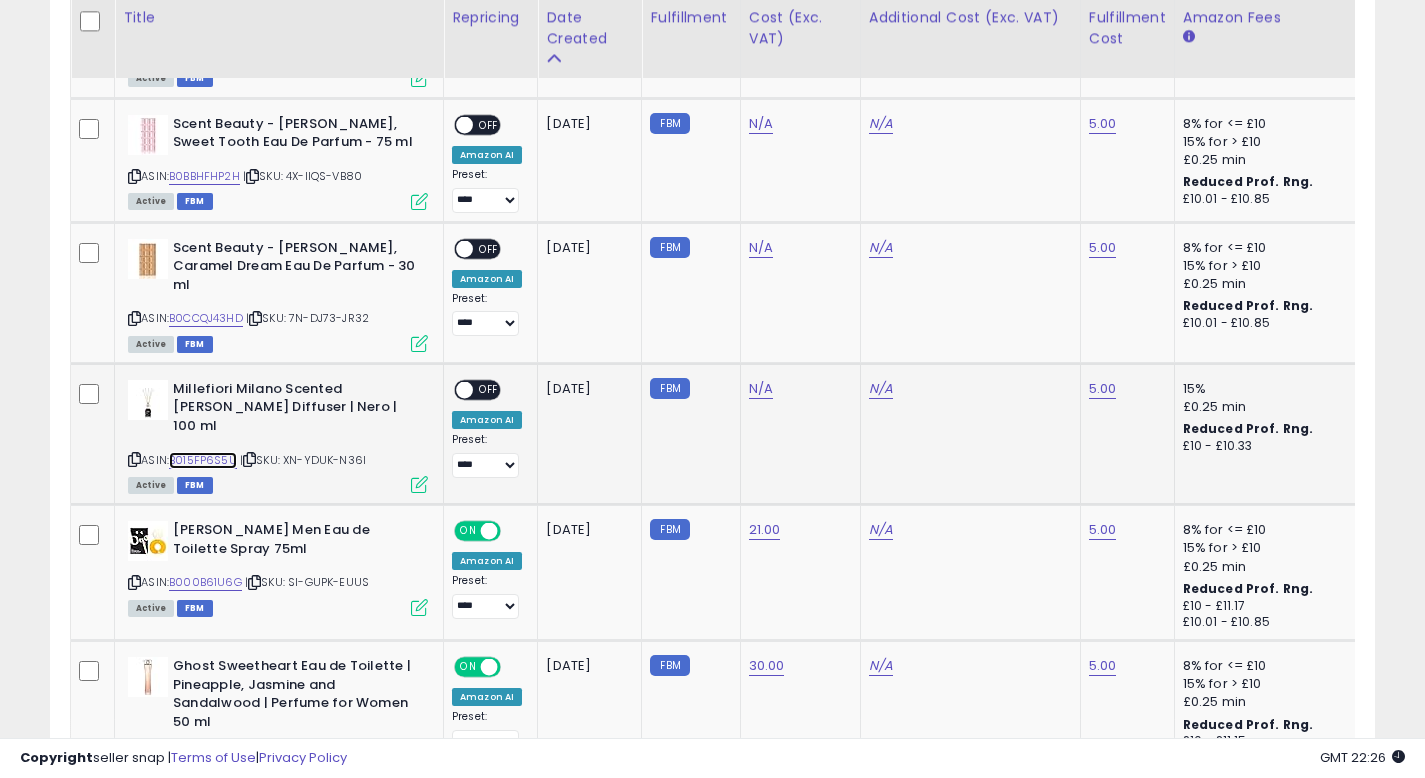 click on "B015FP6S5U" at bounding box center (203, 460) 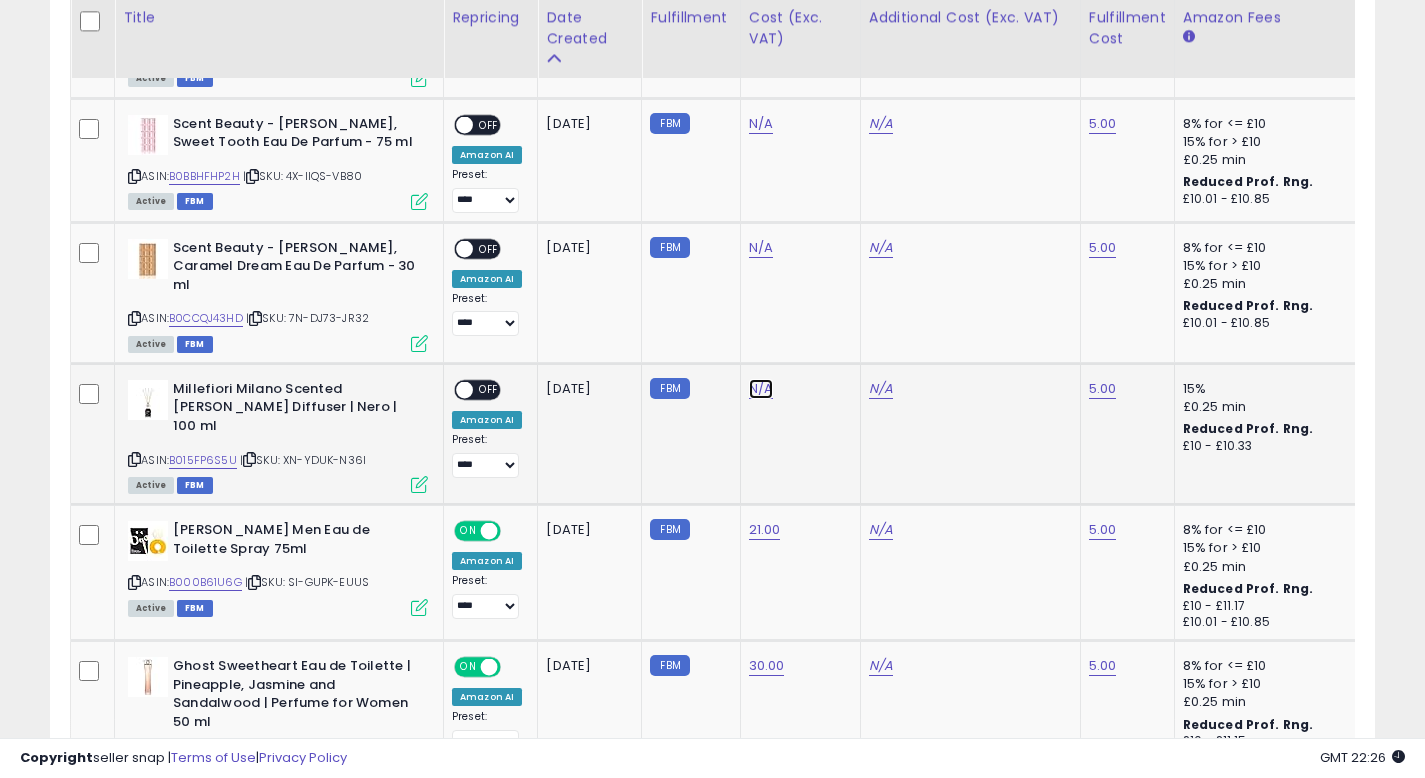 click on "N/A" at bounding box center [761, -159] 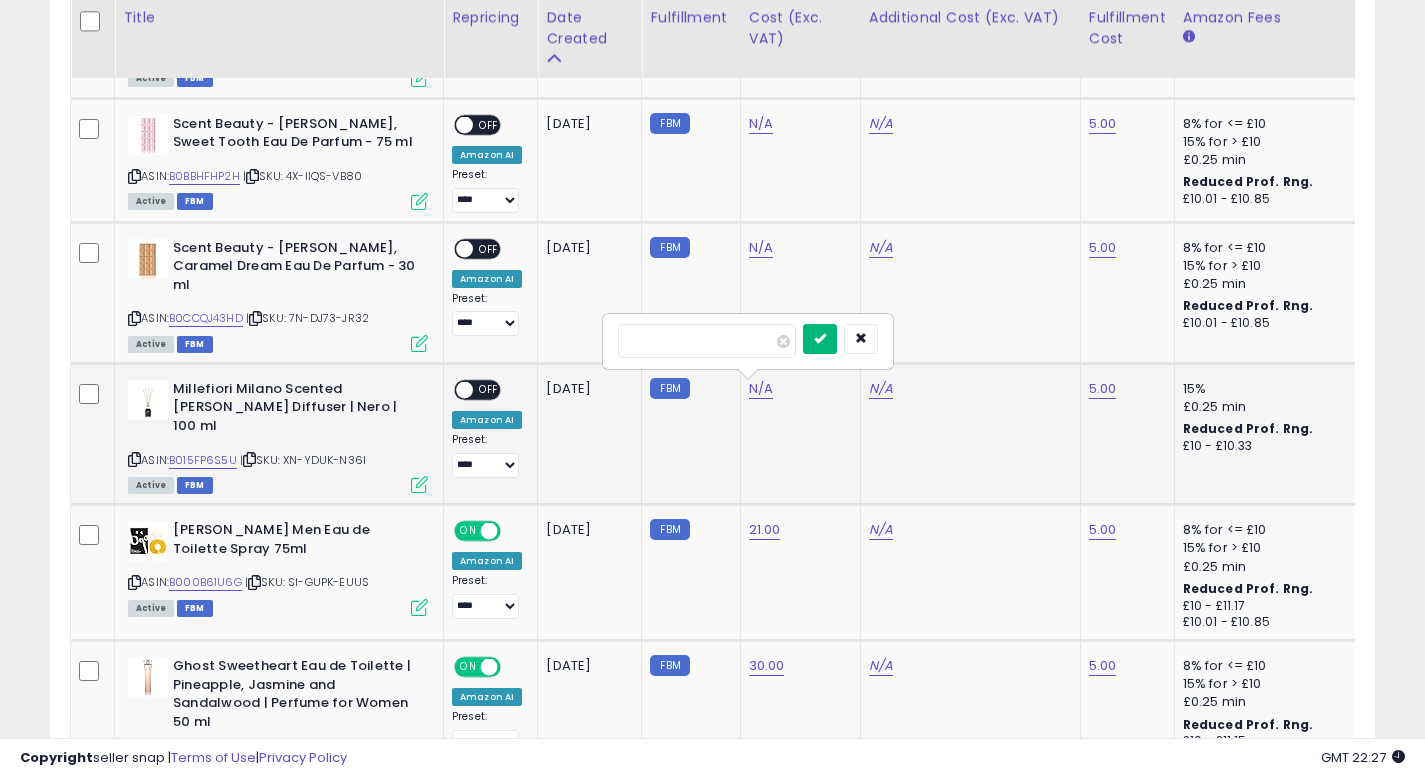type on "**" 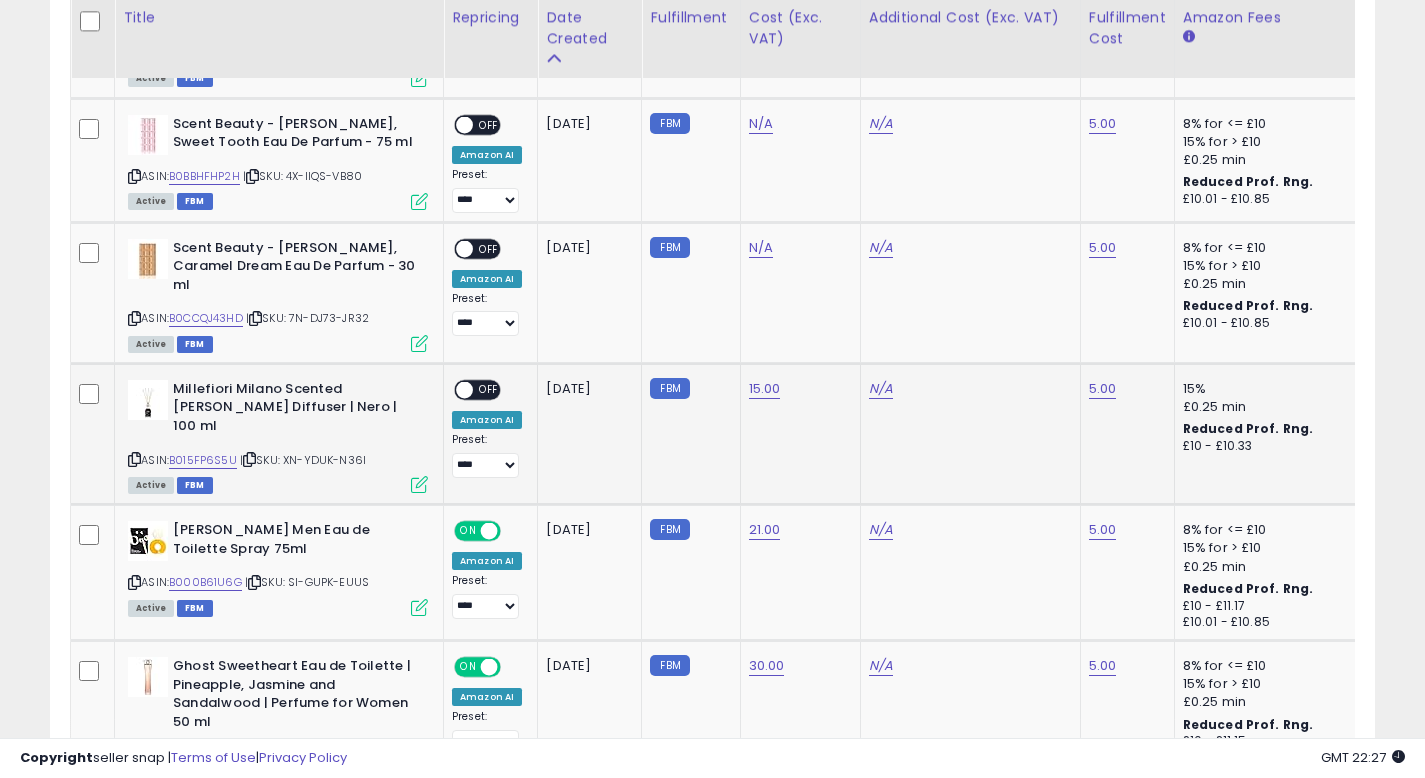 click on "OFF" at bounding box center [489, 389] 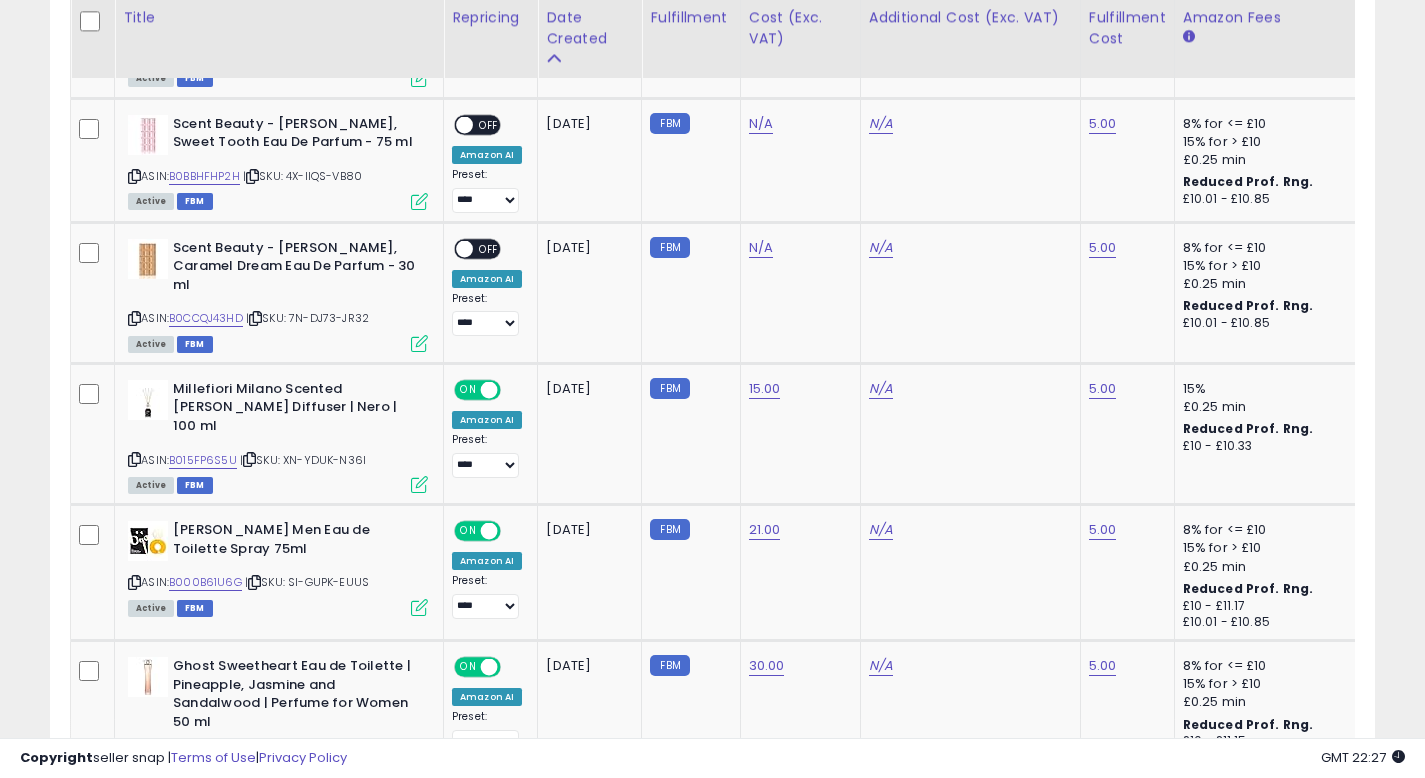 click on "15.00" 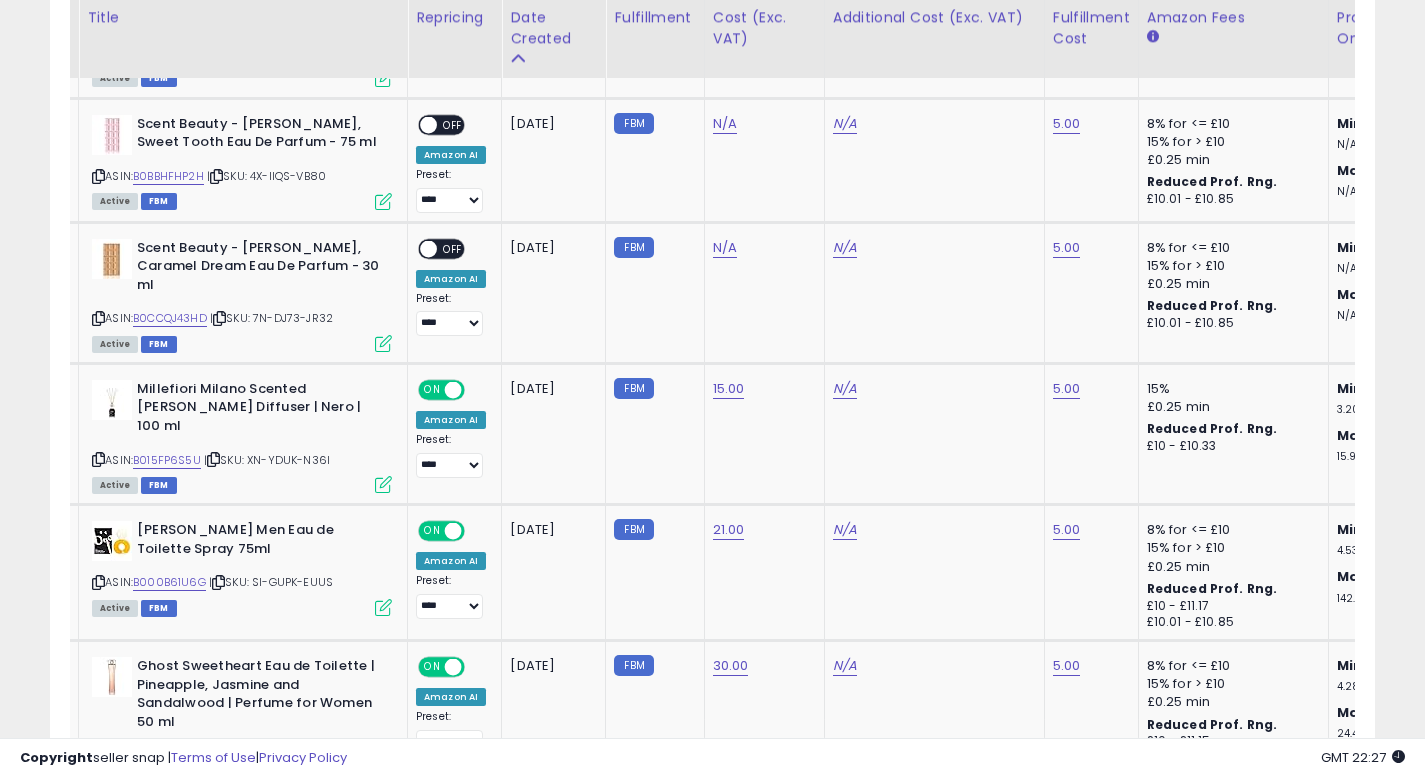 scroll, scrollTop: 0, scrollLeft: 61, axis: horizontal 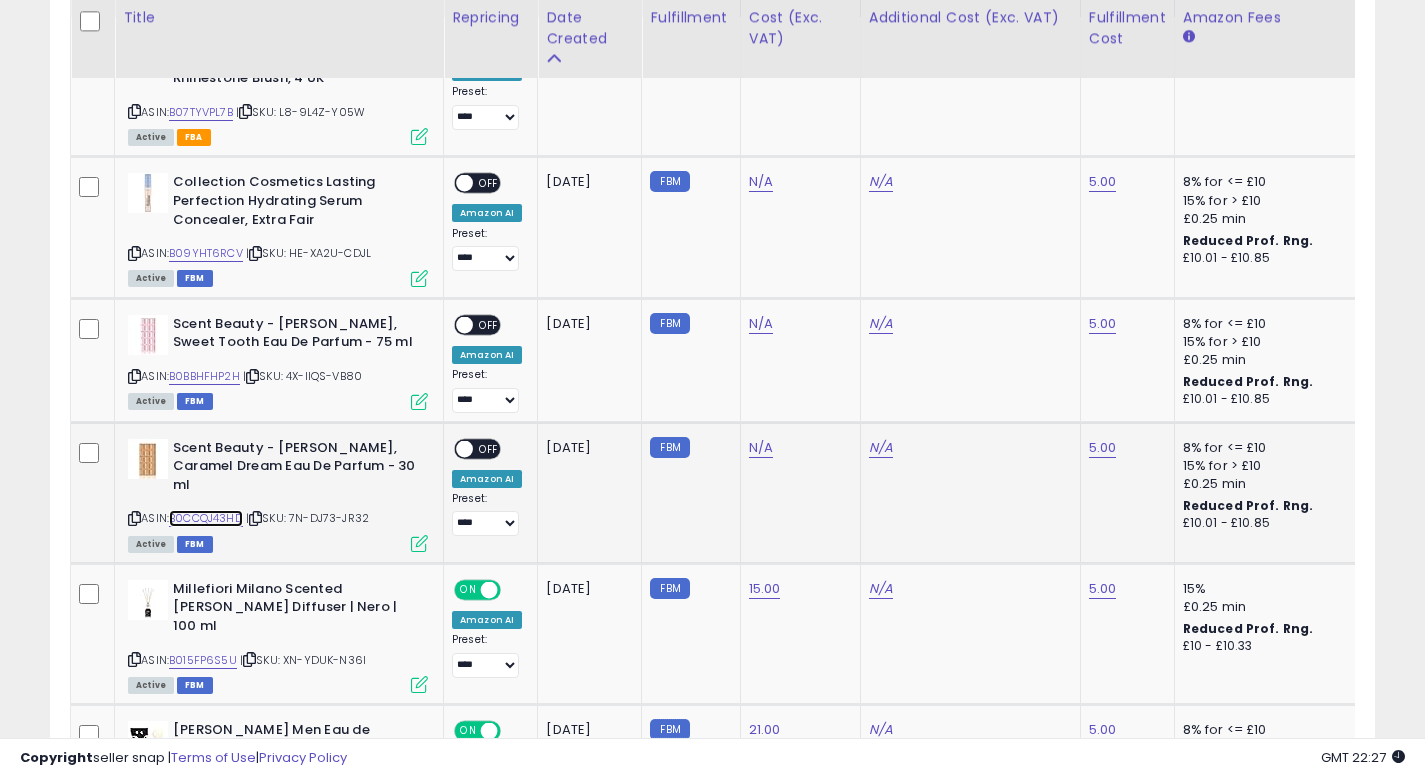 click on "B0CCQJ43HD" at bounding box center (206, 518) 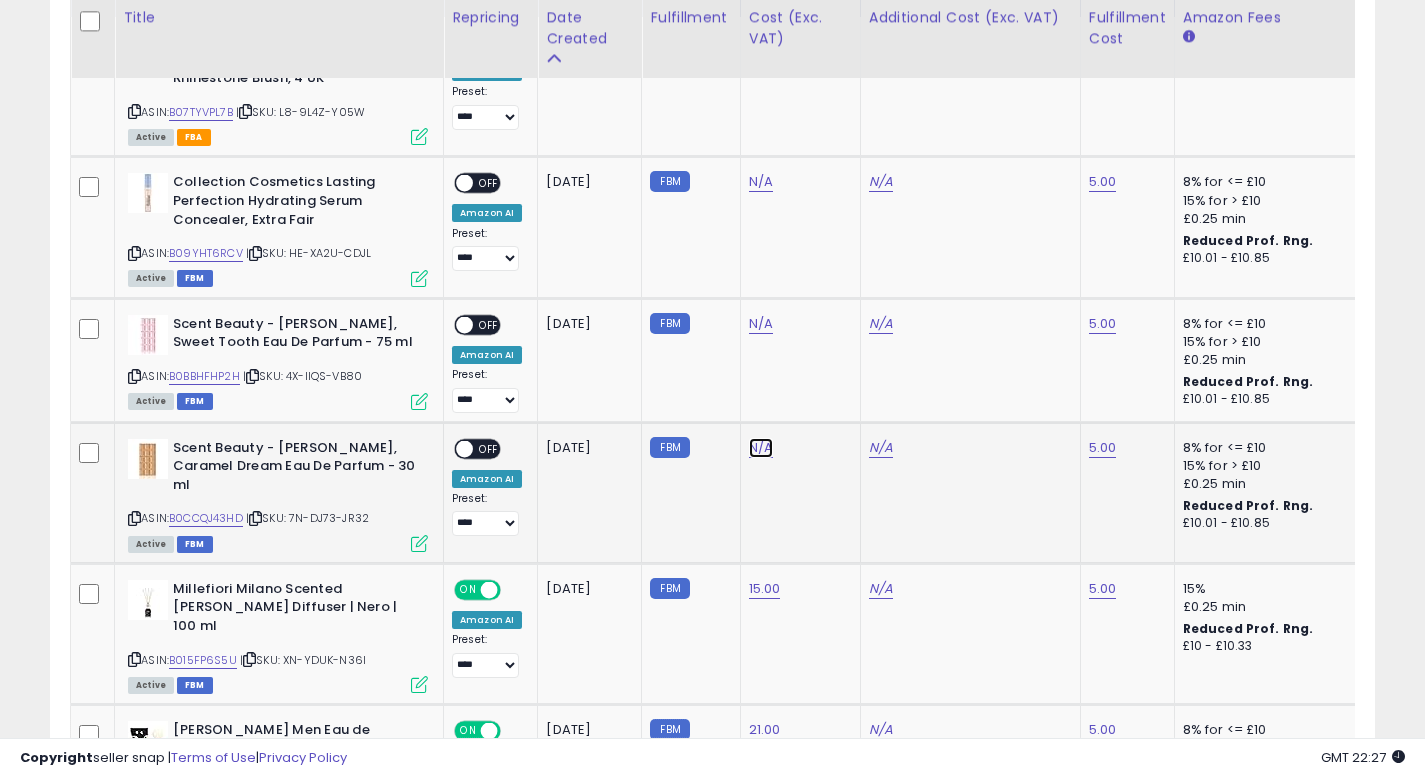 click on "N/A" at bounding box center [761, 41] 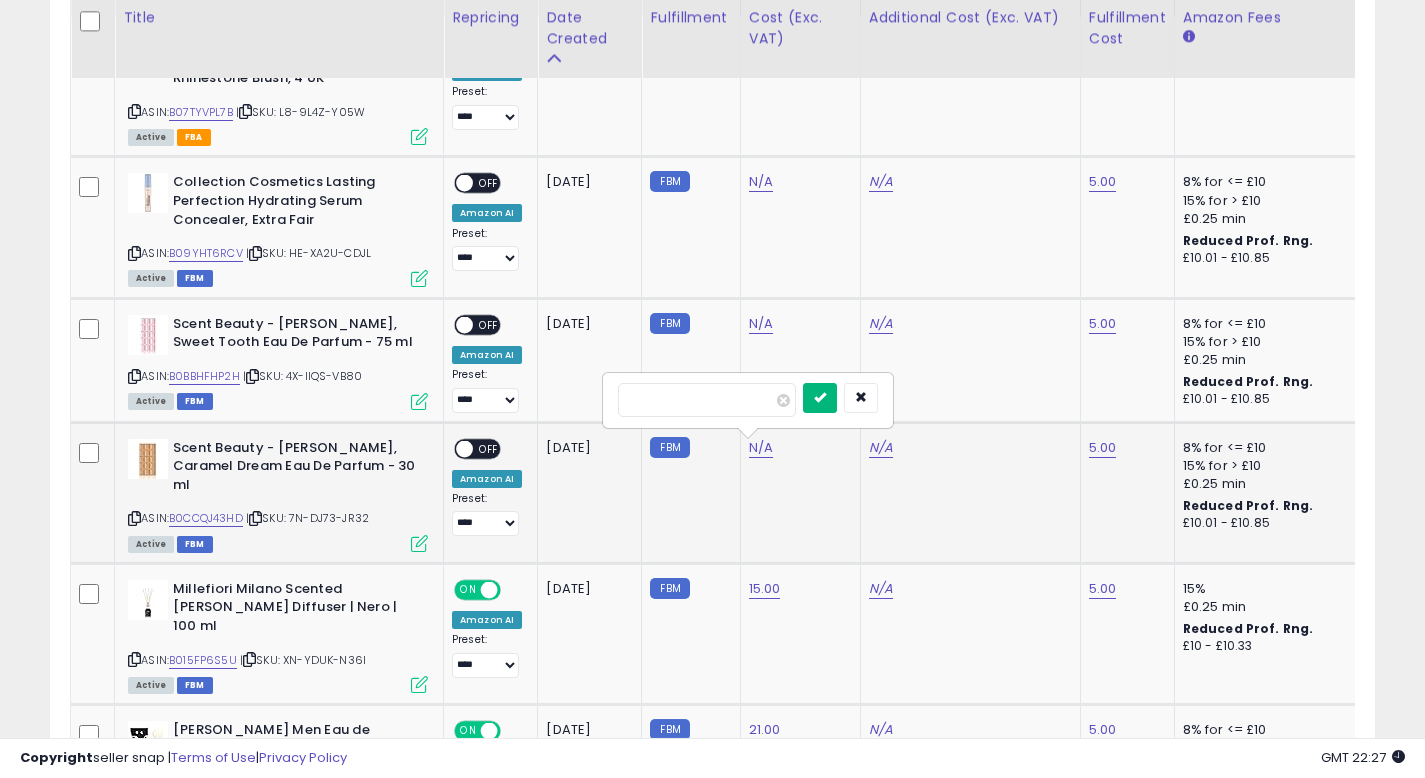type on "**" 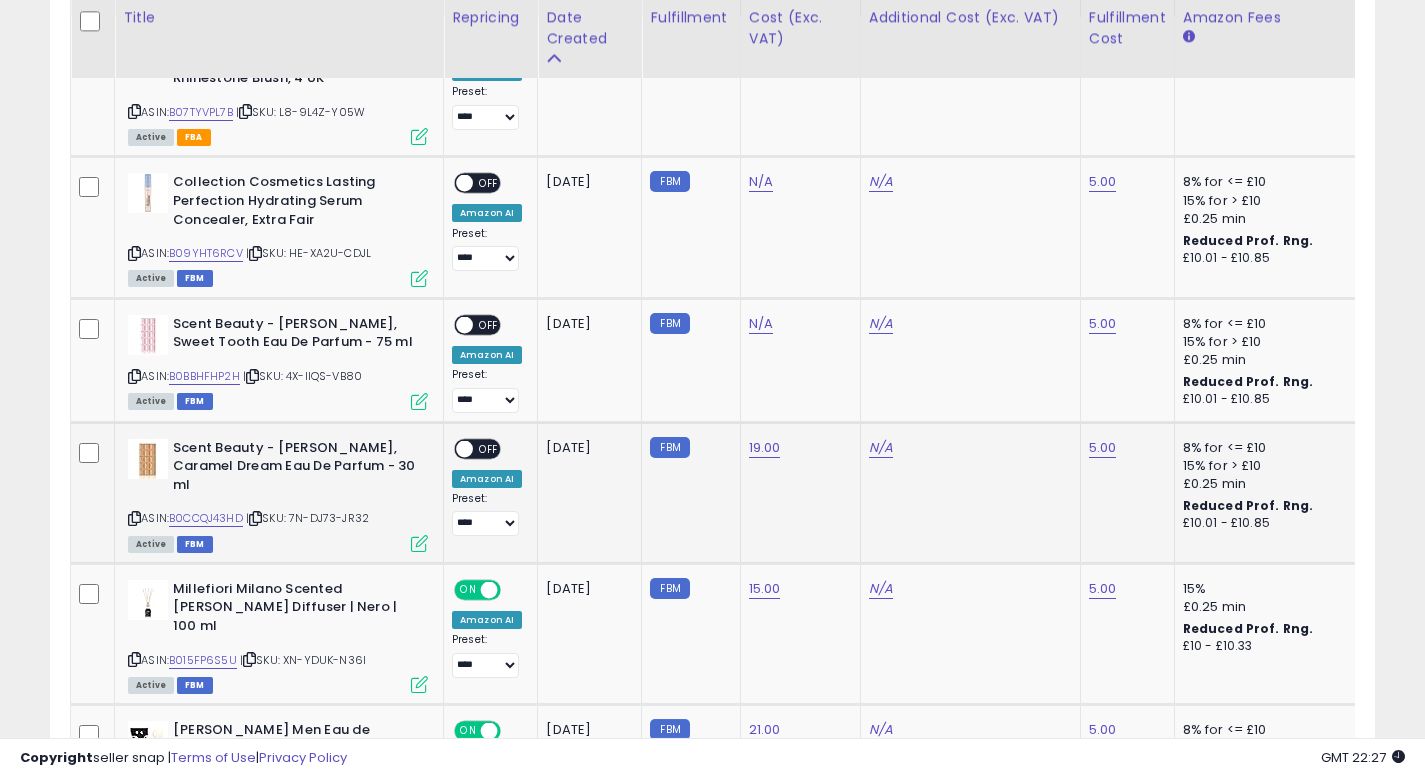 click on "OFF" at bounding box center (489, 448) 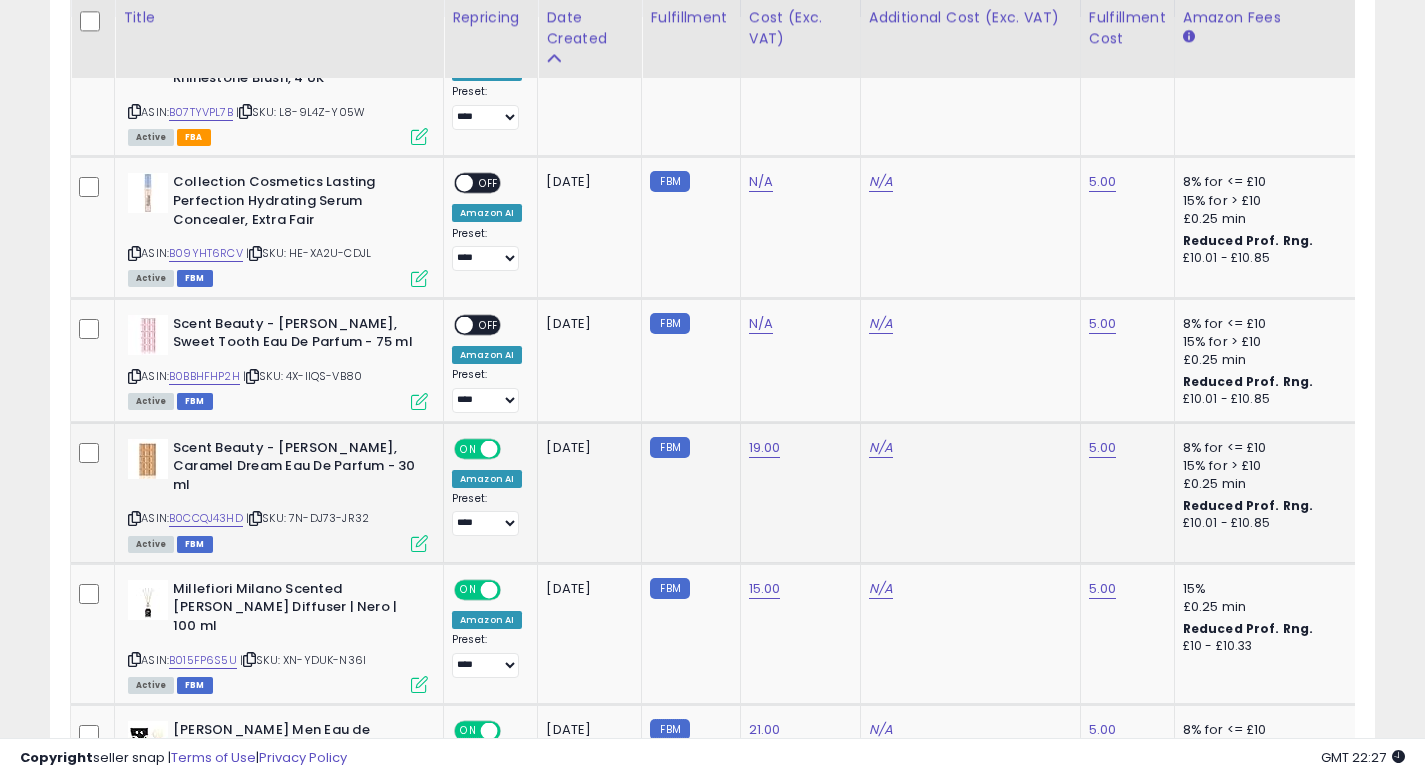click on "FBM" 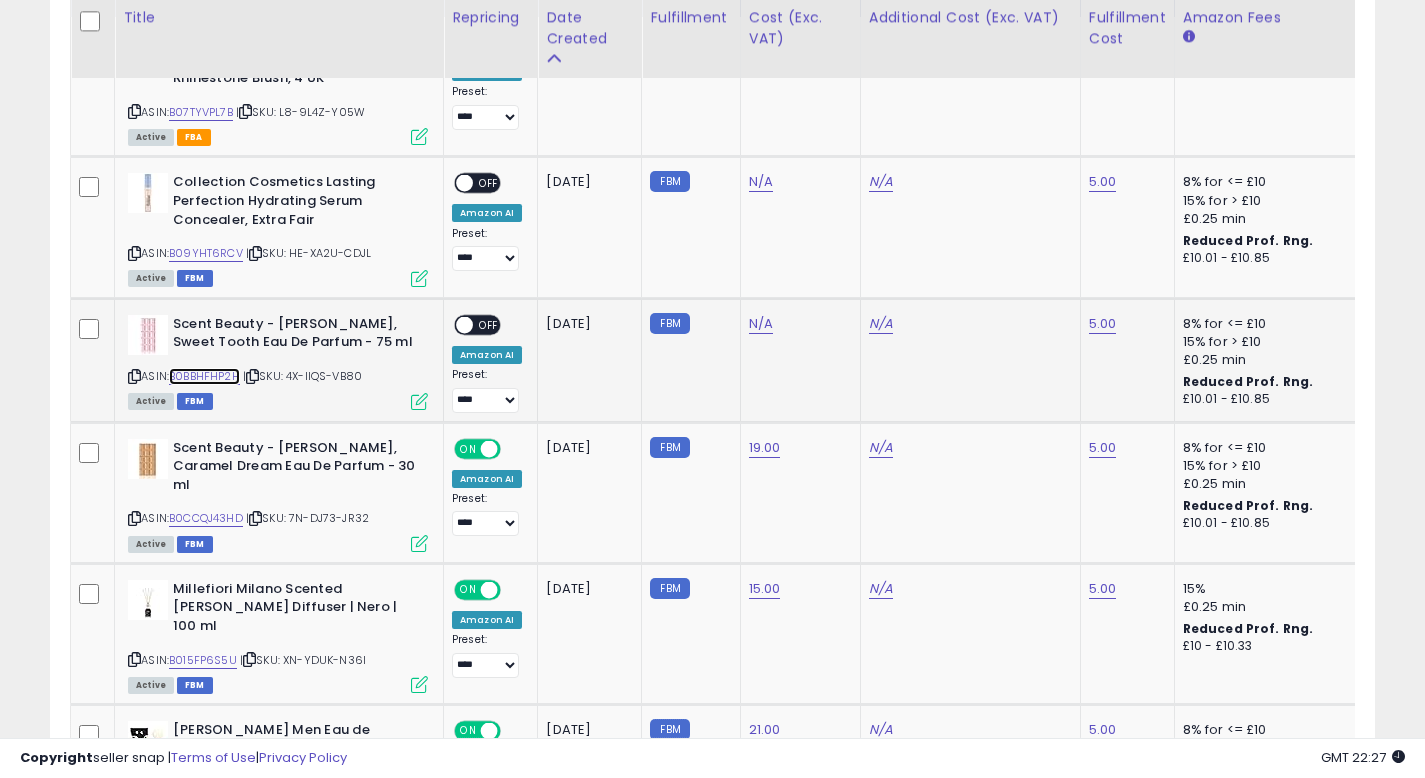 click on "B0BBHFHP2H" at bounding box center [204, 376] 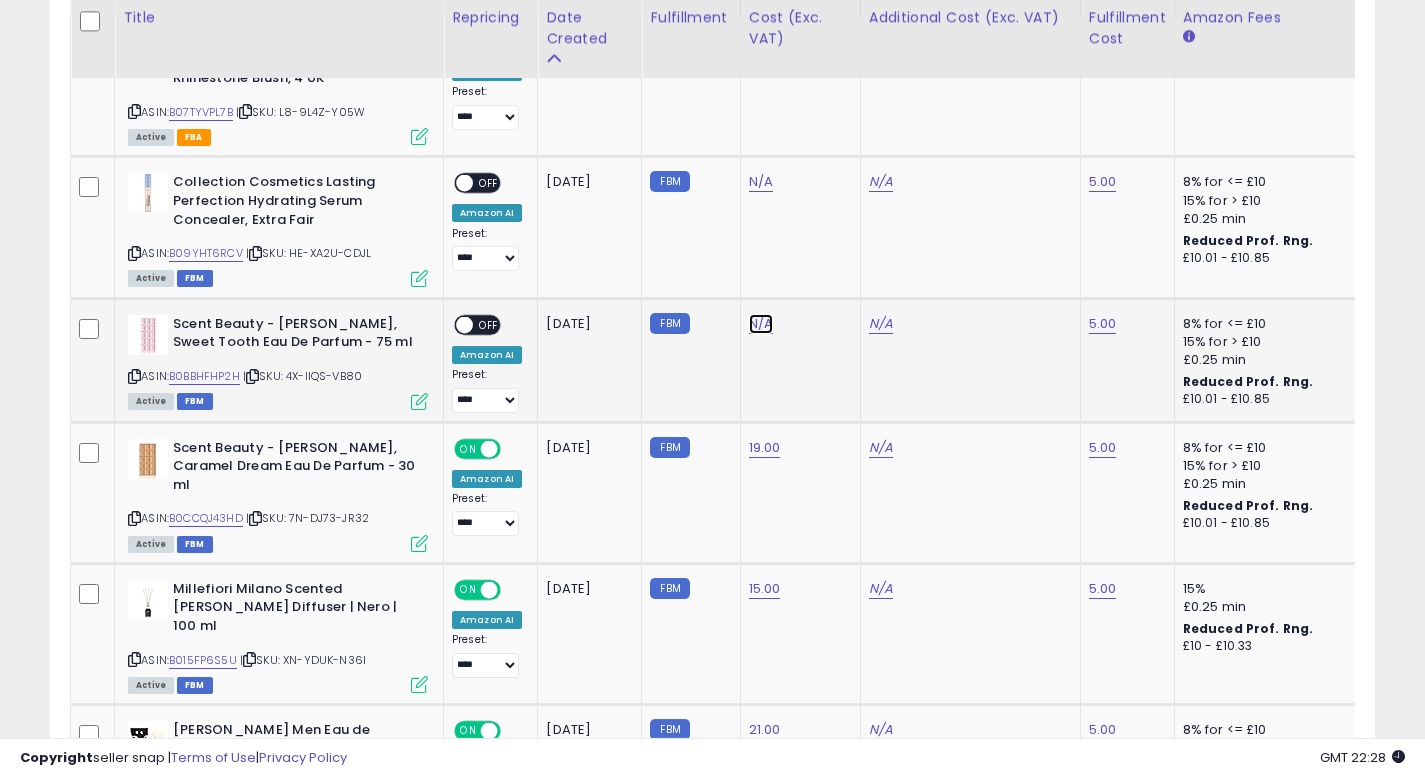 click on "N/A" at bounding box center (761, 41) 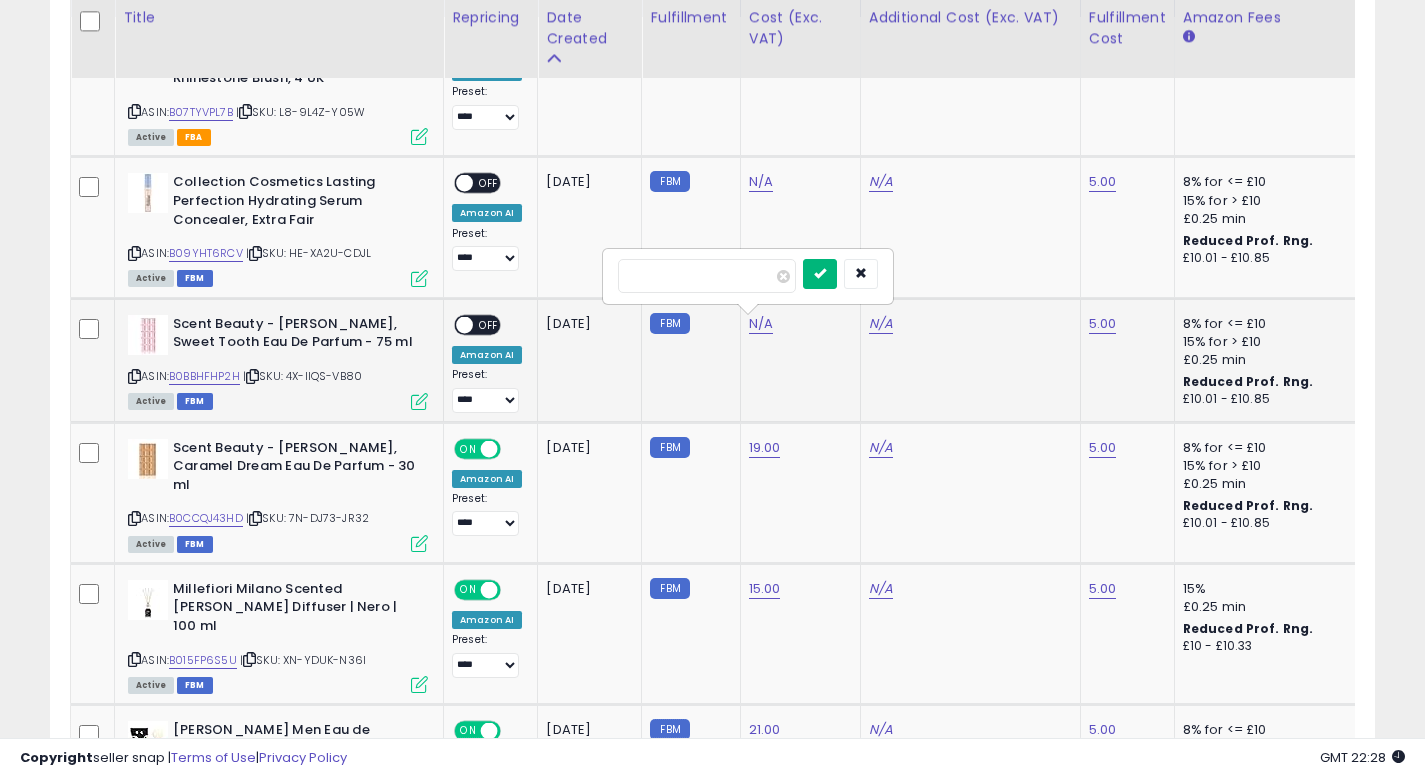 type on "**" 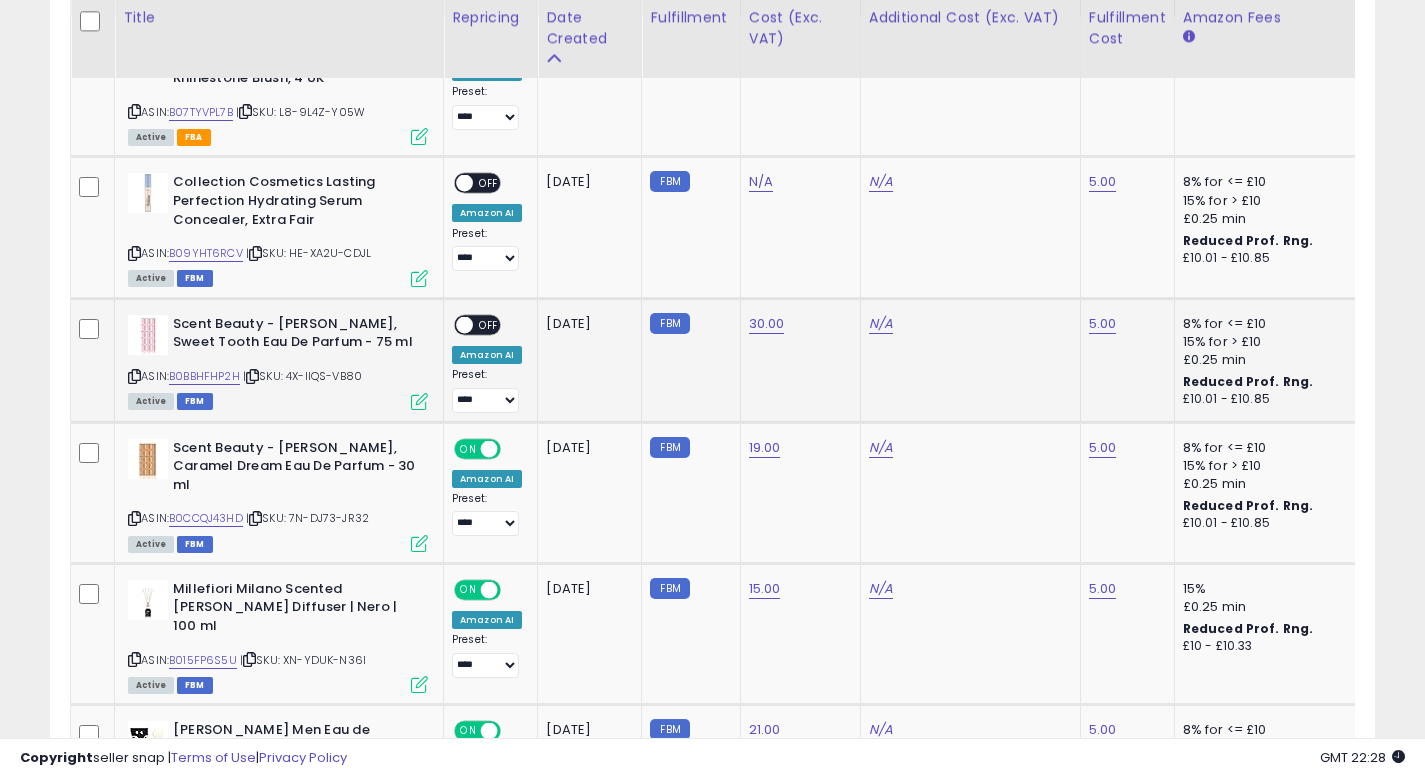 click on "OFF" at bounding box center [489, 324] 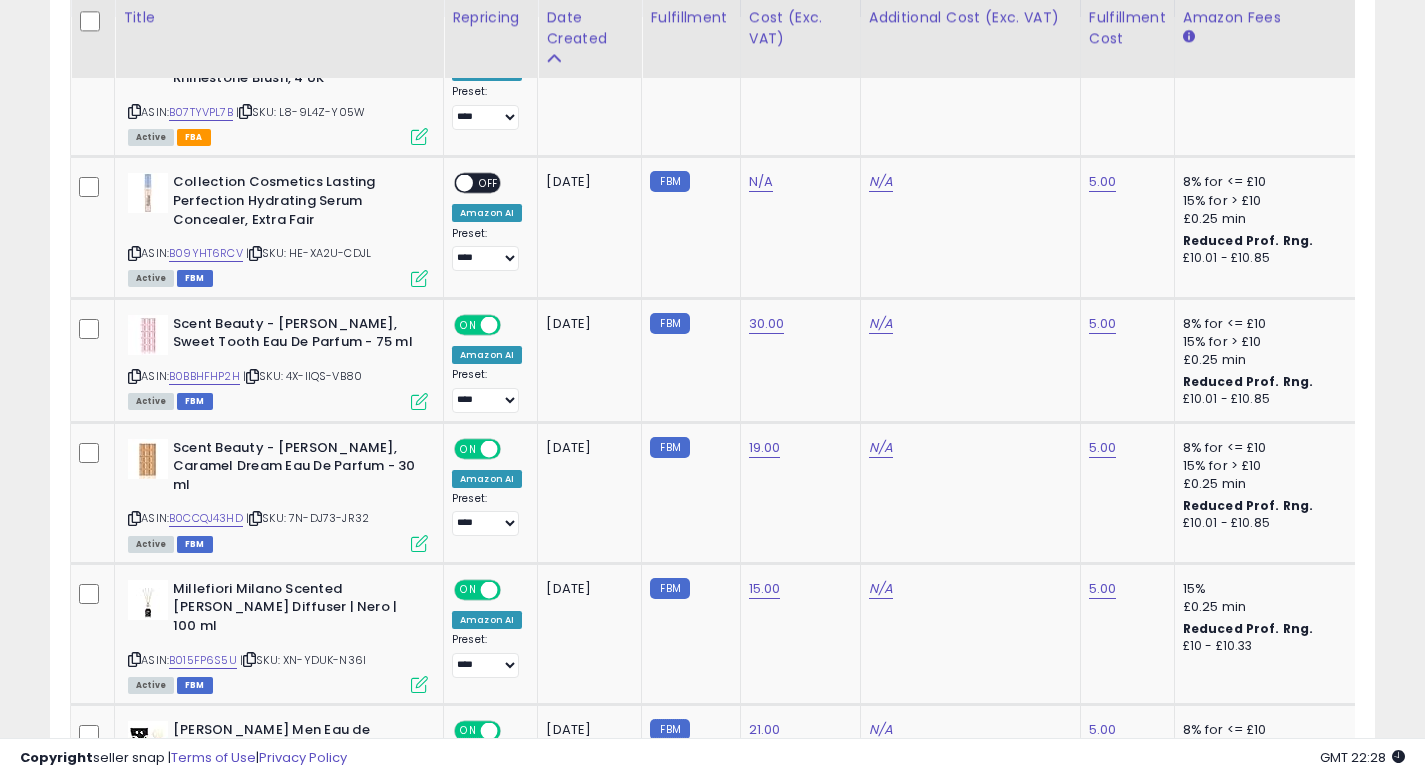 click on "30.00" 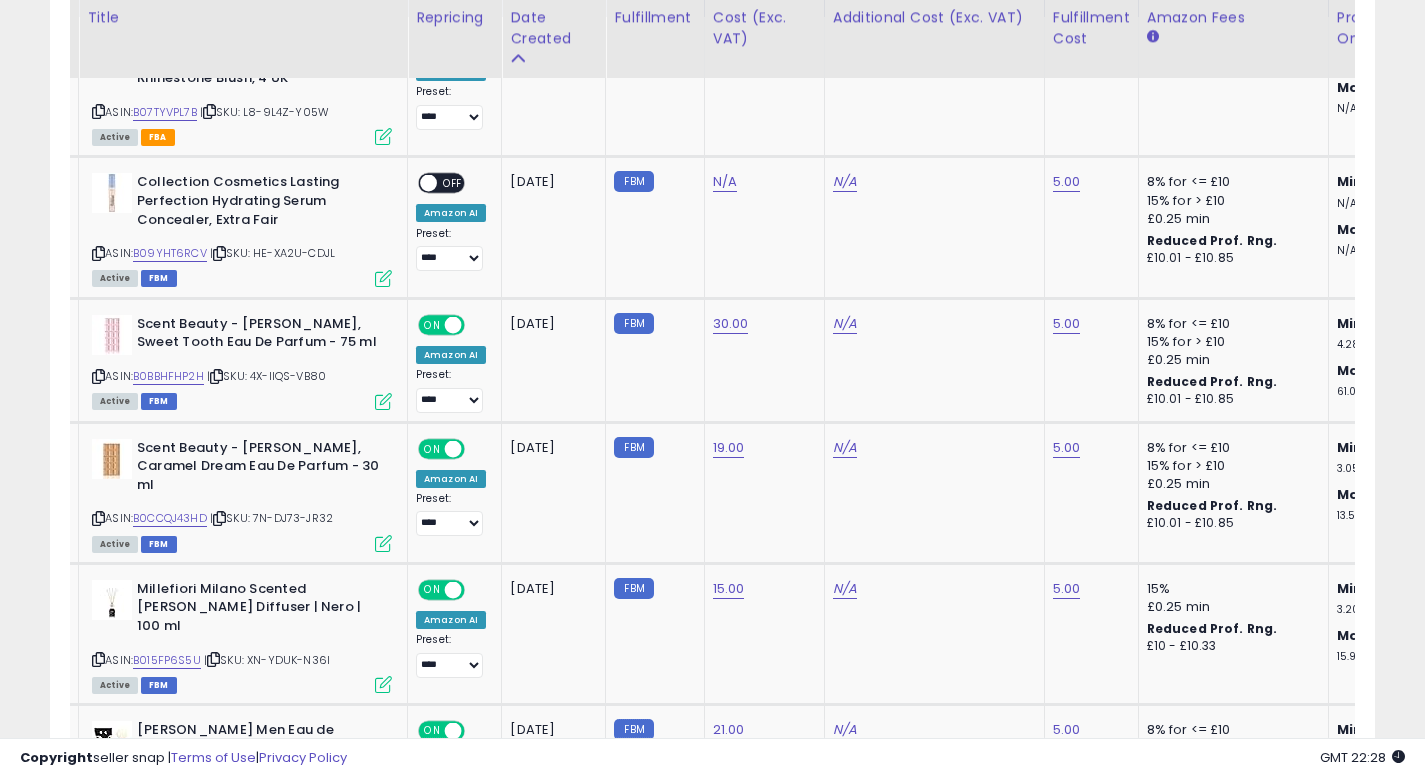 scroll, scrollTop: 0, scrollLeft: 40, axis: horizontal 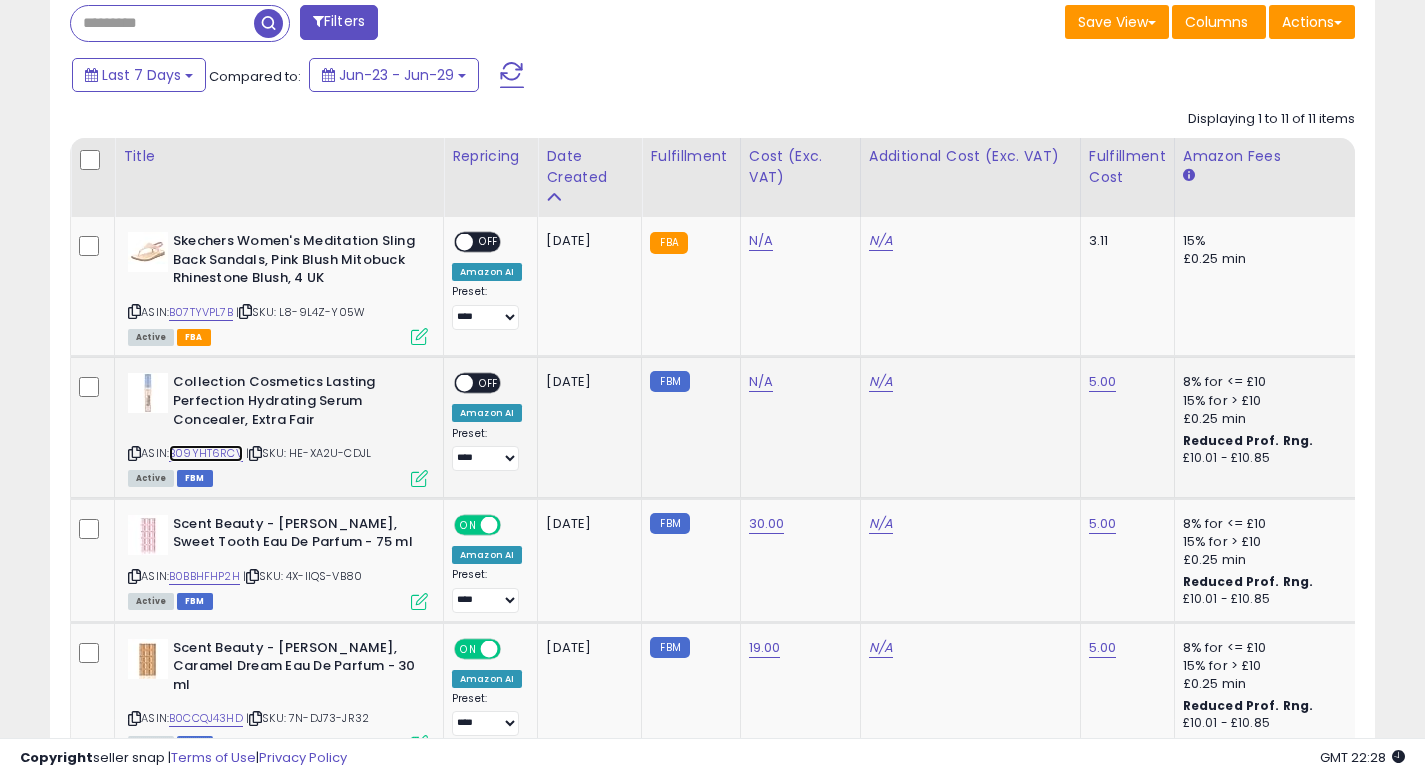 click on "B09YHT6RCV" at bounding box center (206, 453) 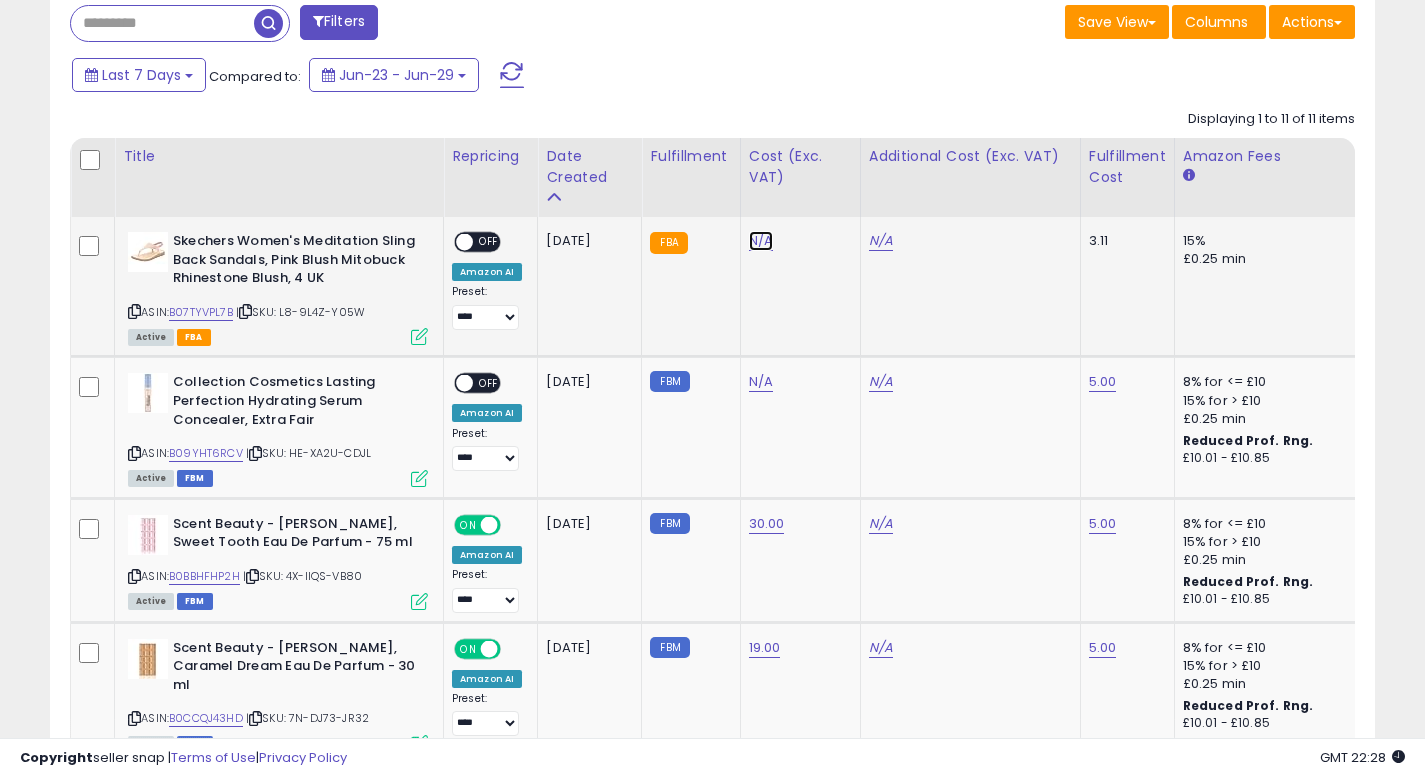 click on "N/A" at bounding box center (761, 241) 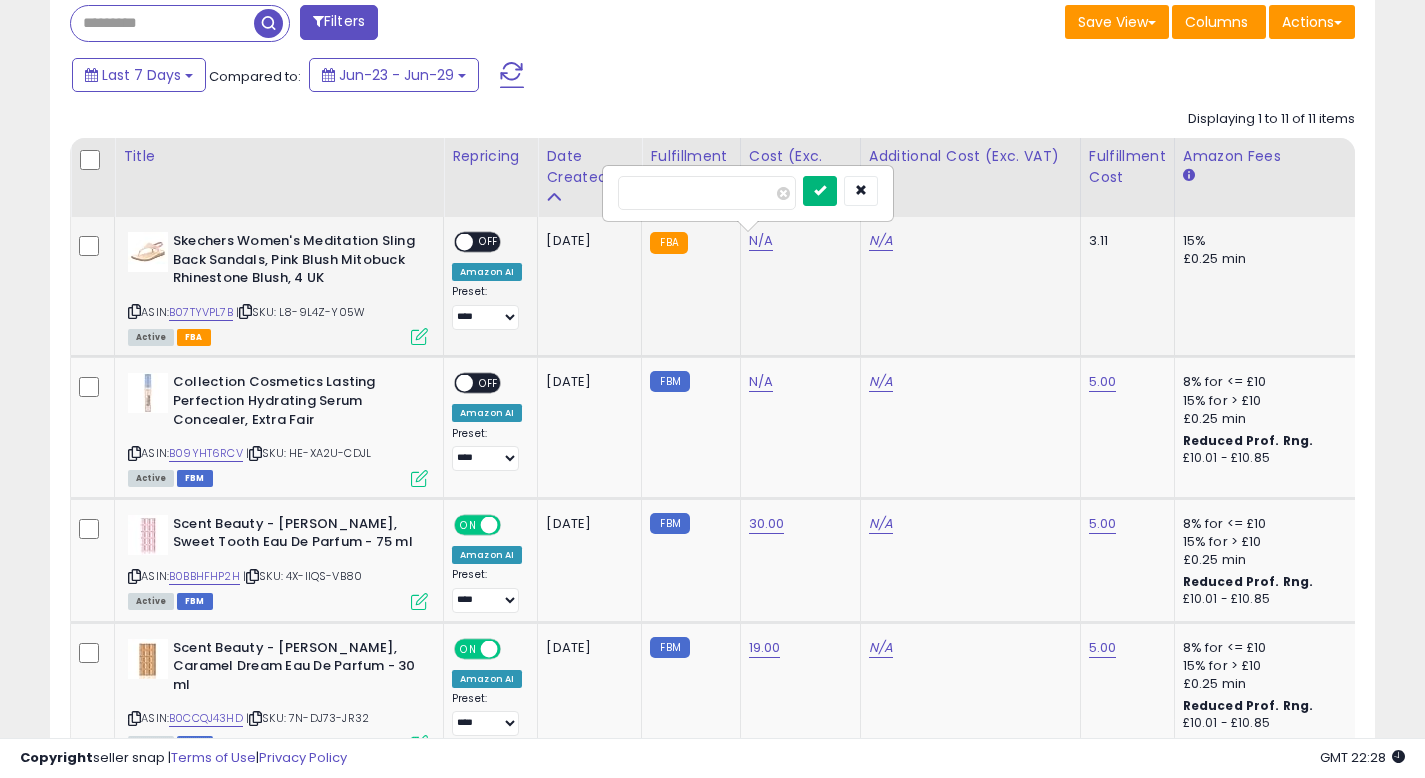 type on "****" 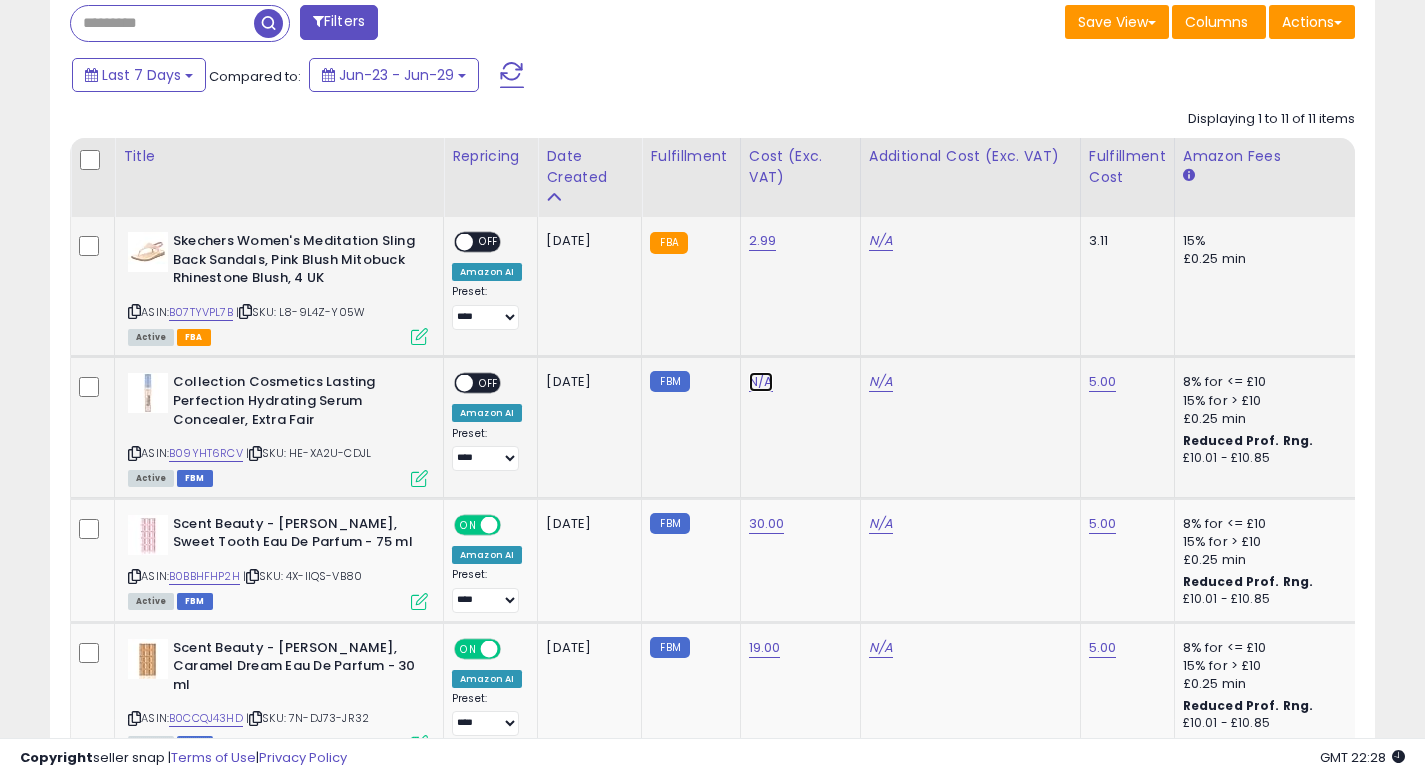 click on "N/A" at bounding box center (761, 382) 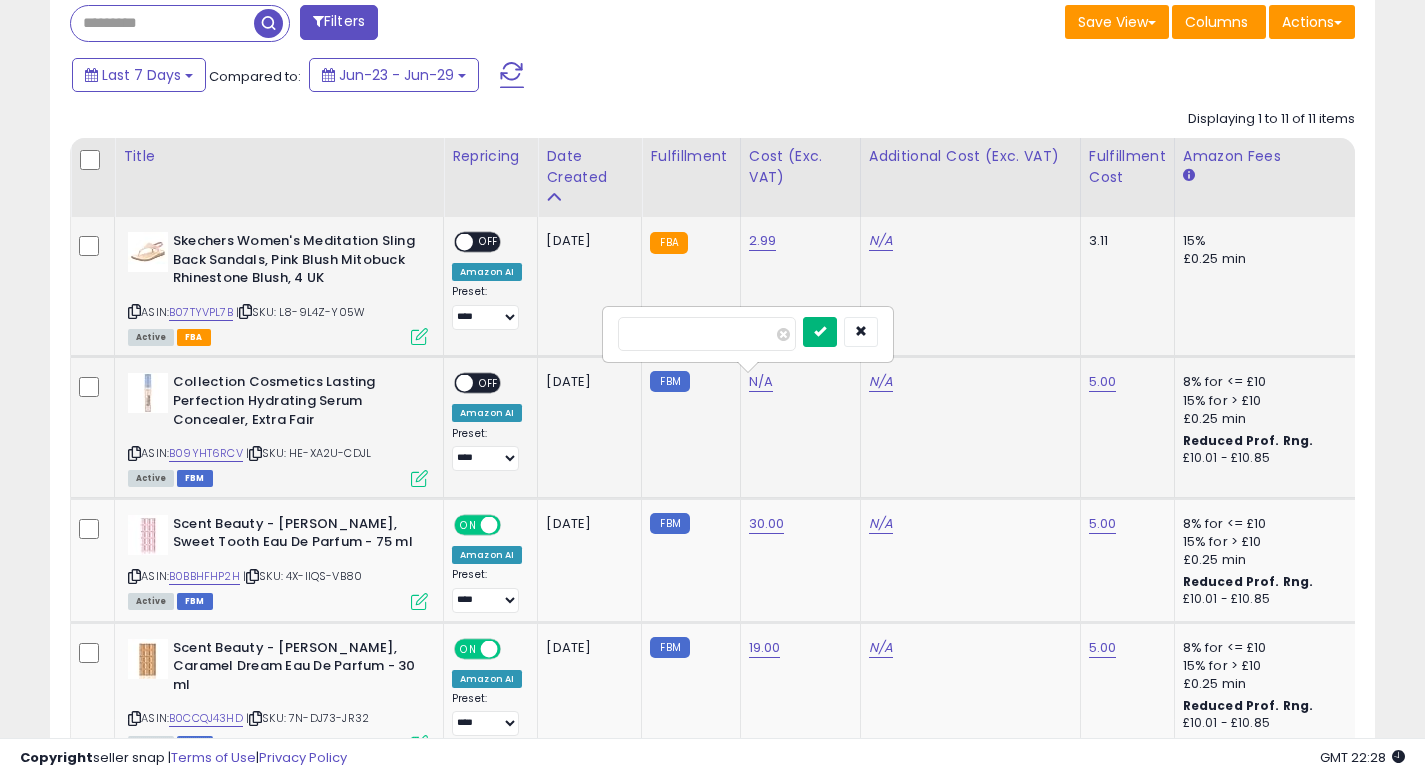 type on "****" 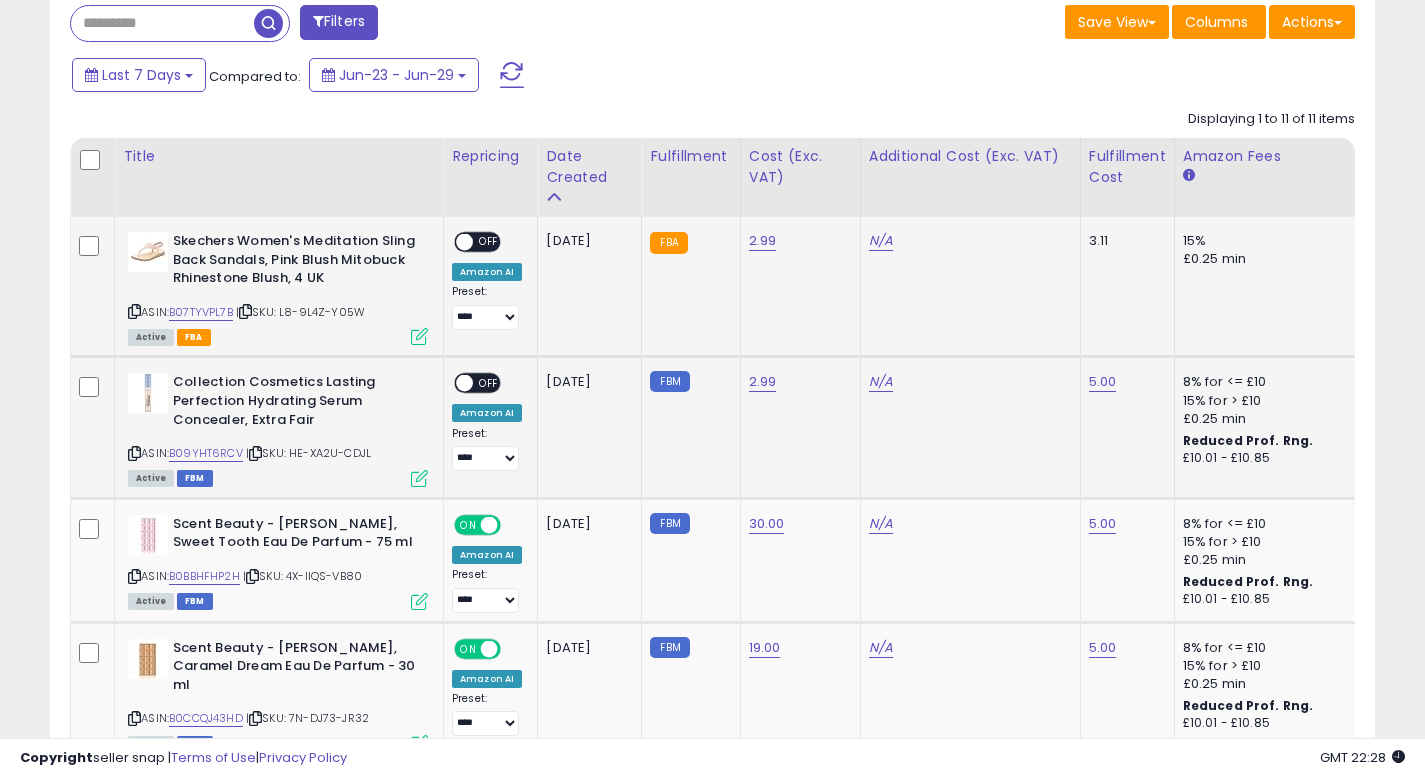 click on "OFF" at bounding box center (489, 383) 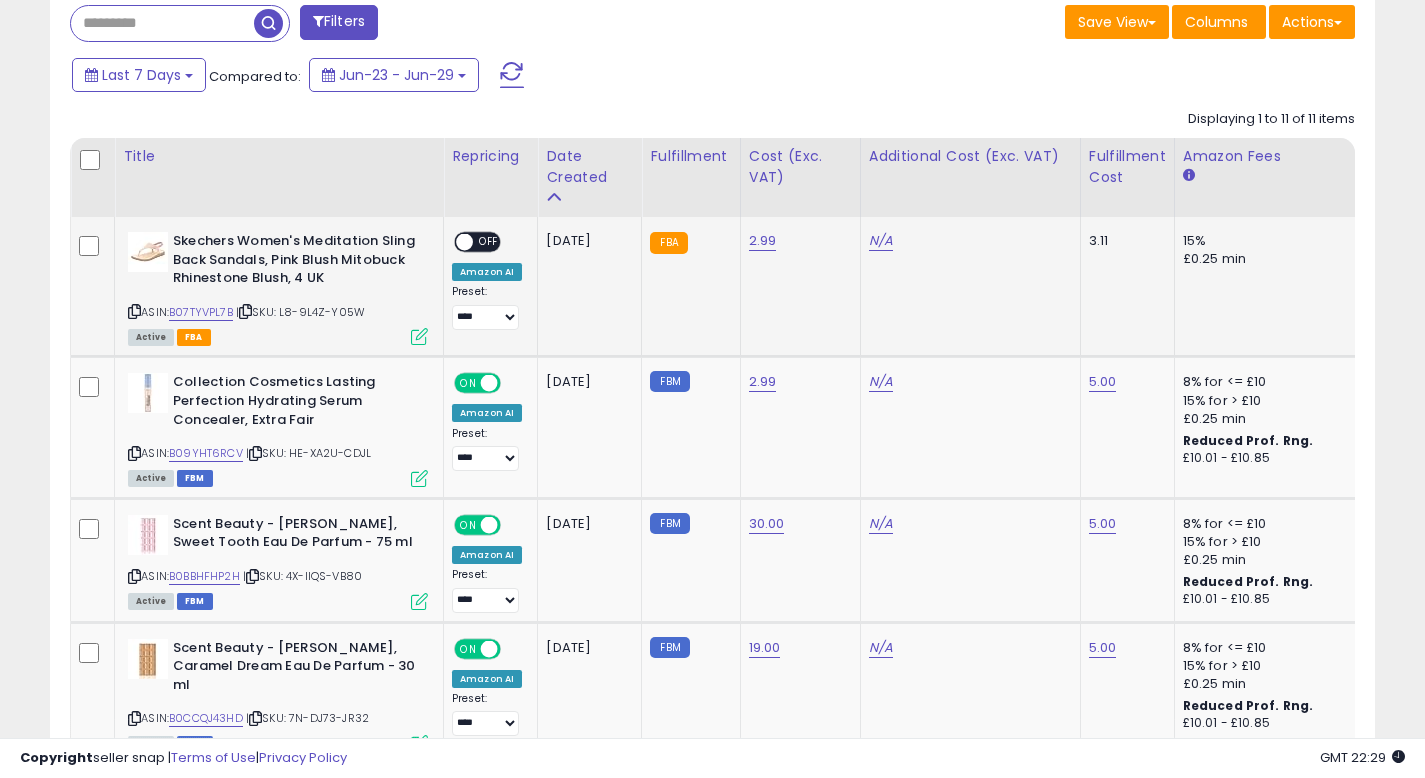 scroll, scrollTop: 0, scrollLeft: 141, axis: horizontal 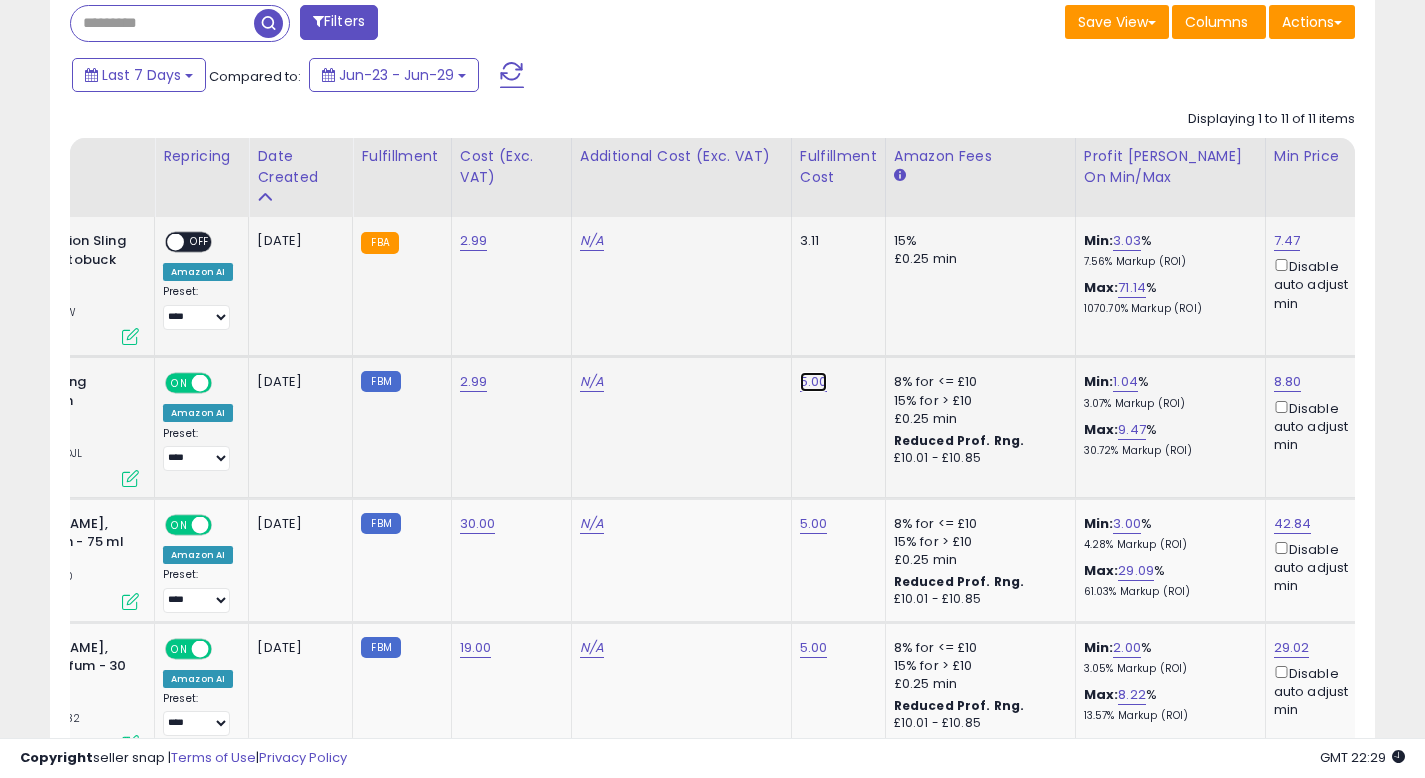 click on "5.00" at bounding box center (814, 382) 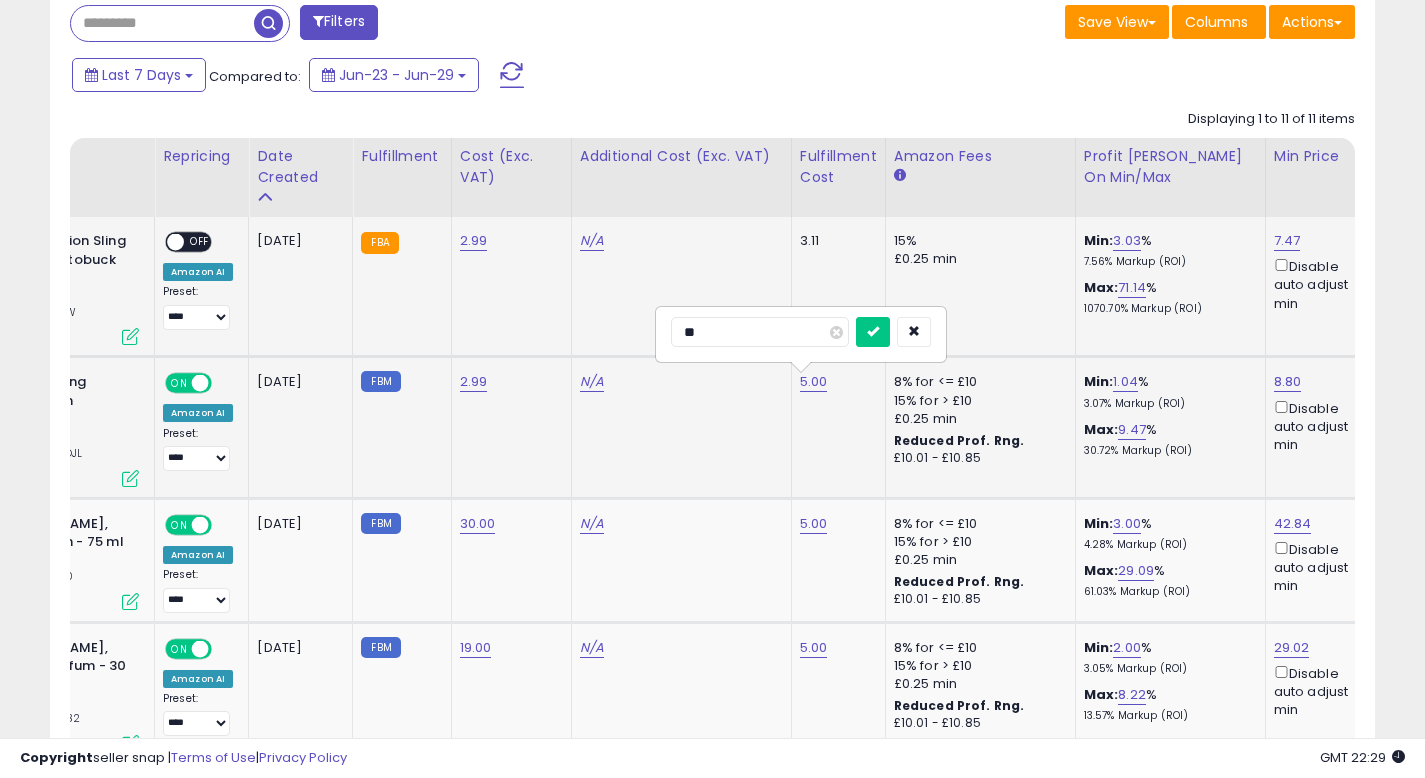 type on "*" 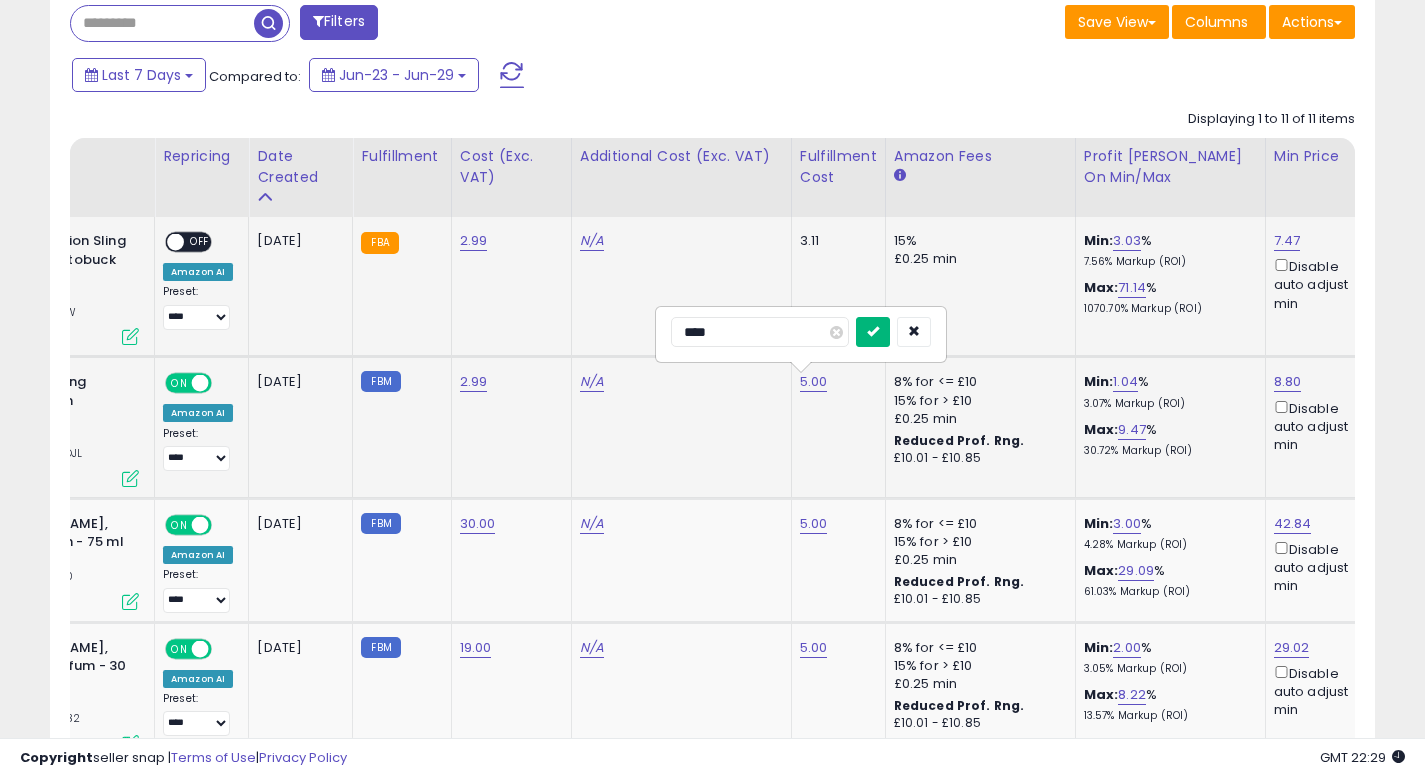 type on "****" 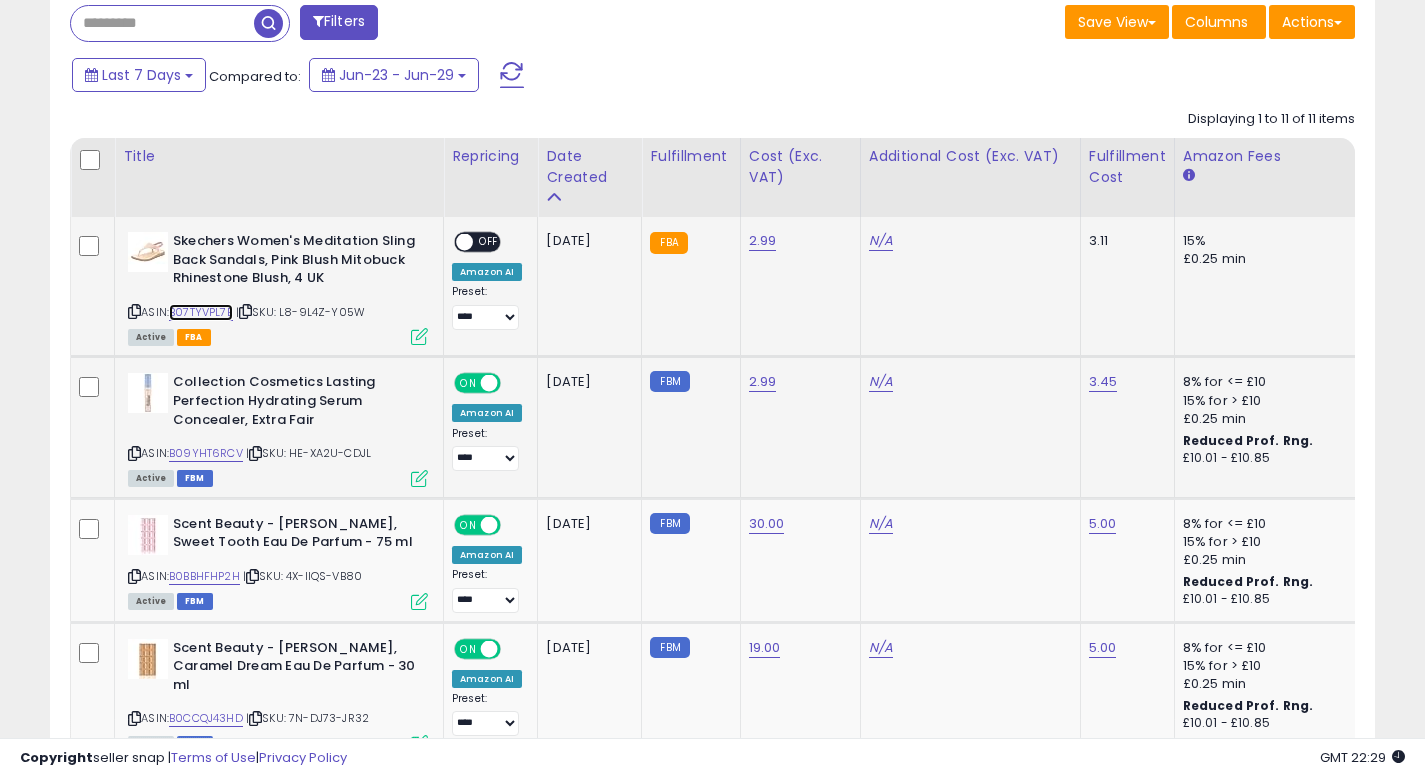 click on "B07TYVPL7B" at bounding box center (201, 312) 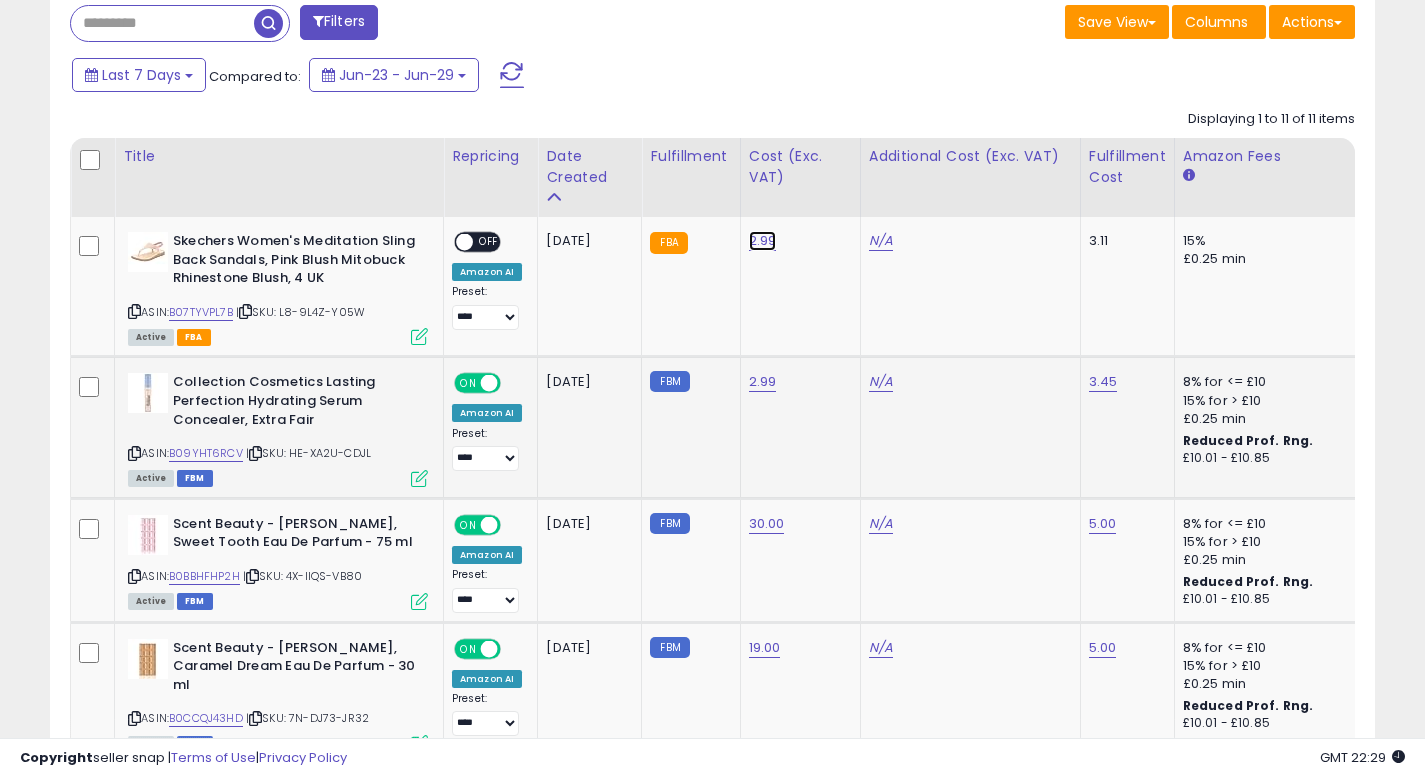 click on "2.99" at bounding box center [763, 241] 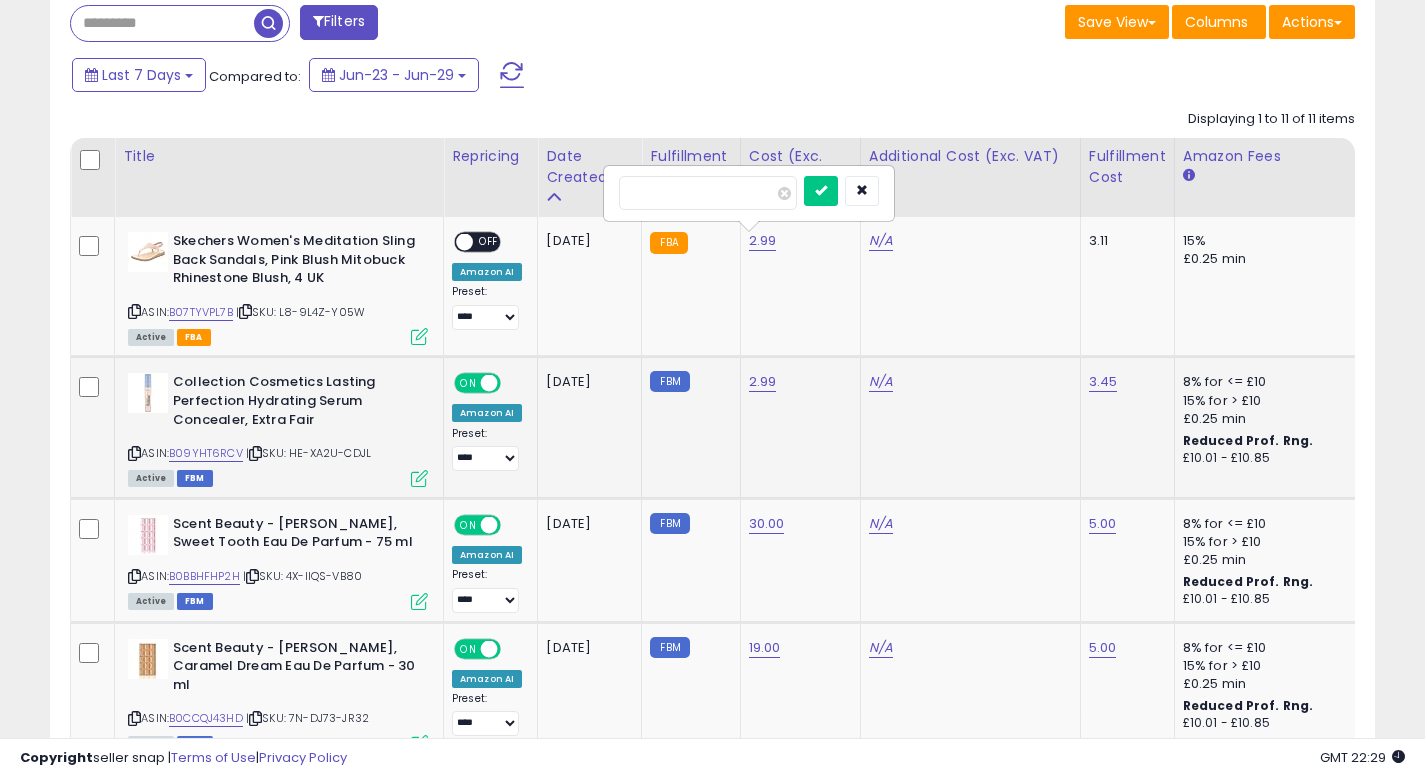 click on "****" at bounding box center (708, 193) 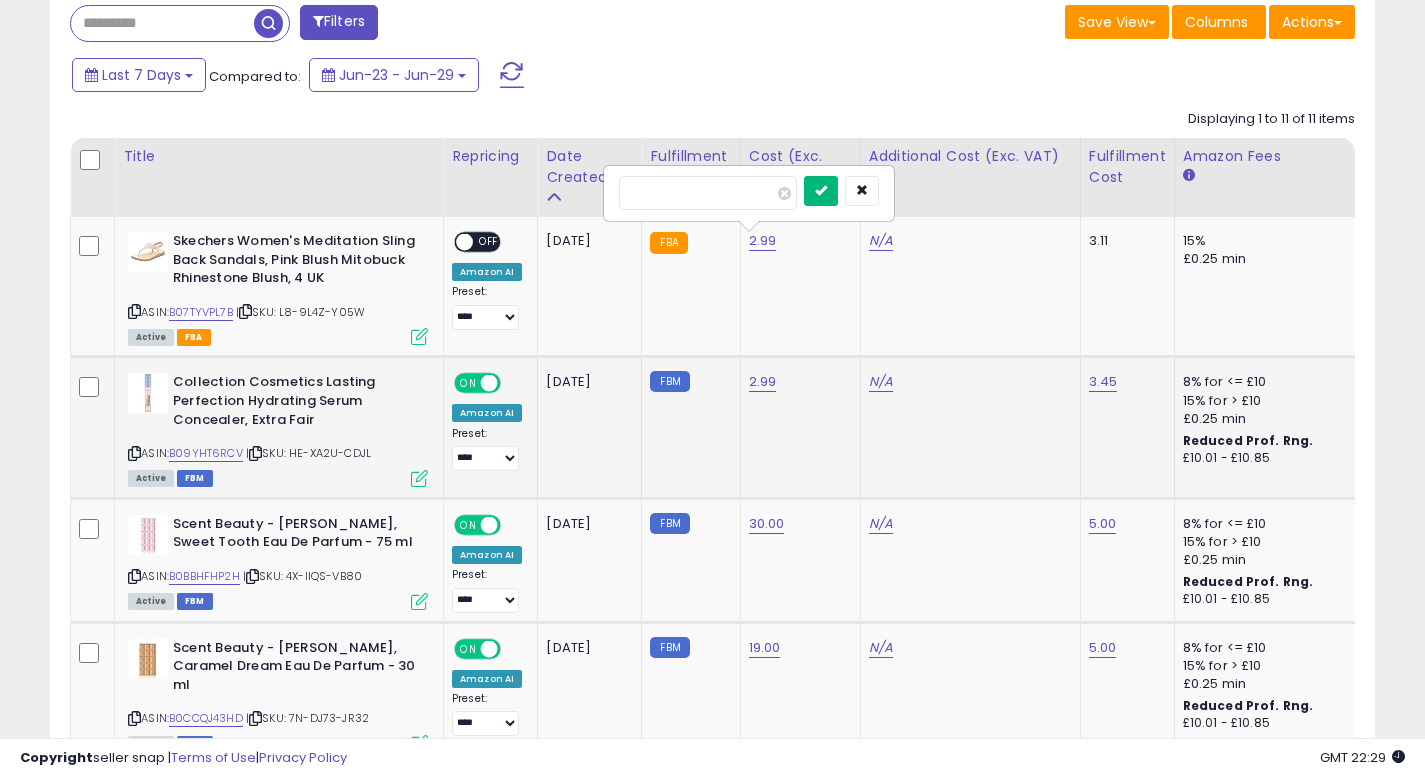 type on "**" 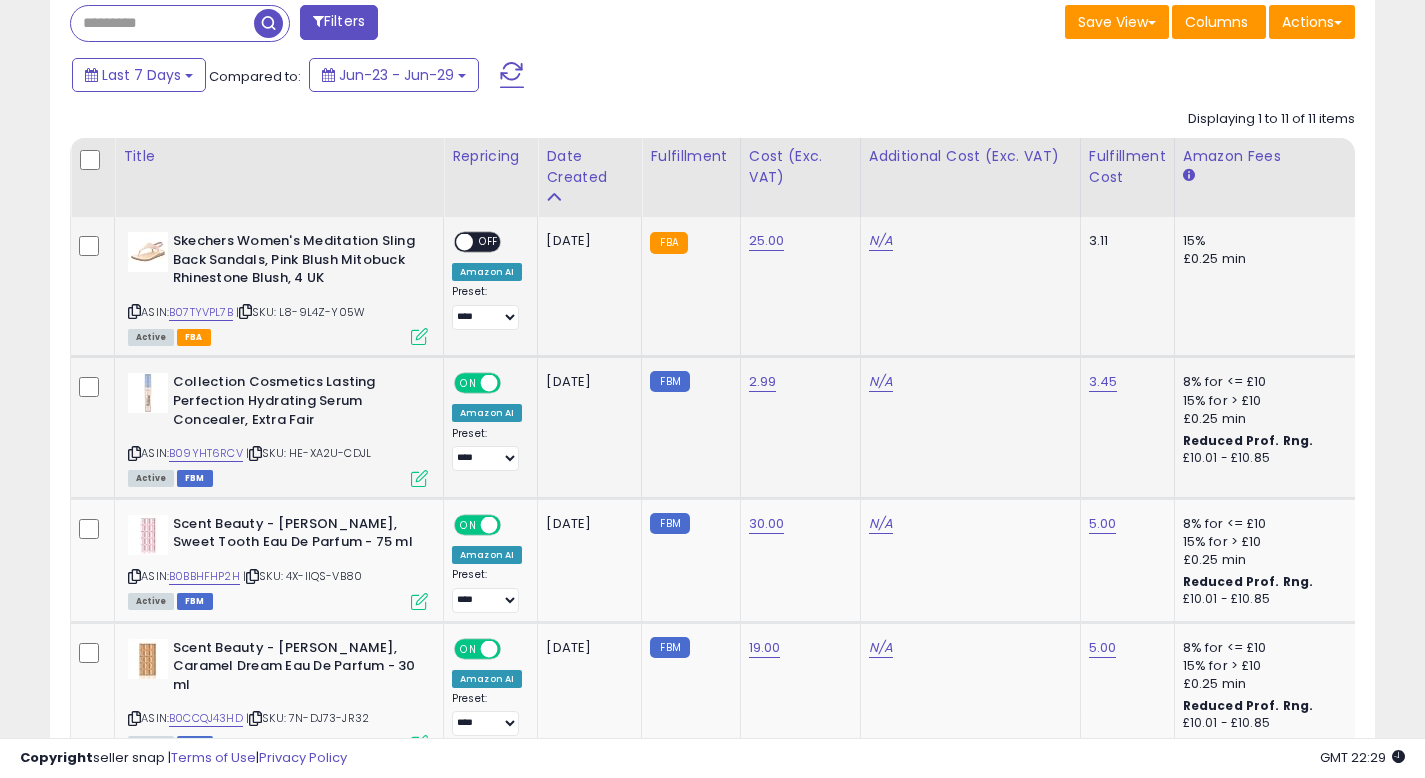 click on "OFF" at bounding box center [489, 242] 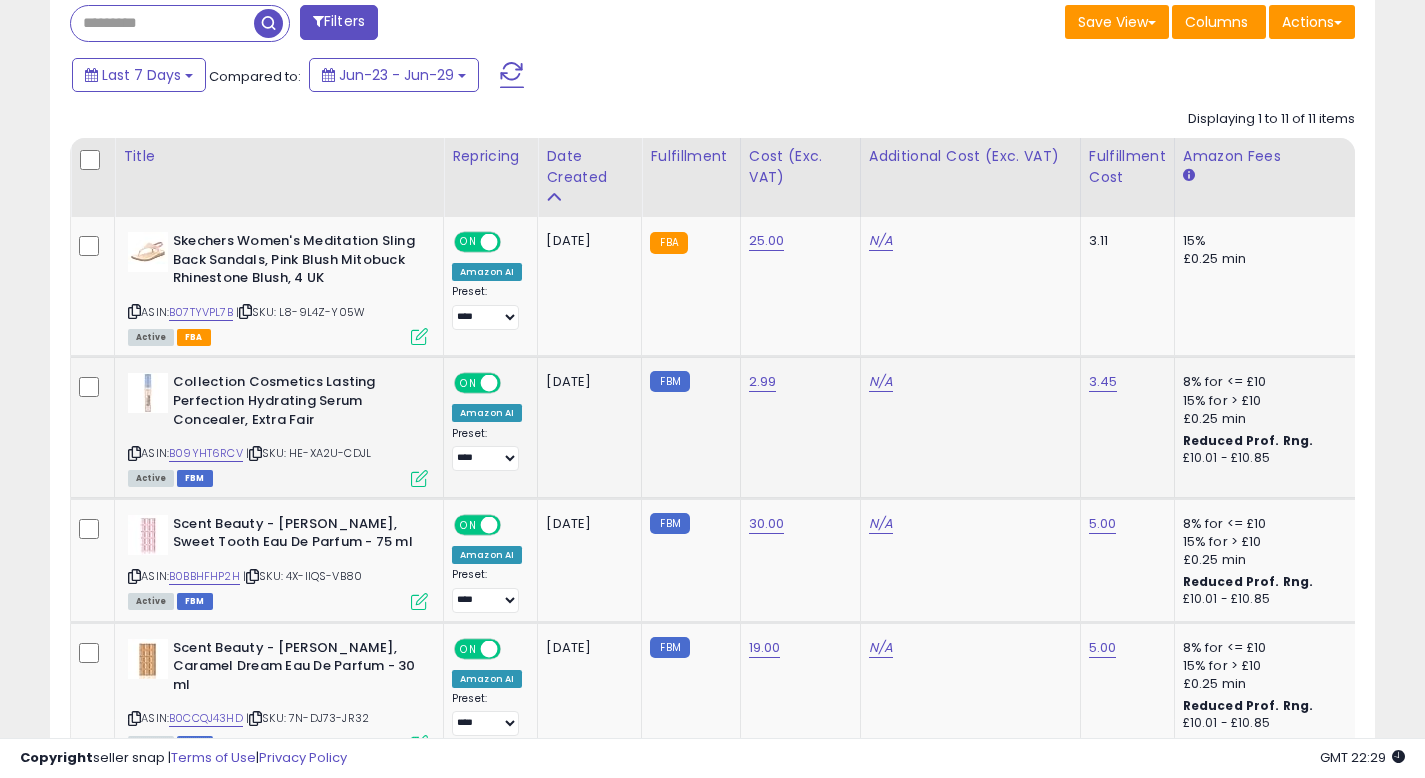 scroll, scrollTop: 0, scrollLeft: 130, axis: horizontal 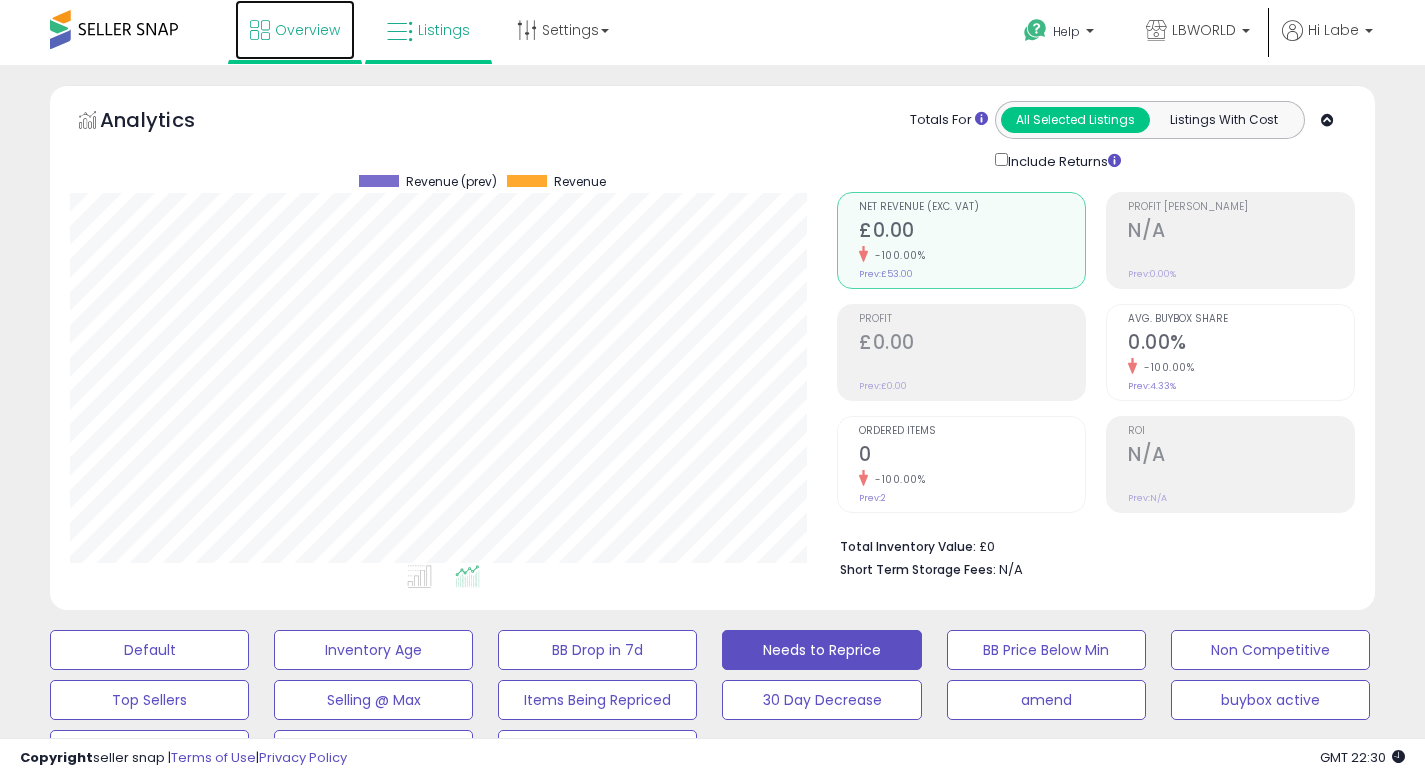 click on "Overview" at bounding box center (307, 30) 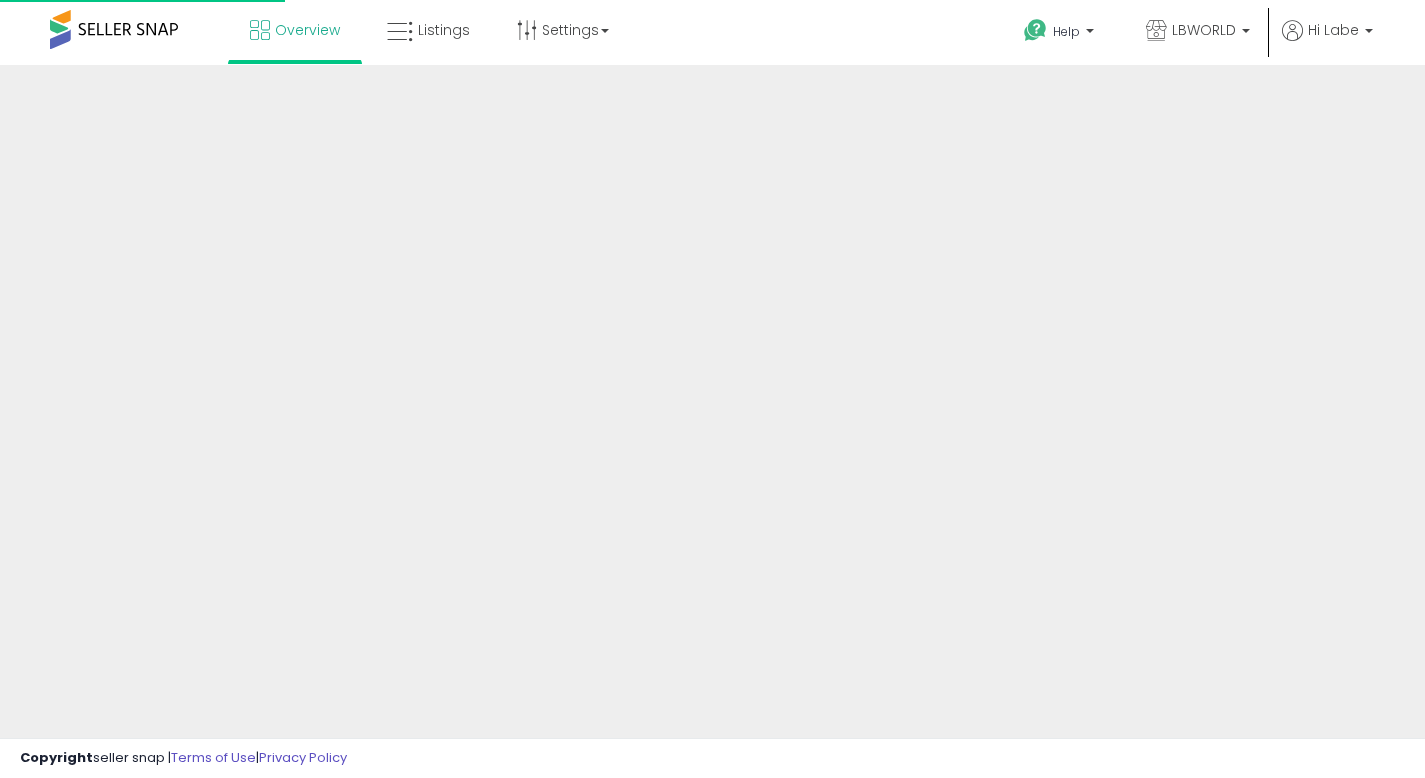 scroll, scrollTop: 0, scrollLeft: 0, axis: both 